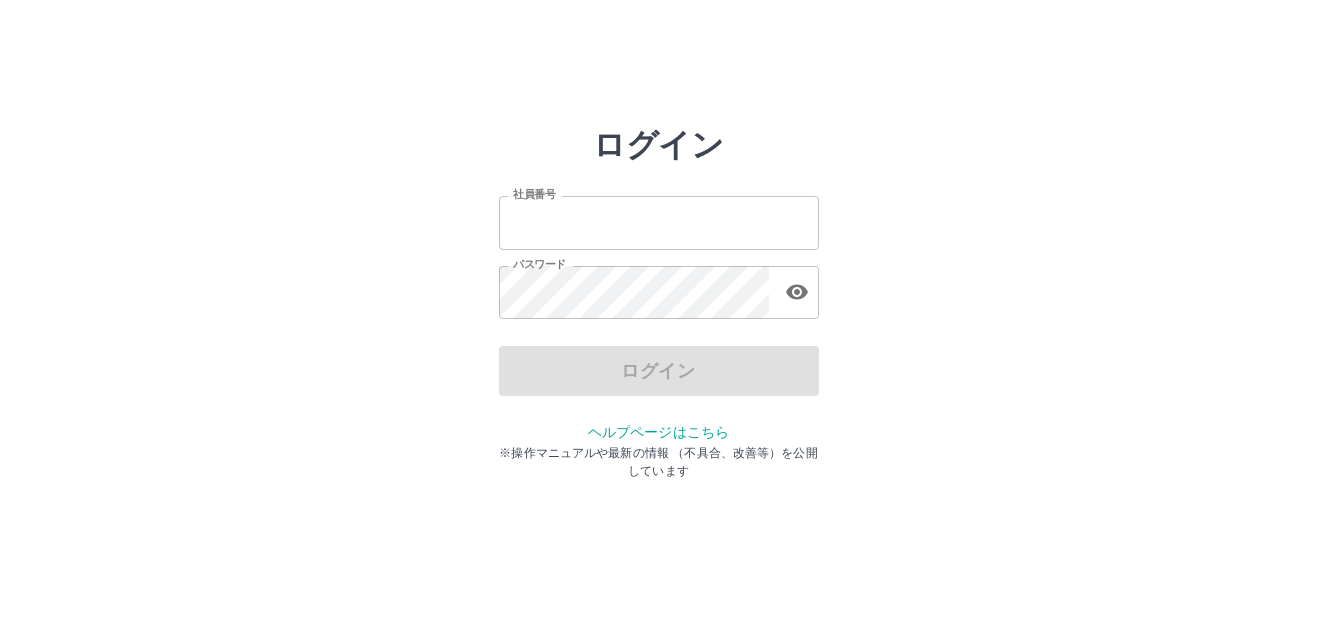 scroll, scrollTop: 0, scrollLeft: 0, axis: both 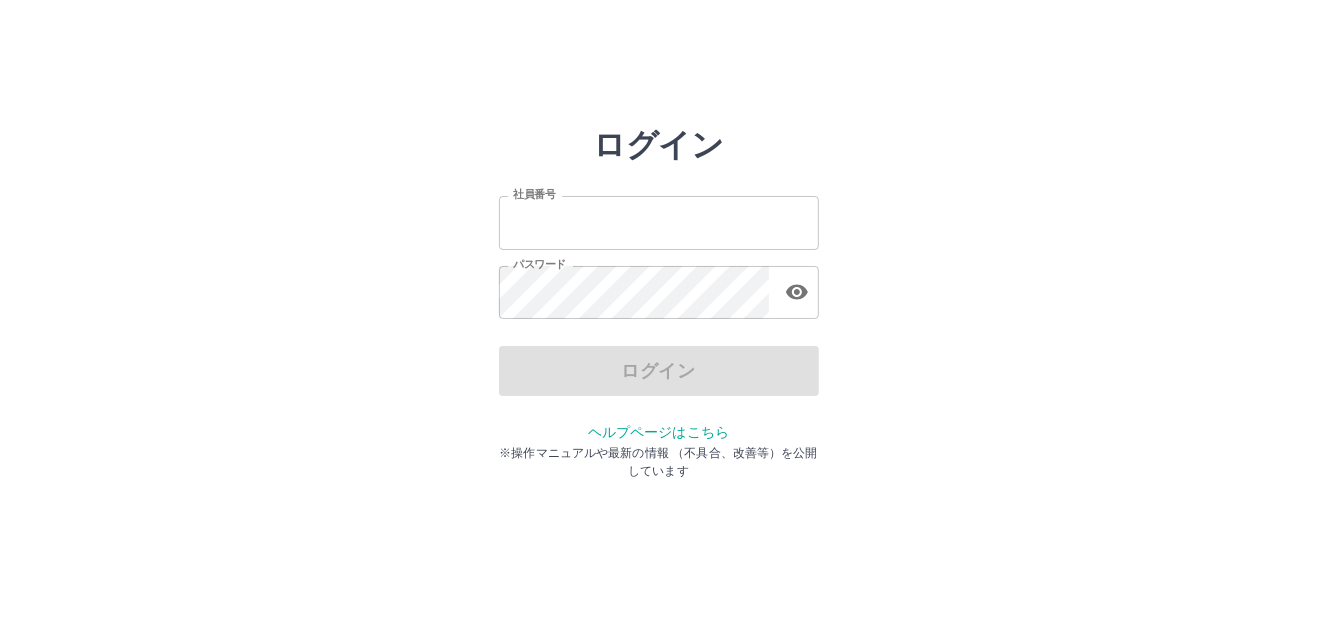 type on "*******" 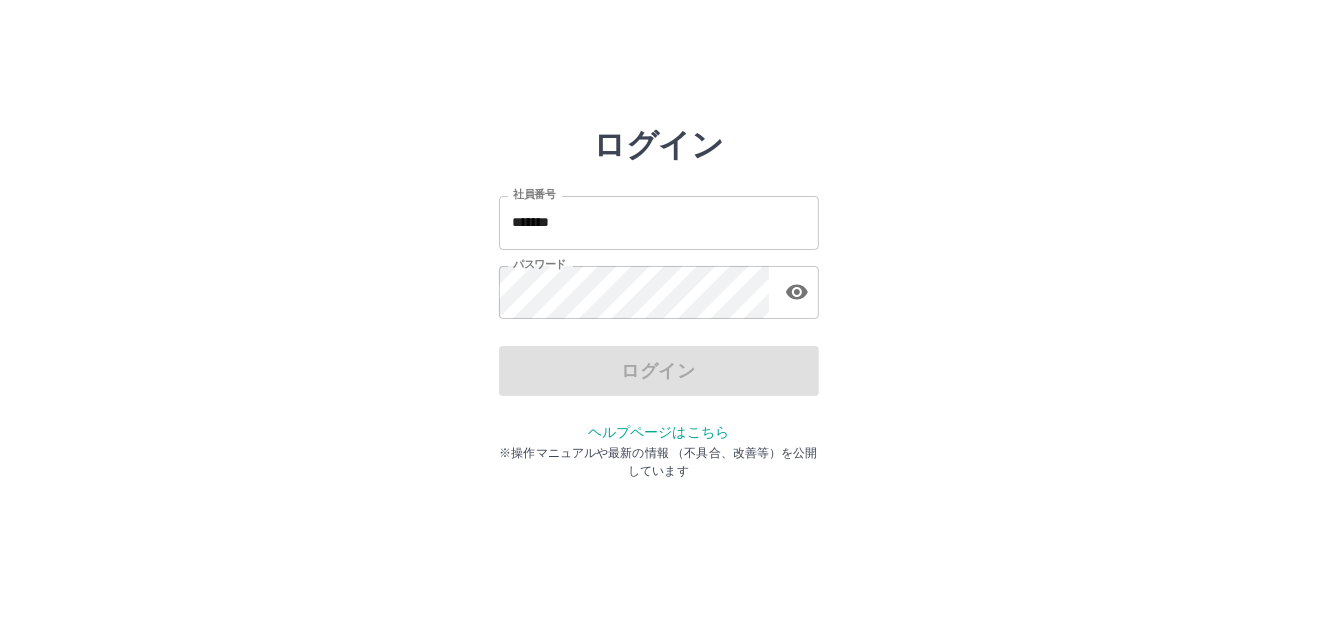 click on "ログイン" at bounding box center (659, 371) 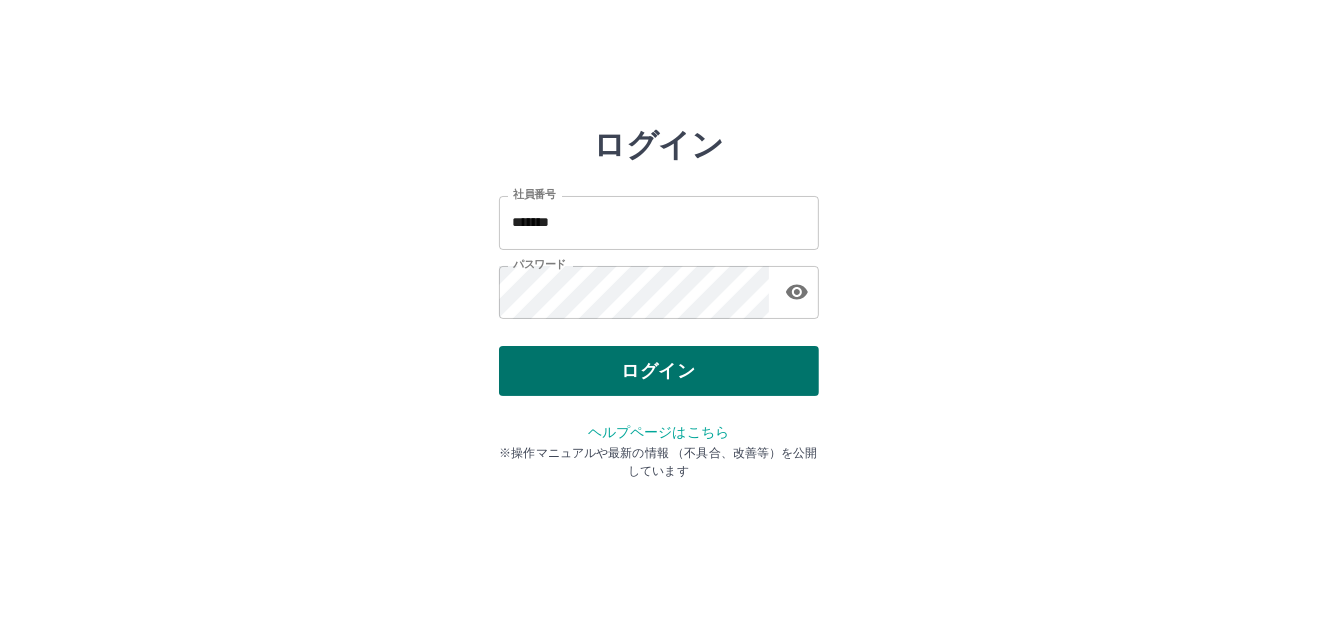 click on "ログイン" at bounding box center [659, 371] 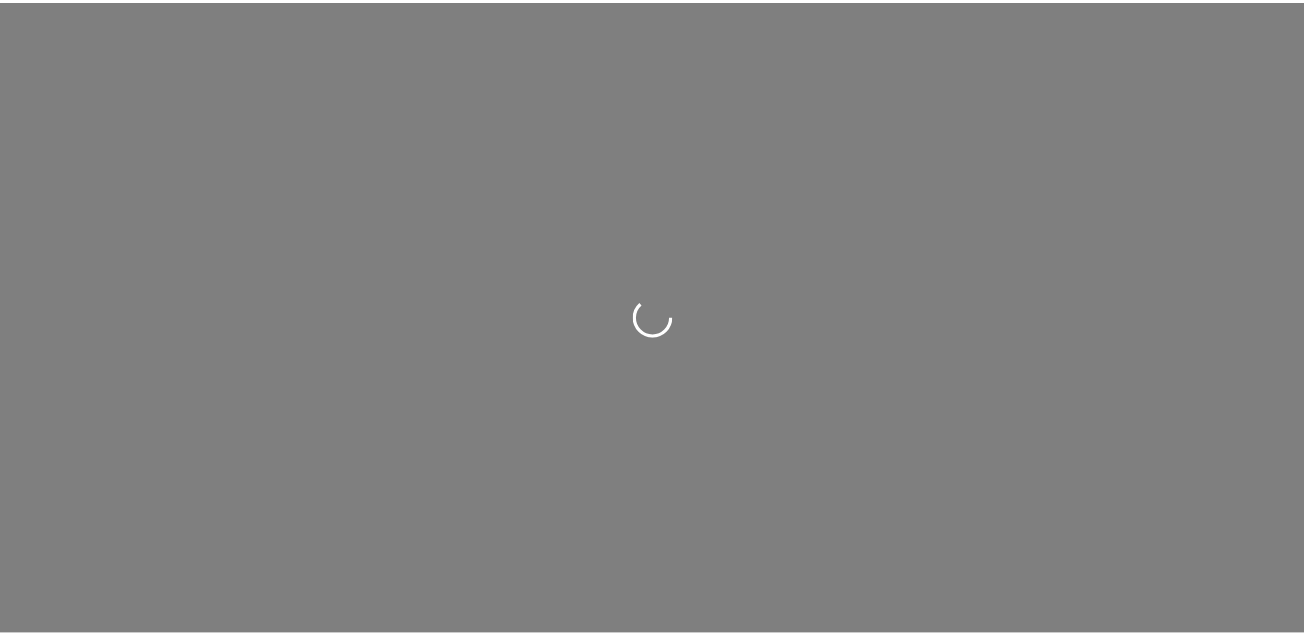 scroll, scrollTop: 0, scrollLeft: 0, axis: both 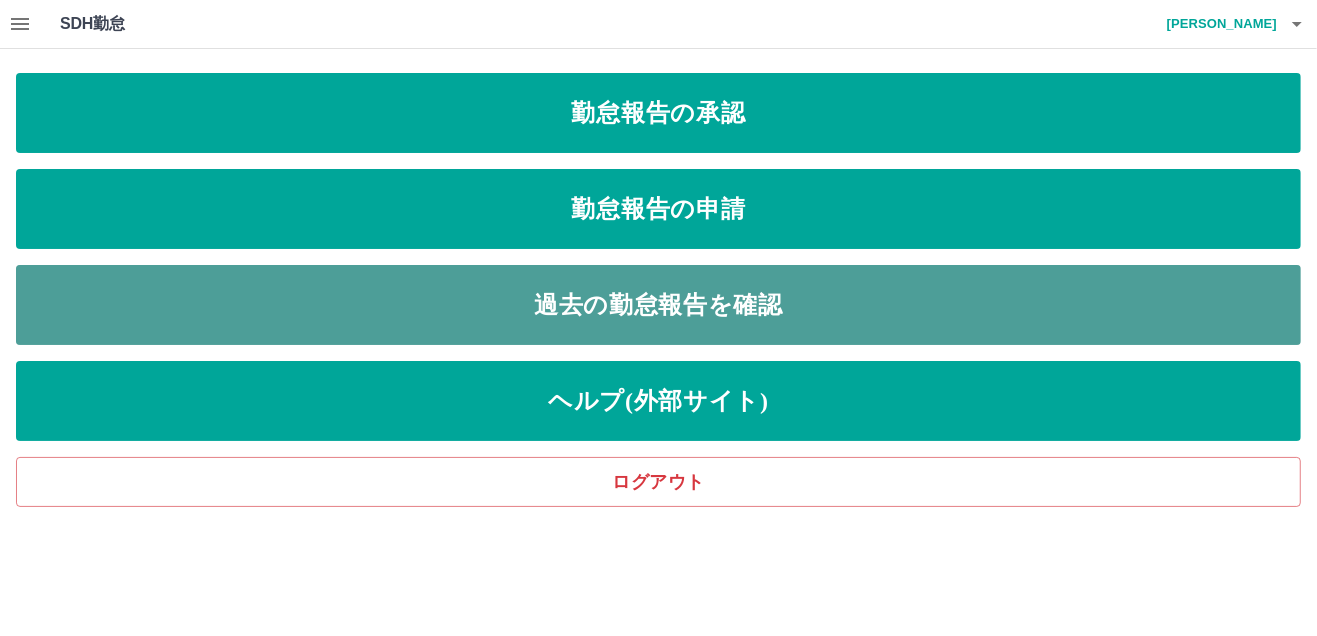 click on "過去の勤怠報告を確認" at bounding box center [658, 305] 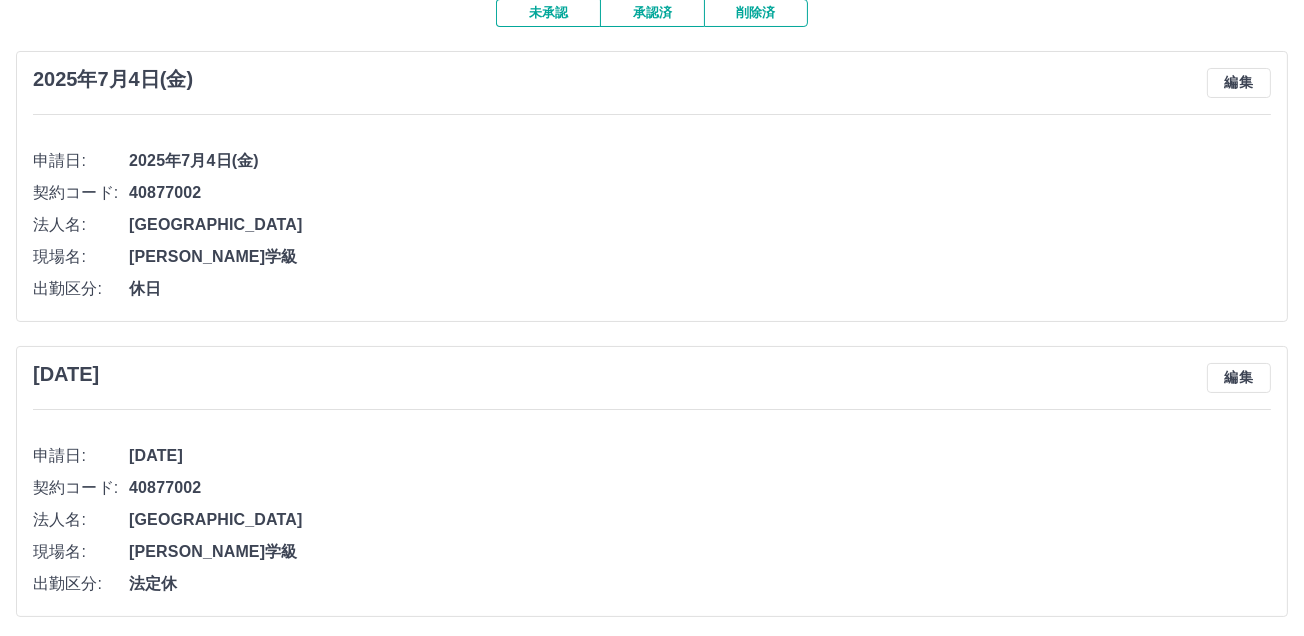 scroll, scrollTop: 0, scrollLeft: 0, axis: both 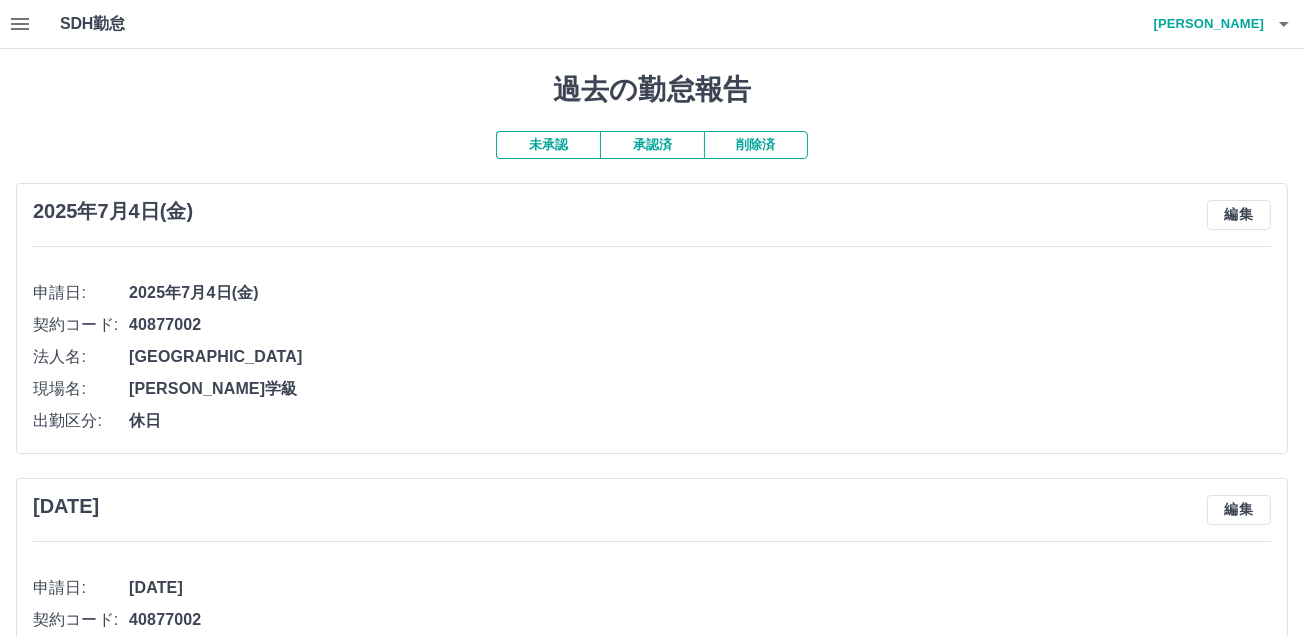click on "承認済" at bounding box center (652, 145) 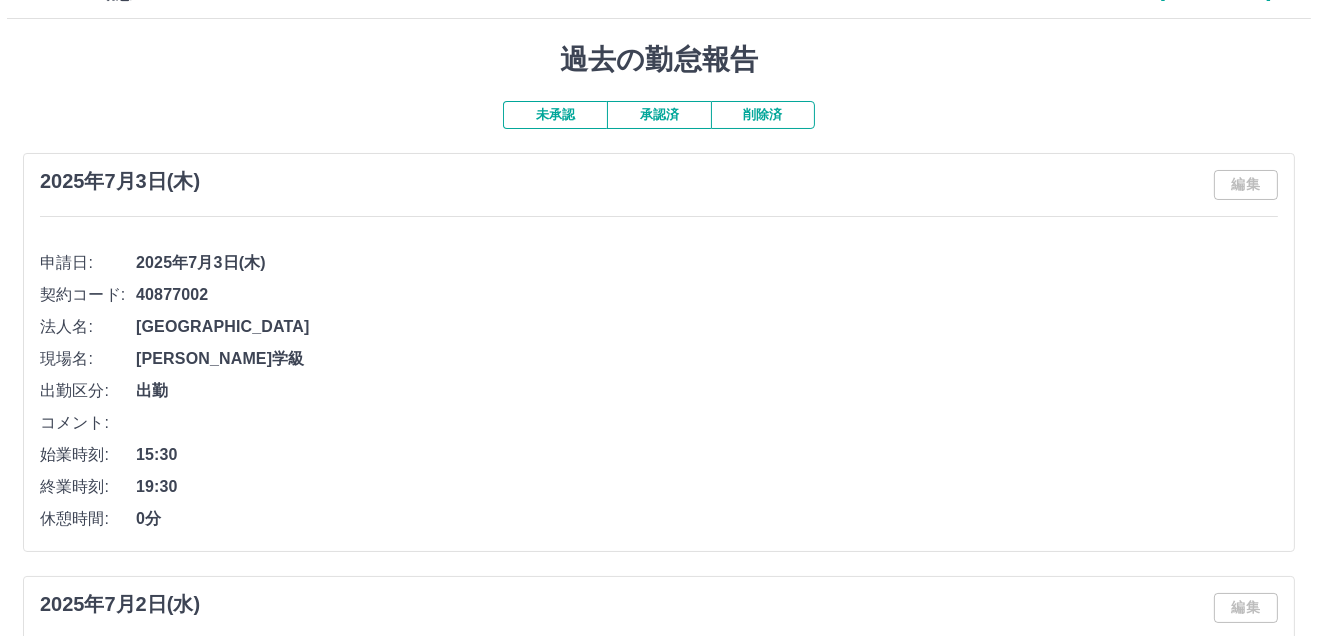 scroll, scrollTop: 0, scrollLeft: 0, axis: both 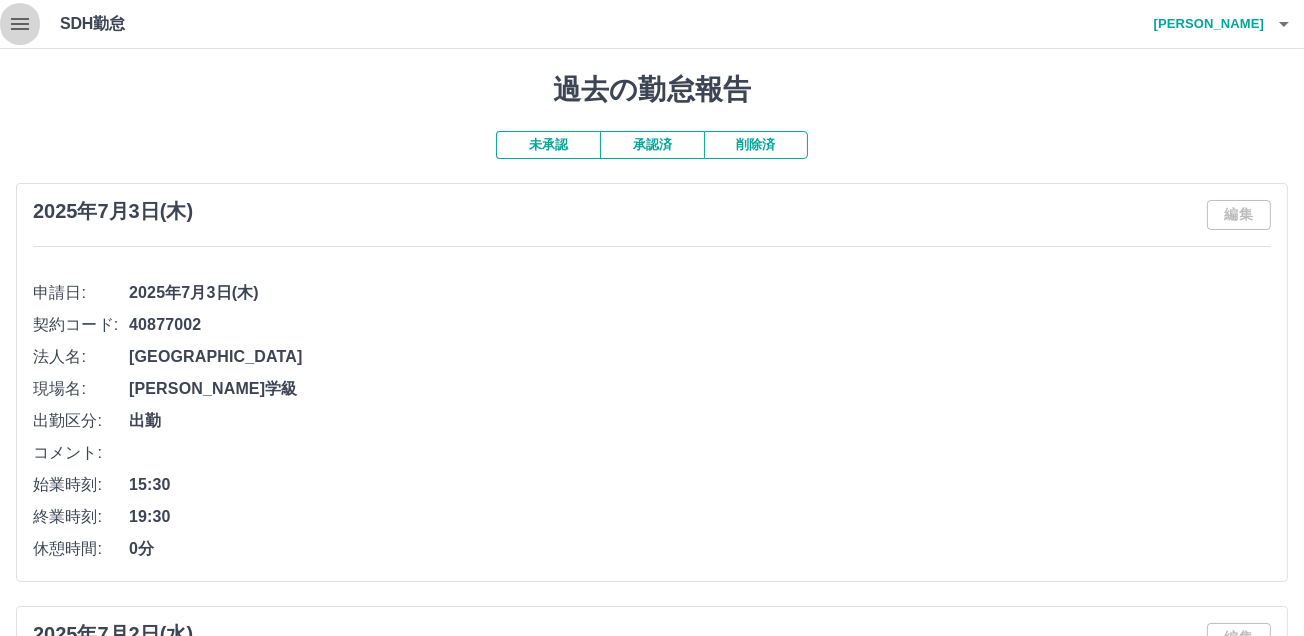 click at bounding box center [20, 24] 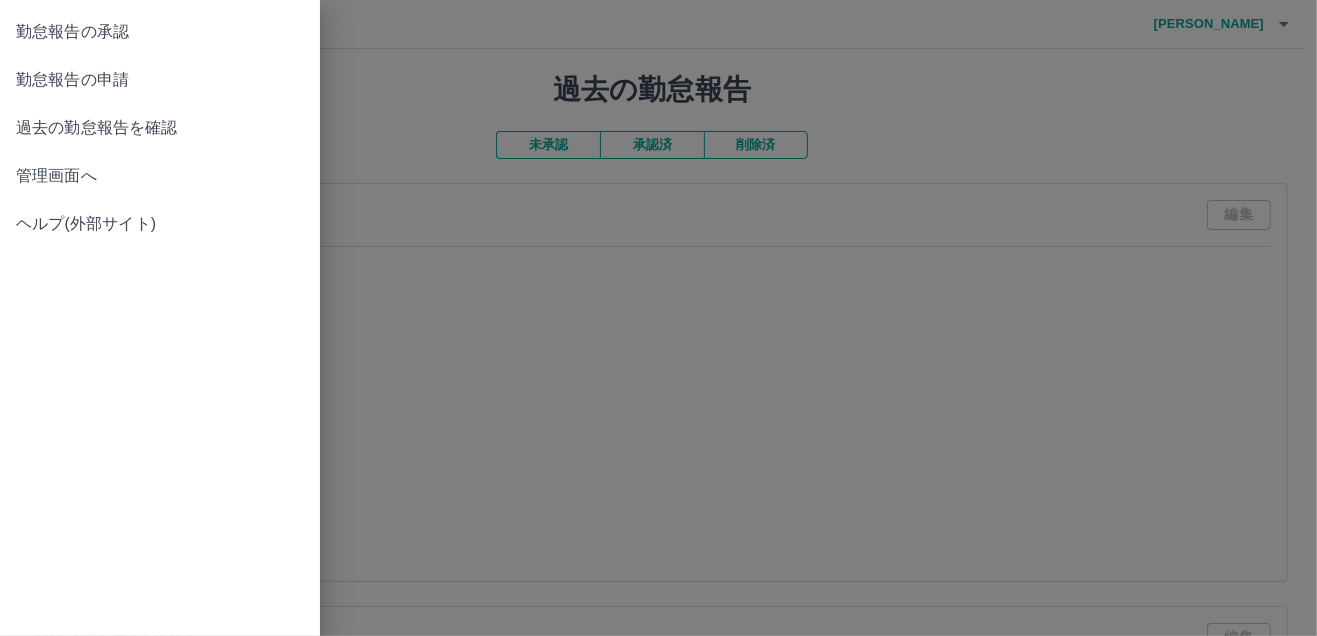 click on "勤怠報告の申請" at bounding box center (160, 80) 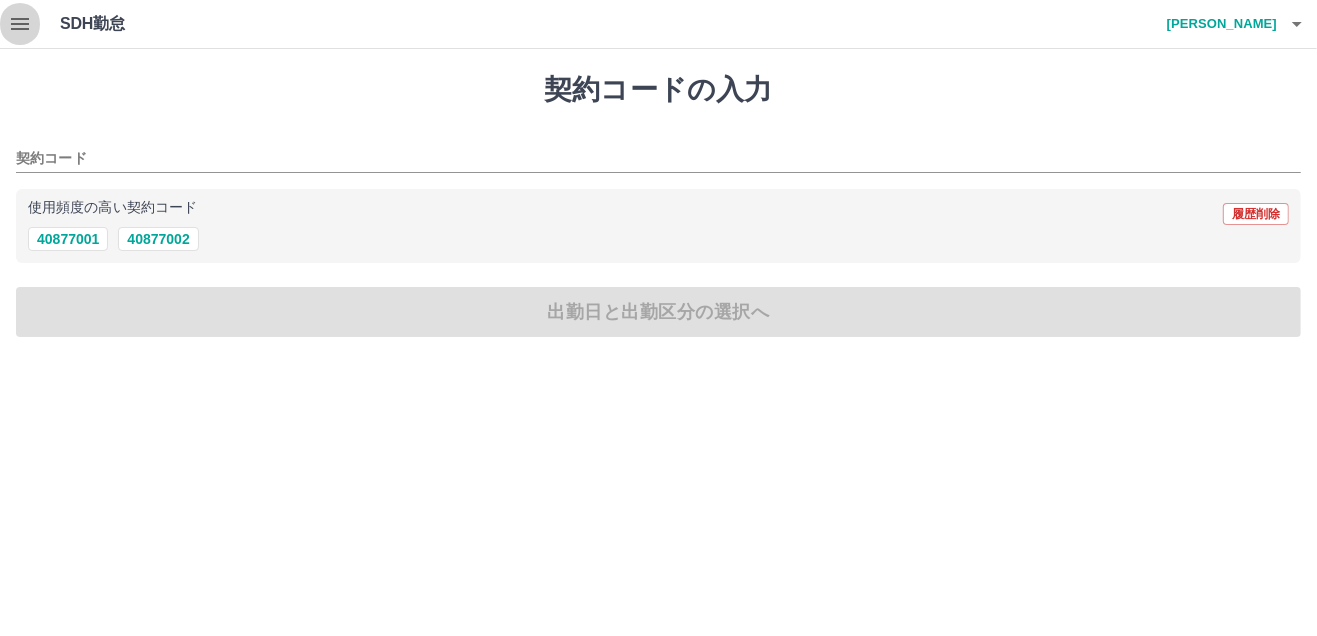 click at bounding box center (20, 24) 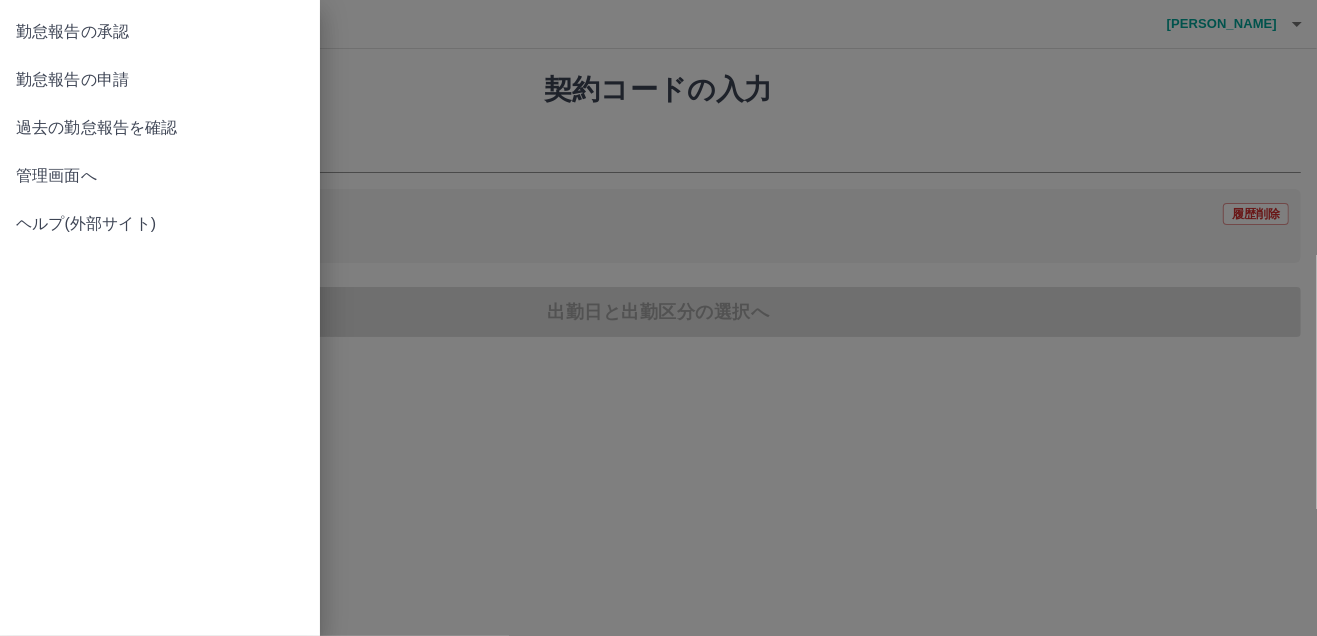 click on "管理画面へ" at bounding box center [160, 176] 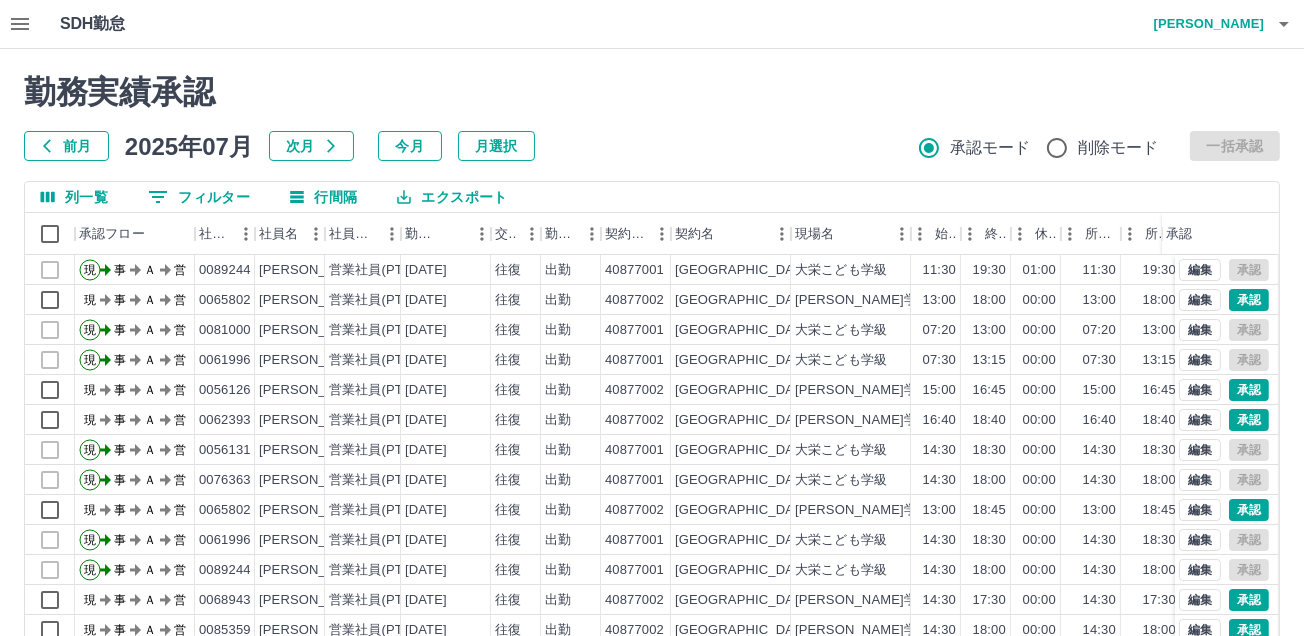 click on "0 フィルター" at bounding box center [199, 197] 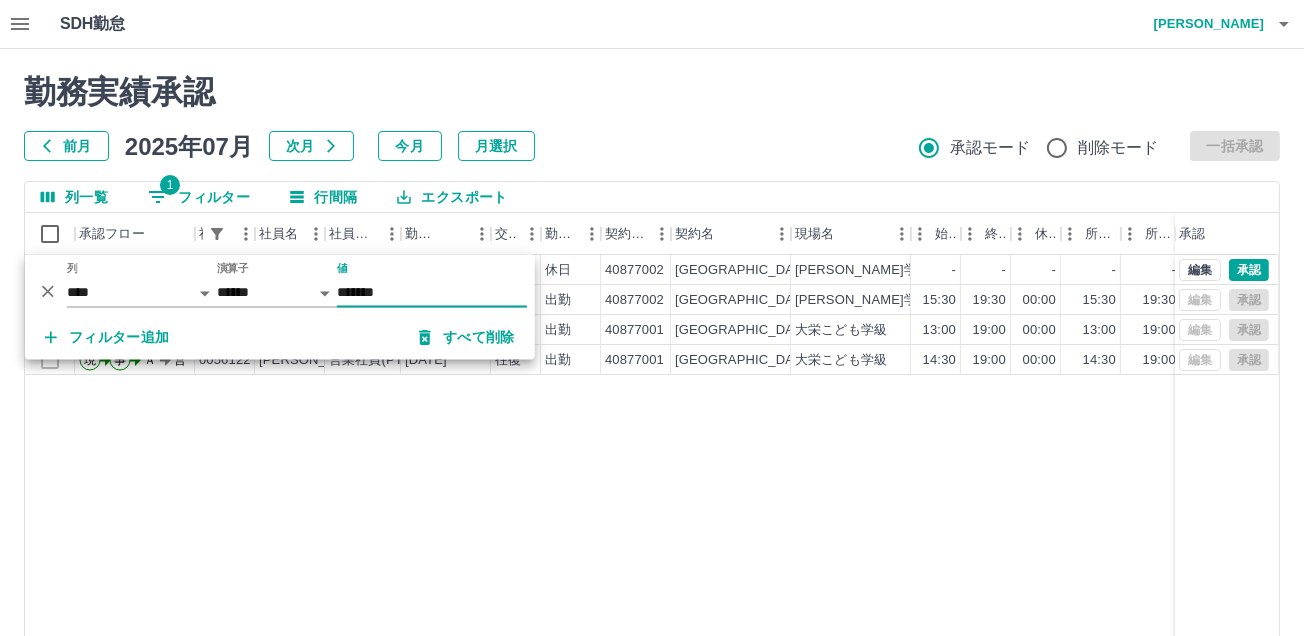 type on "*******" 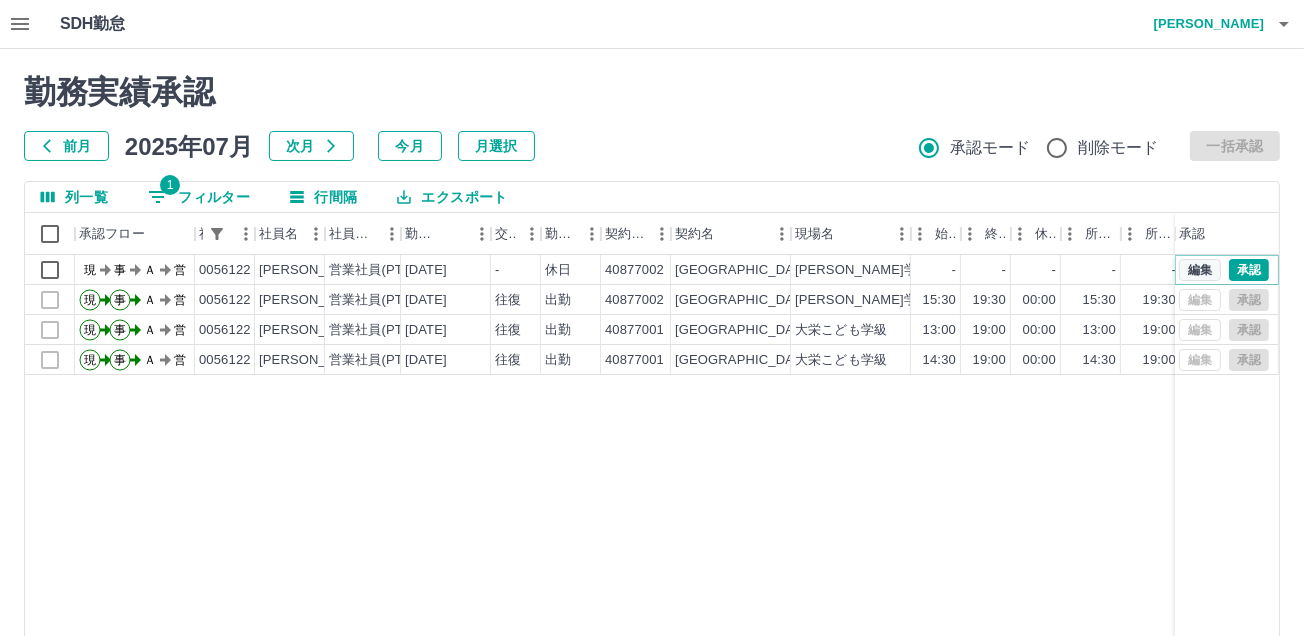 click on "編集" at bounding box center [1200, 270] 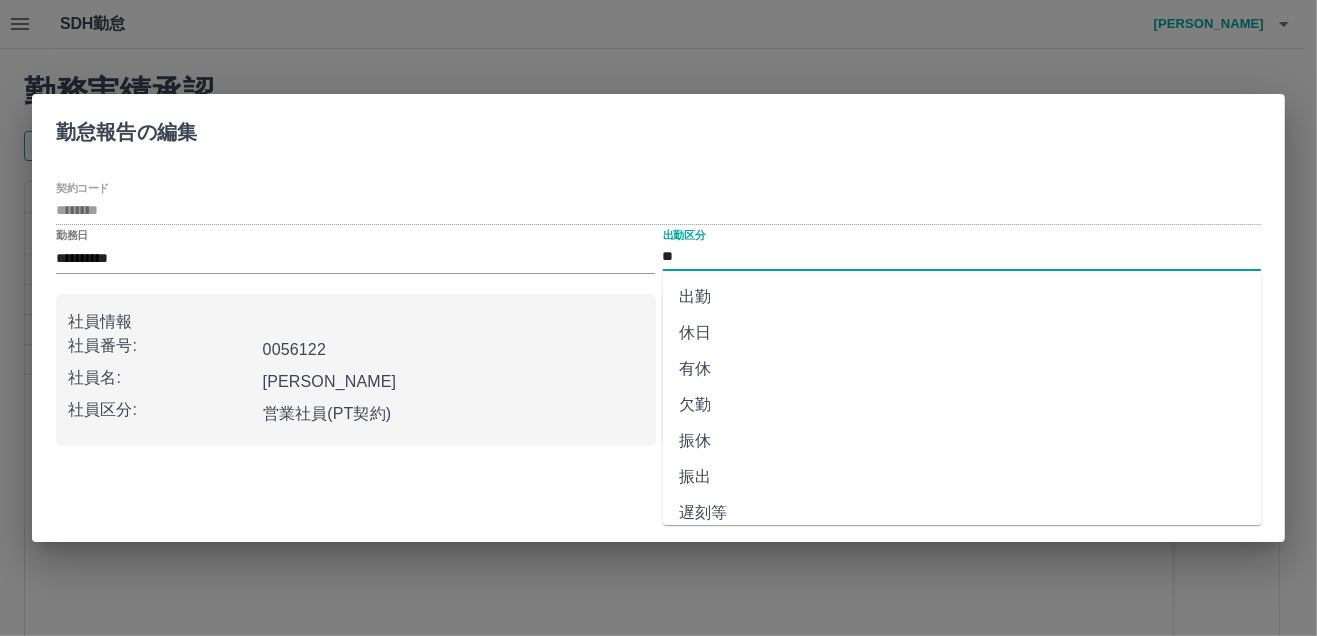 click on "**" at bounding box center (962, 257) 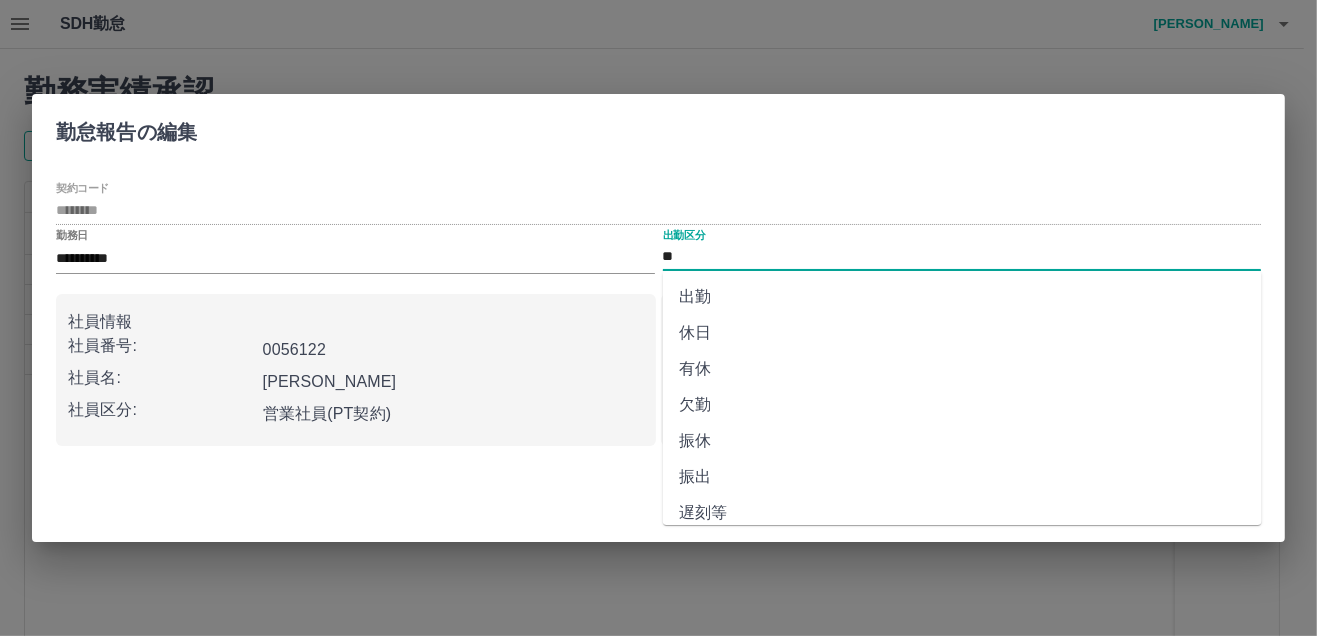 drag, startPoint x: 693, startPoint y: 254, endPoint x: 708, endPoint y: 298, distance: 46.486557 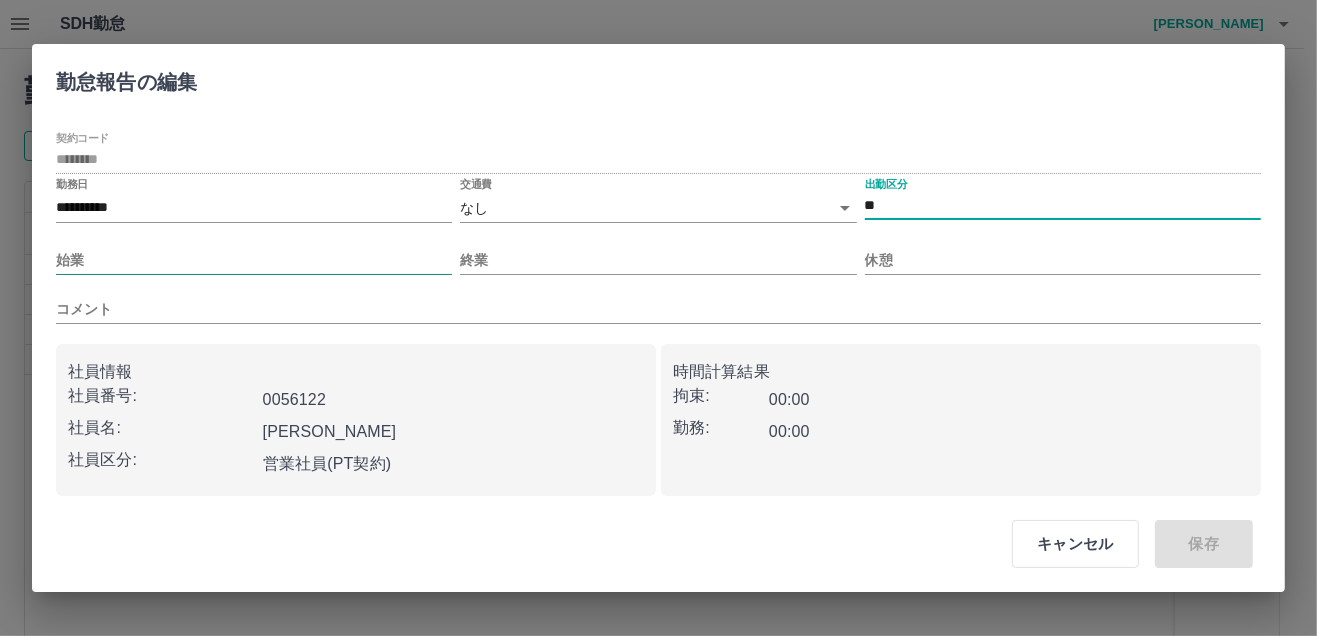 click on "始業" at bounding box center (254, 260) 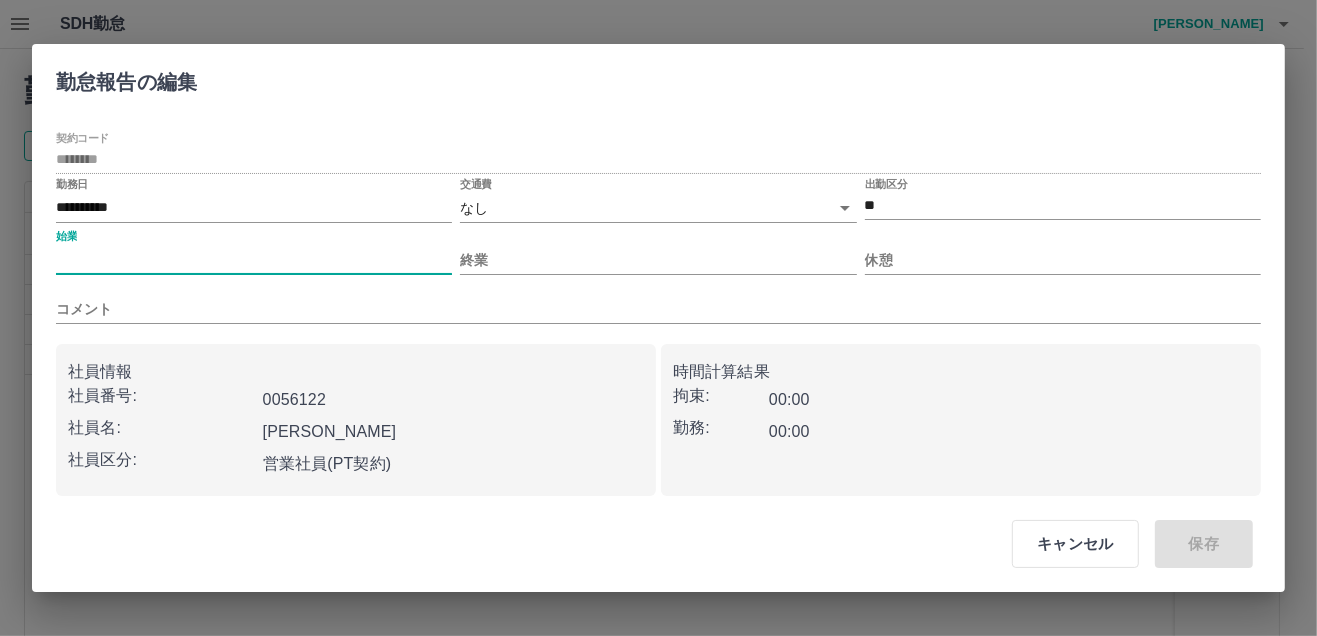 type on "****" 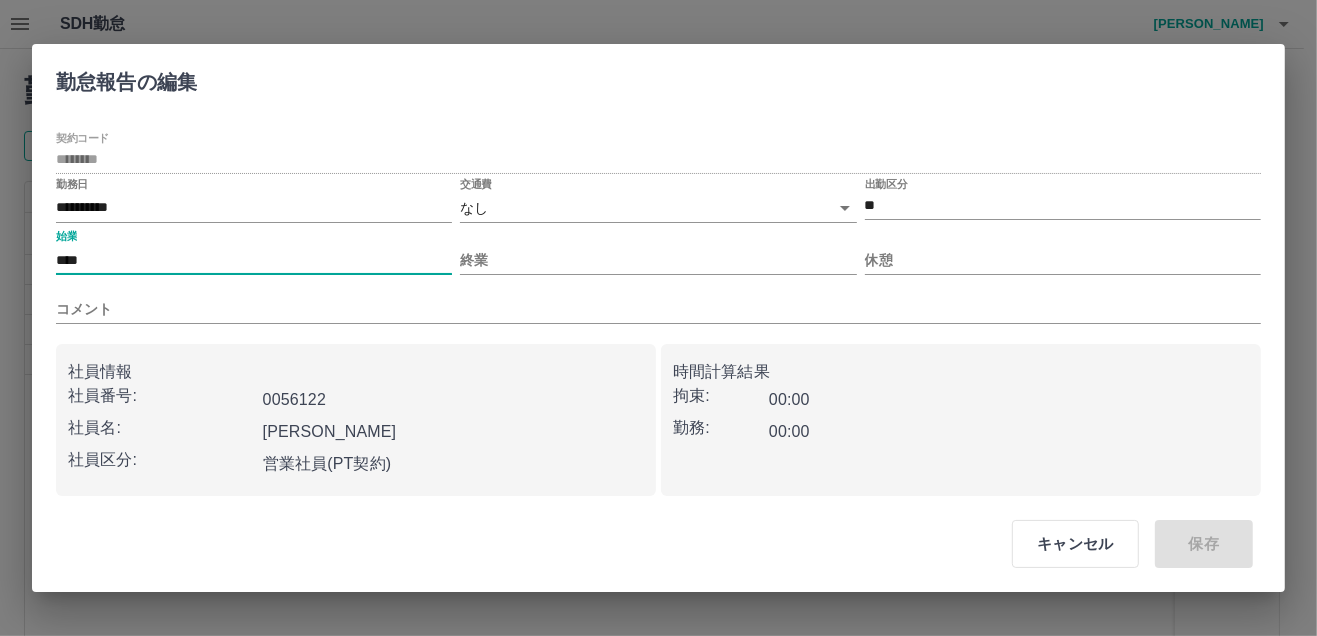 type on "****" 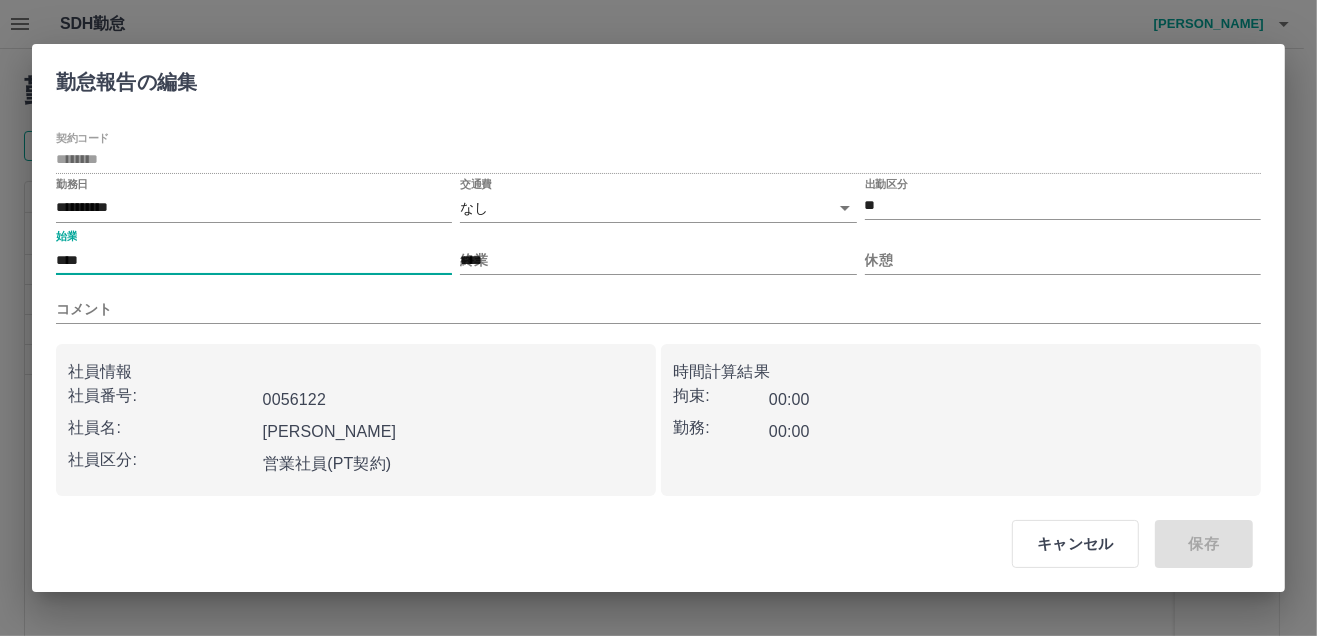 type on "***" 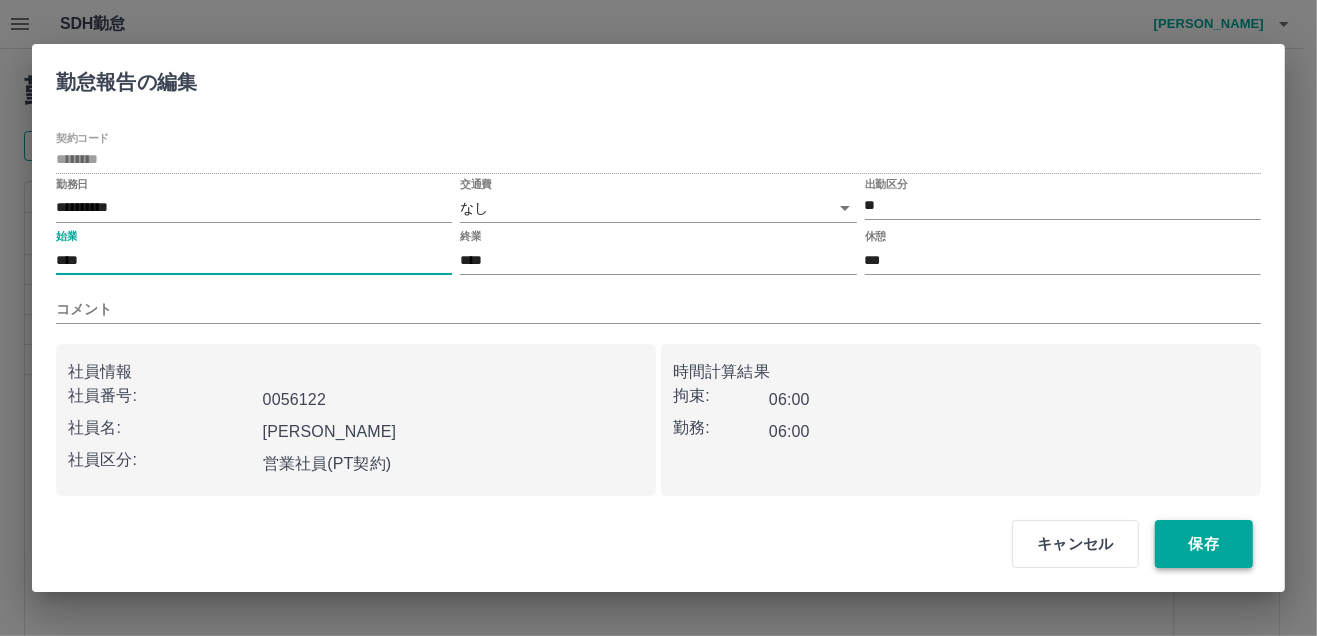 click on "保存" at bounding box center [1204, 544] 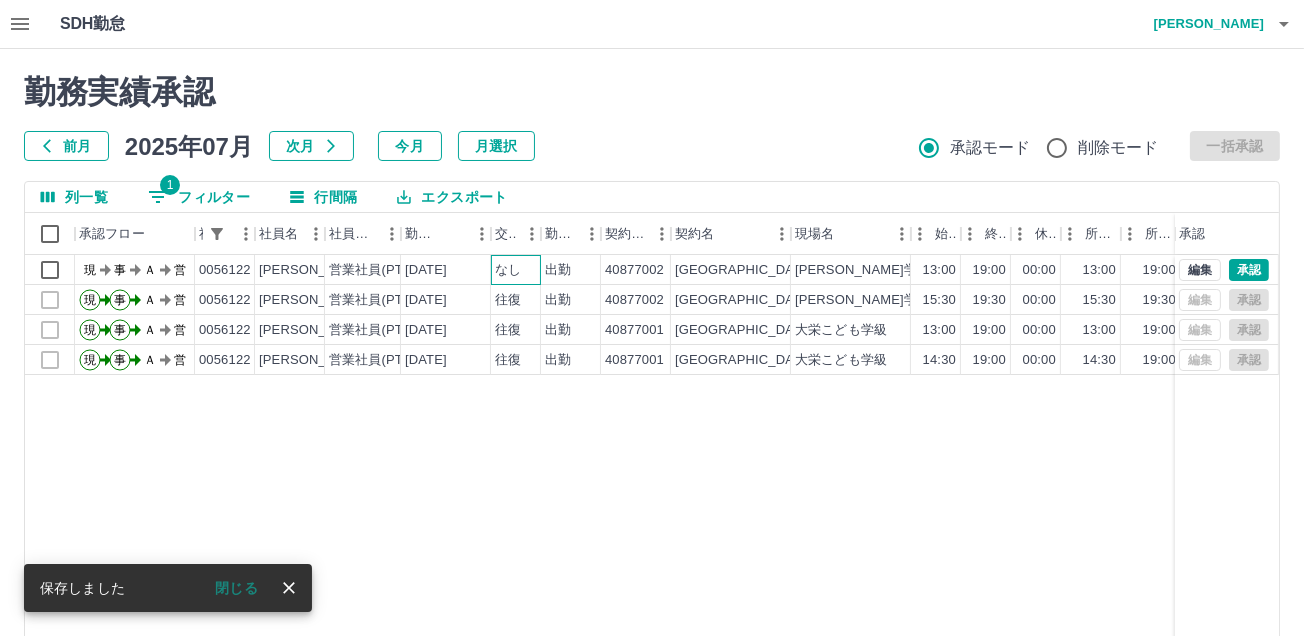 click on "なし" at bounding box center [508, 270] 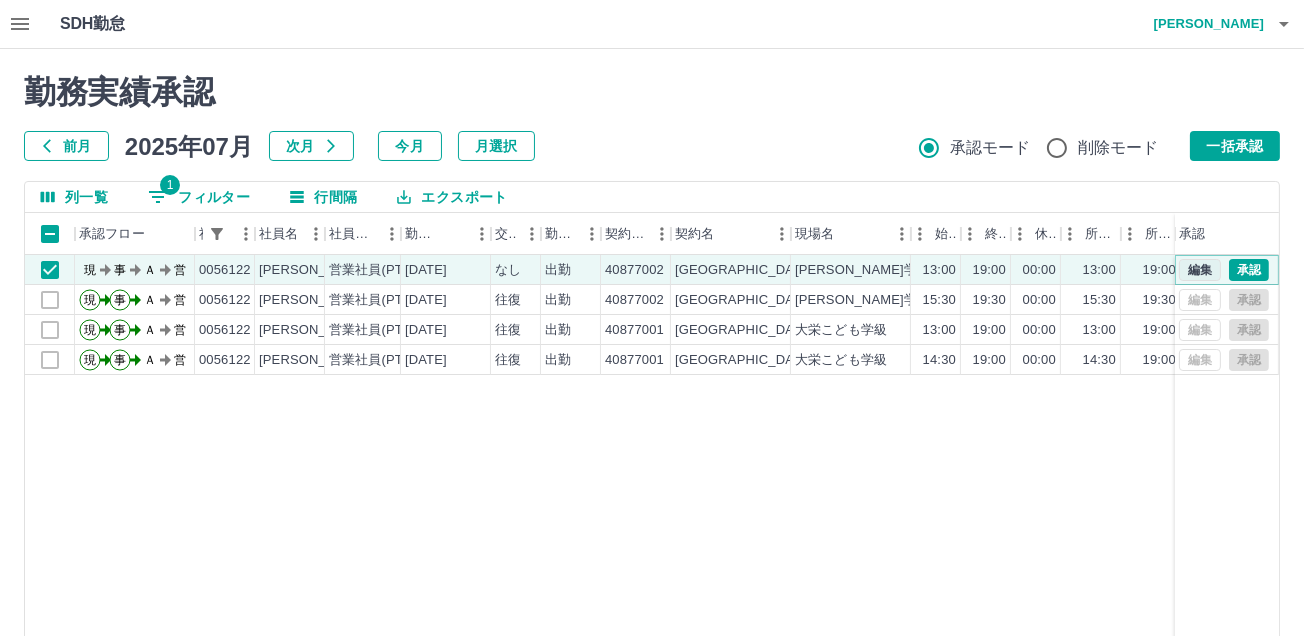 click on "編集" at bounding box center [1200, 270] 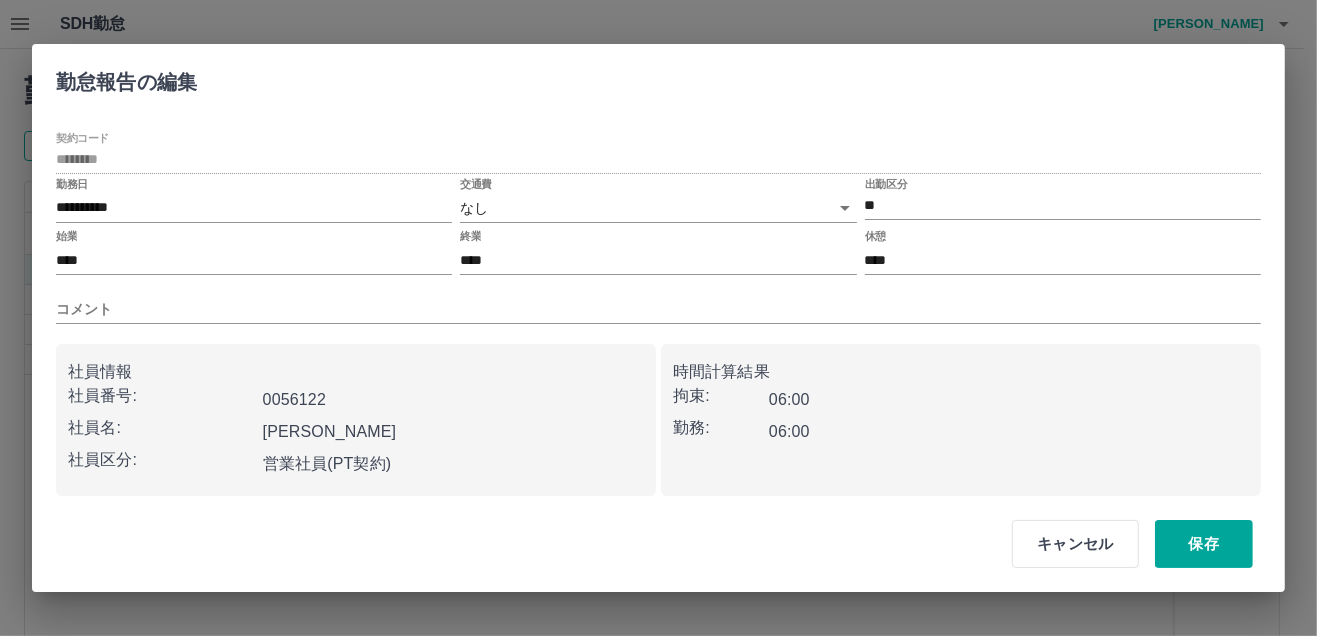 click on "SDH勤怠 中山　功一 勤務実績承認 前月 2025年07月 次月 今月 月選択 承認モード 削除モード 一括承認 列一覧 1 フィルター 行間隔 エクスポート 承認フロー 社員番号 社員名 社員区分 勤務日 交通費 勤務区分 契約コード 契約名 現場名 始業 終業 休憩 所定開始 所定終業 所定休憩 拘束 勤務 遅刻等 コメント 承認 現 事 Ａ 営 0056122 中山　功一 営業社員(PT契約) 2025-07-04 なし 出勤 40877002 北栄町 北条なかよし学級 13:00 19:00 00:00 13:00 19:00 00:00 06:00 06:00 00:00 現 事 Ａ 営 0056122 中山　功一 営業社員(PT契約) 2025-07-03 往復 出勤 40877002 北栄町 北条なかよし学級 15:30 19:30 00:00 15:30 19:30 00:00 04:00 04:00 00:00 現 事 Ａ 営 0056122 中山　功一 営業社員(PT契約) 2025-07-02 往復 出勤 40877001 北栄町 大栄こども学級 13:00 19:00 00:00 13:00 19:00 00:00 06:00 06:00 00:00 現 事 Ａ 営 0056122 中山　功一 2025-07-01 20" at bounding box center (658, 422) 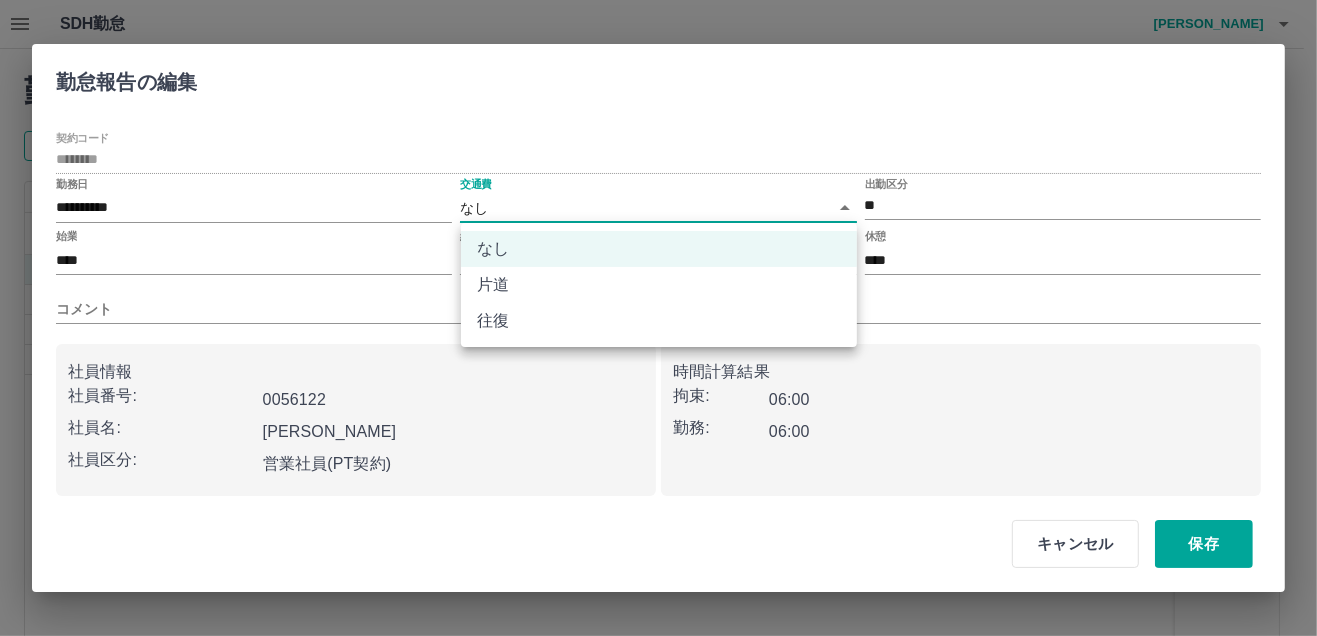 click on "往復" at bounding box center (659, 321) 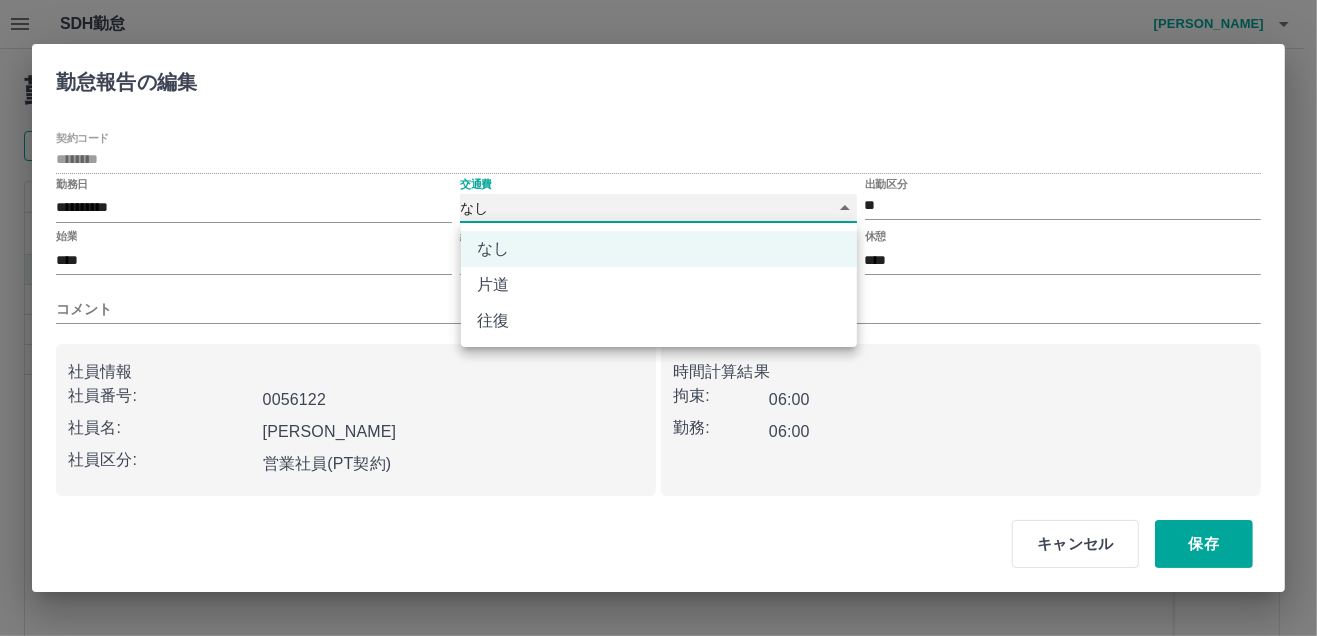 type on "******" 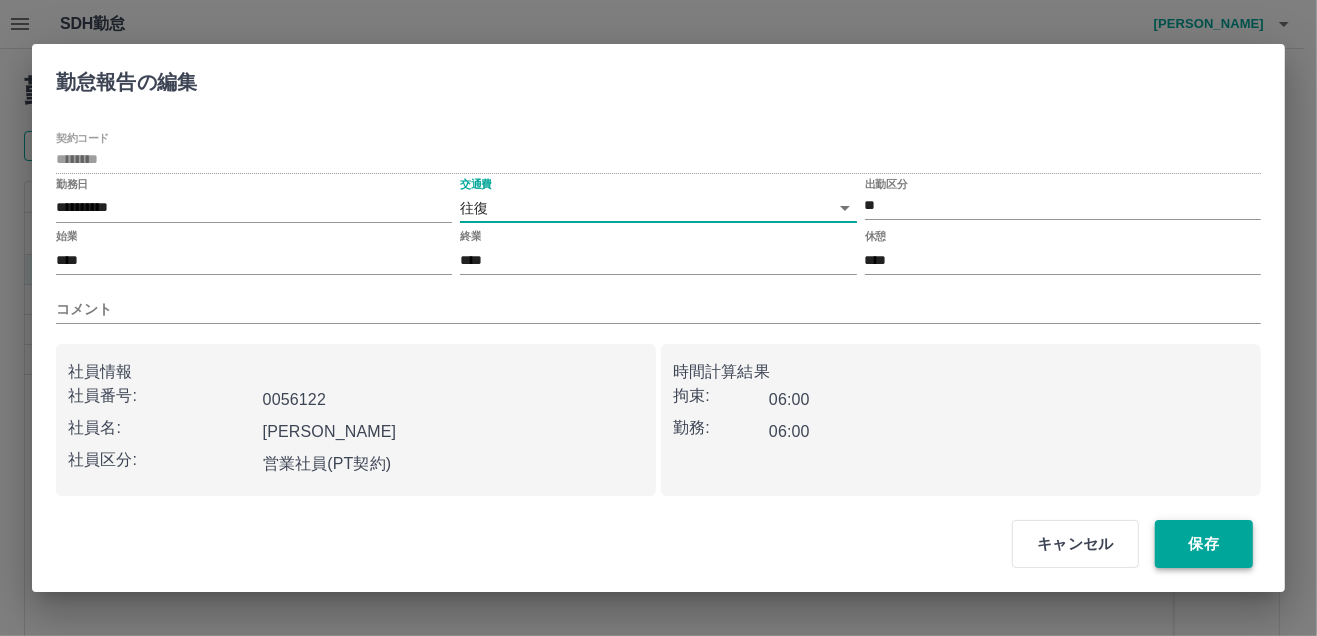click on "保存" at bounding box center [1204, 544] 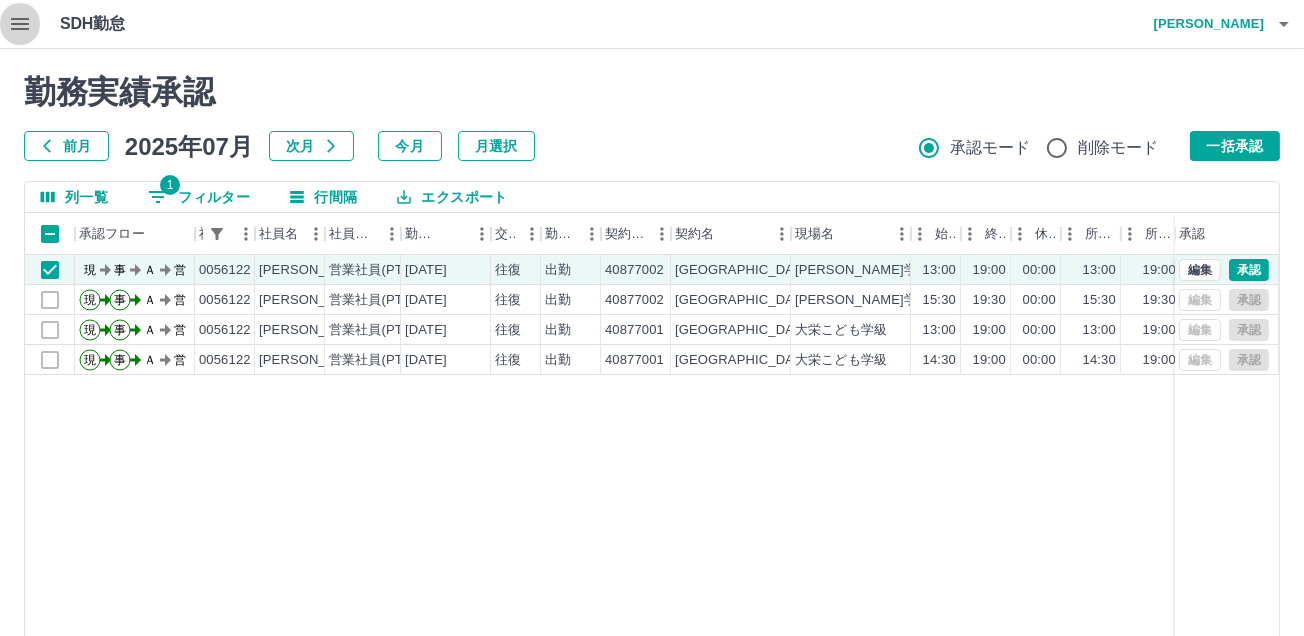click 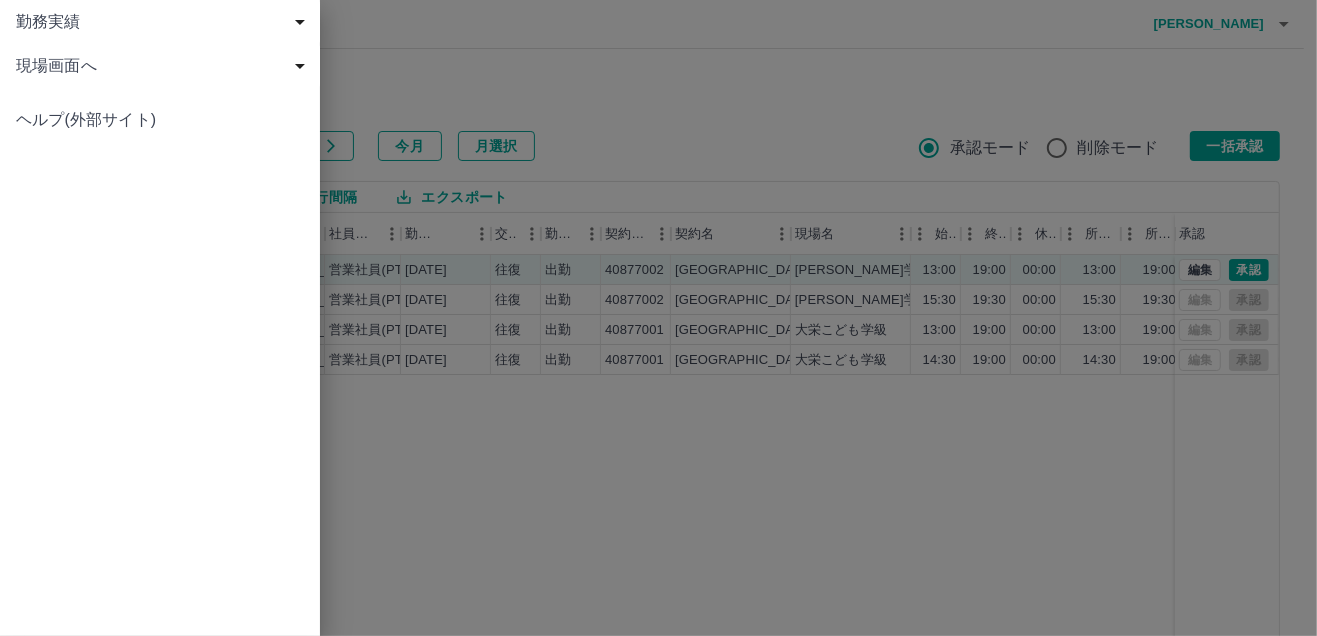 click on "勤務実績" at bounding box center (164, 22) 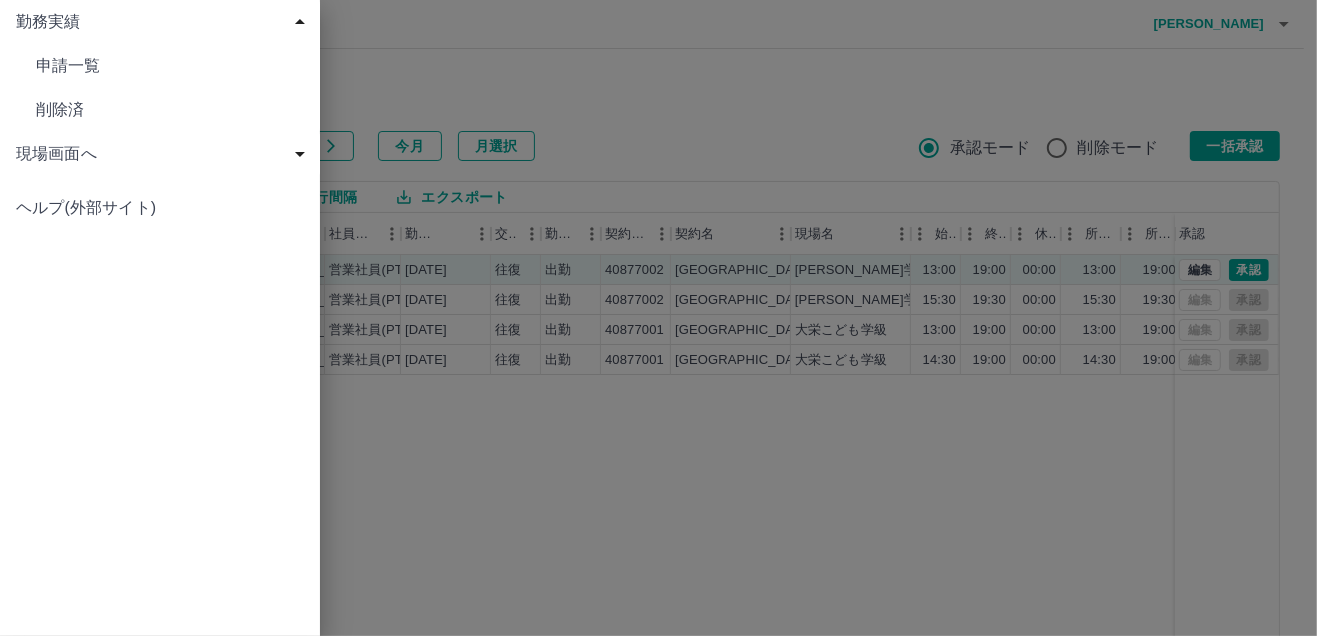 click on "現場画面へ" at bounding box center [164, 154] 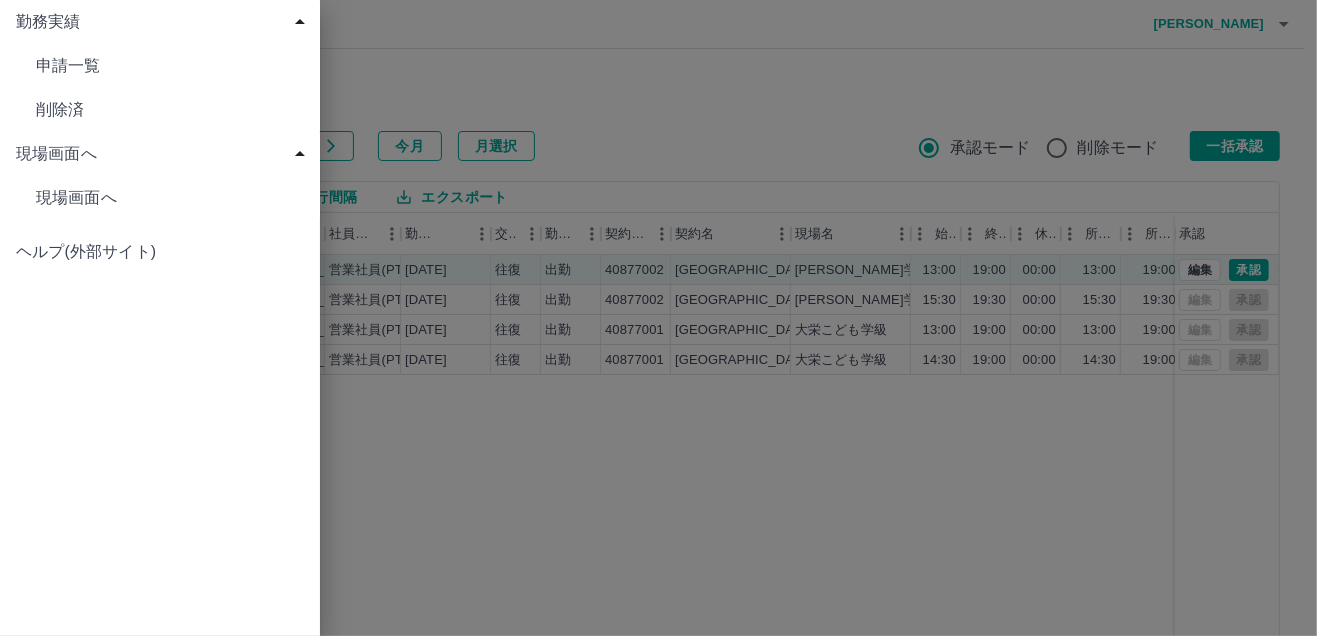 click on "現場画面へ" at bounding box center [170, 66] 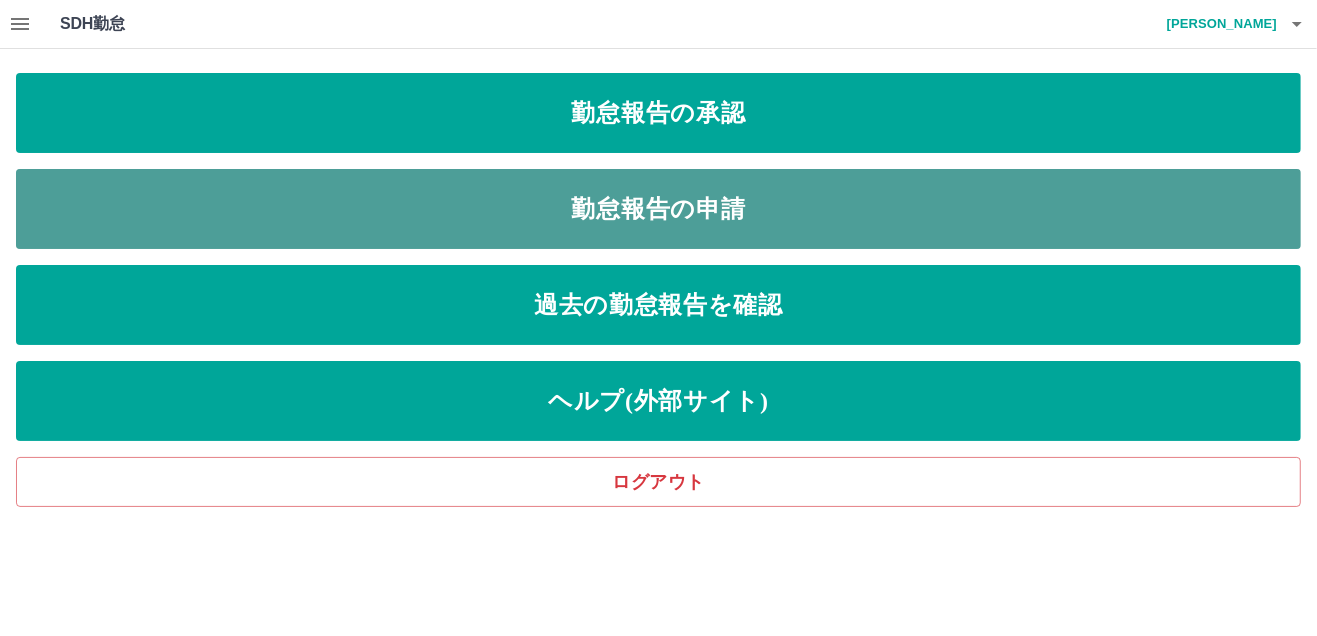 click on "勤怠報告の申請" at bounding box center (658, 209) 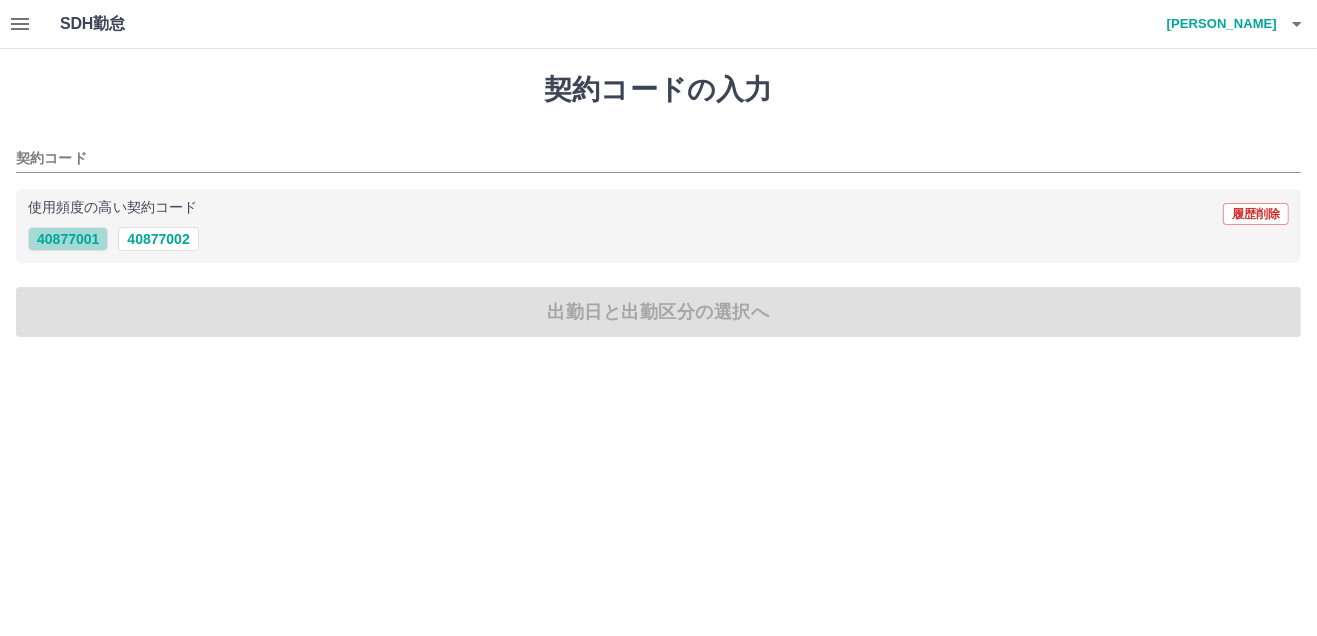 click on "40877001" at bounding box center (68, 239) 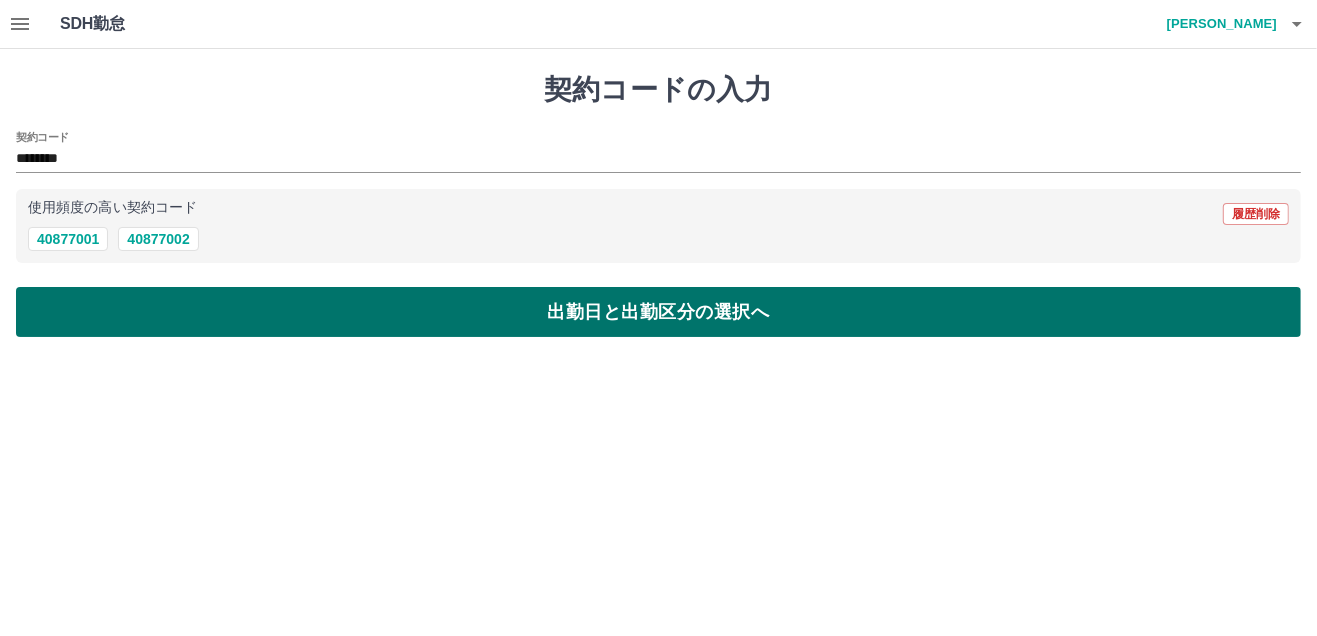 click on "出勤日と出勤区分の選択へ" at bounding box center (658, 312) 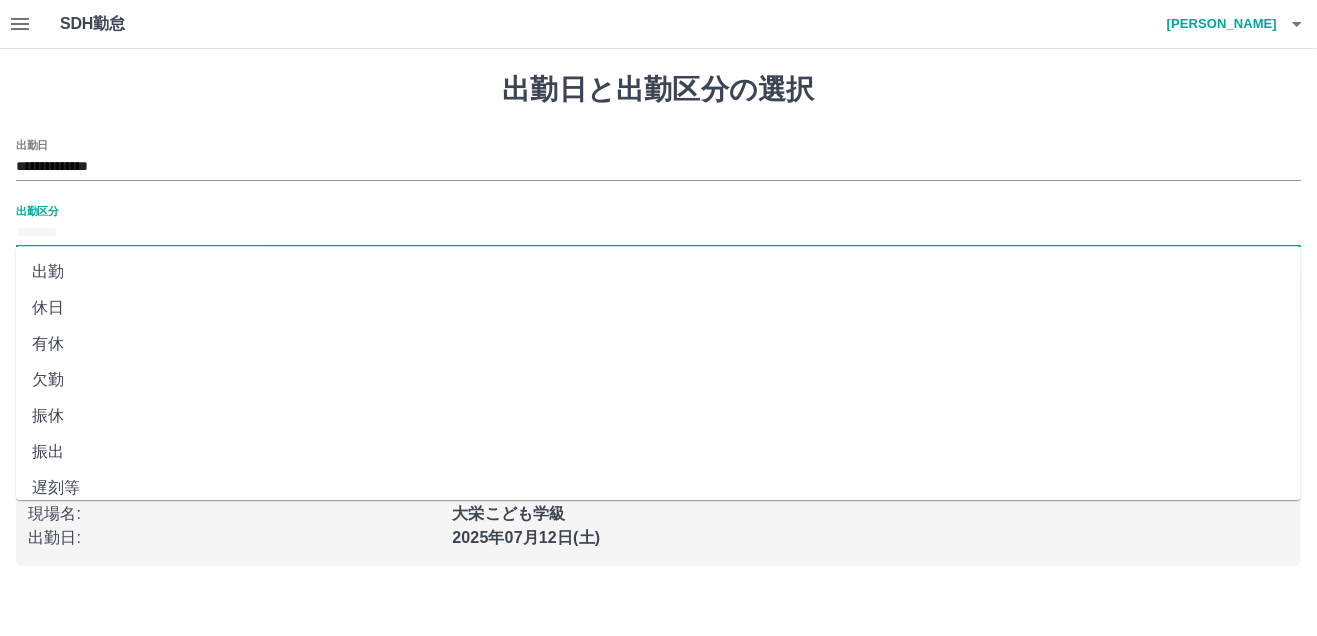 click on "出勤区分" at bounding box center [658, 233] 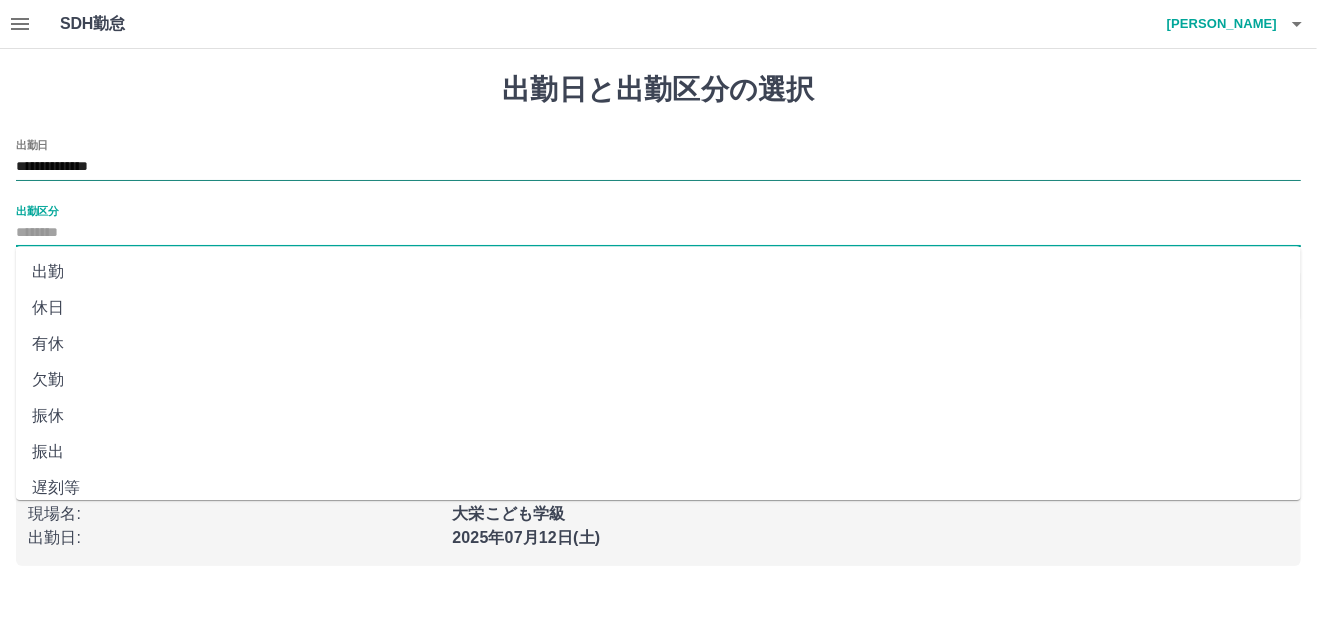 click on "**********" at bounding box center [658, 167] 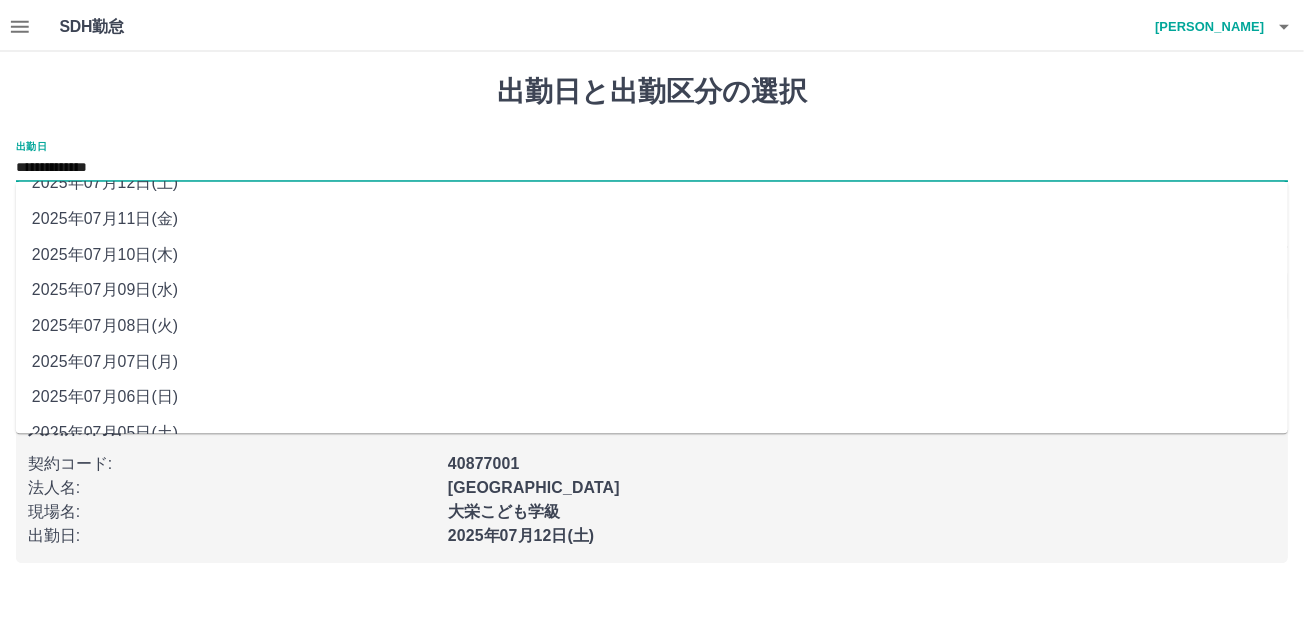 scroll, scrollTop: 85, scrollLeft: 0, axis: vertical 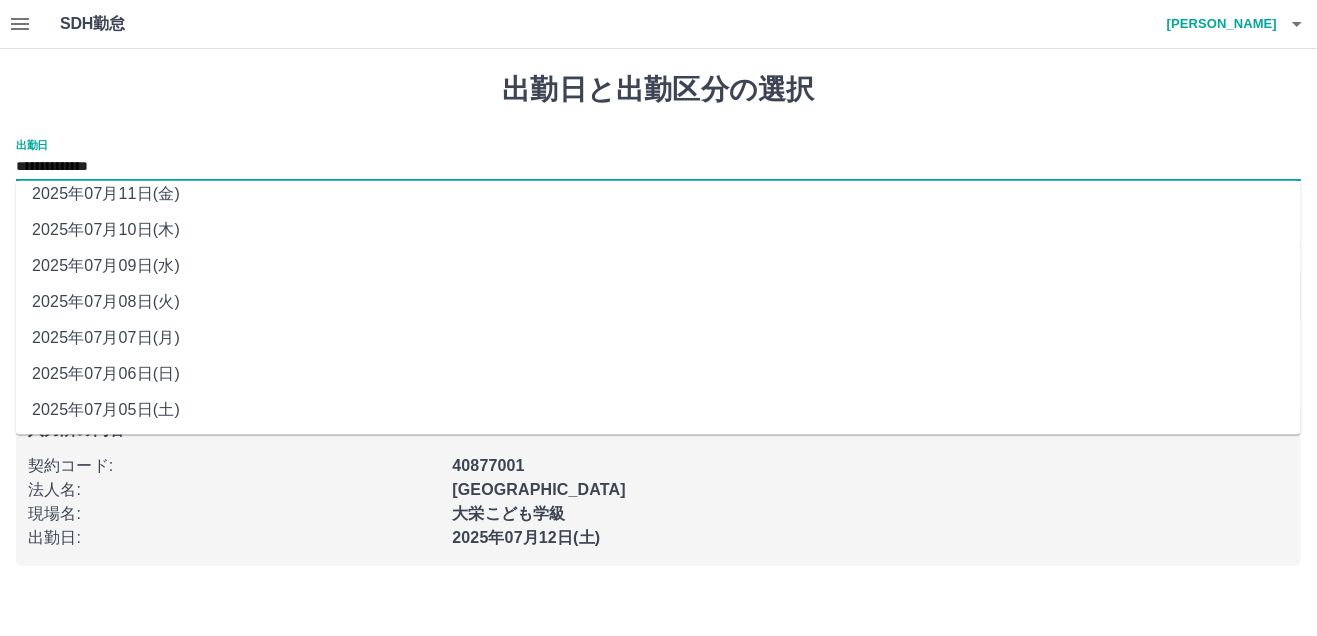click on "2025年07月05日(土)" at bounding box center (658, 410) 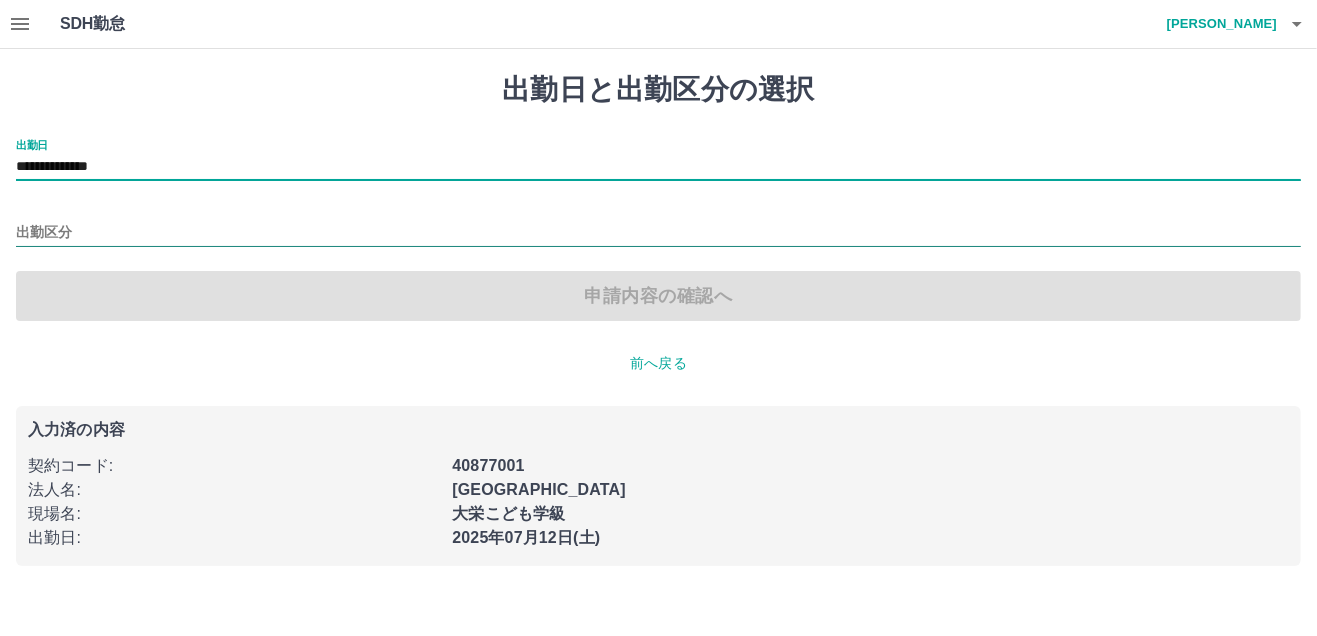 click on "出勤区分" at bounding box center (658, 233) 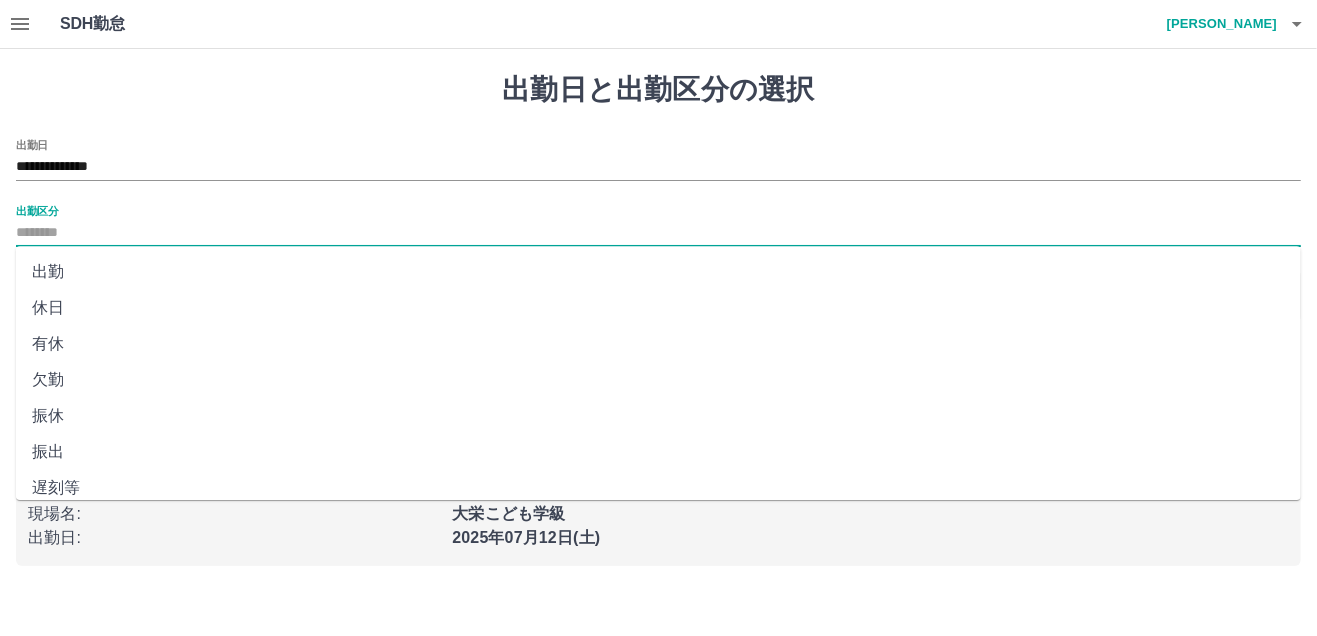 click on "出勤" at bounding box center [658, 272] 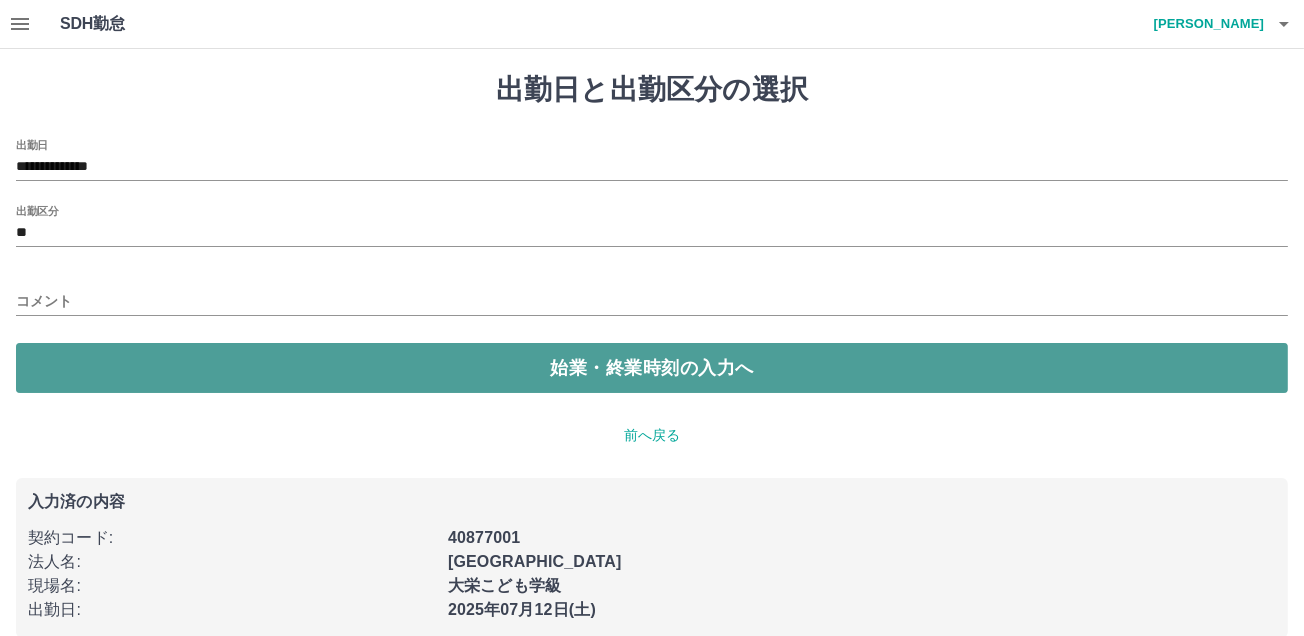 click on "始業・終業時刻の入力へ" at bounding box center [652, 368] 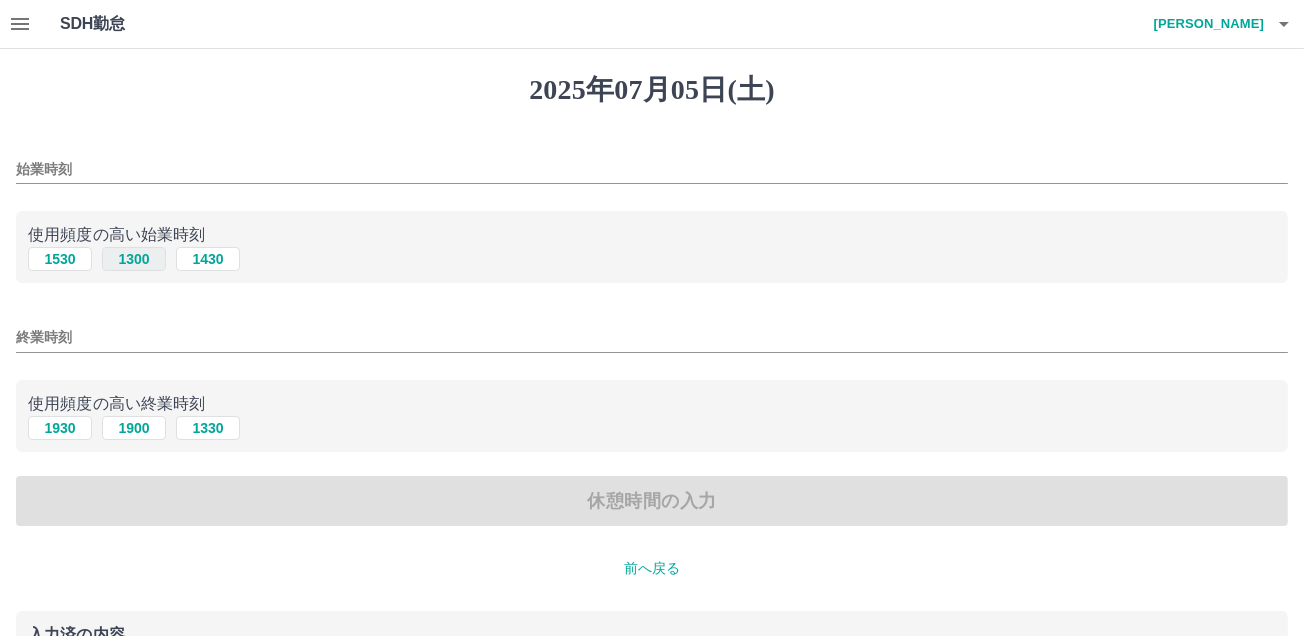 click on "1300" at bounding box center (134, 259) 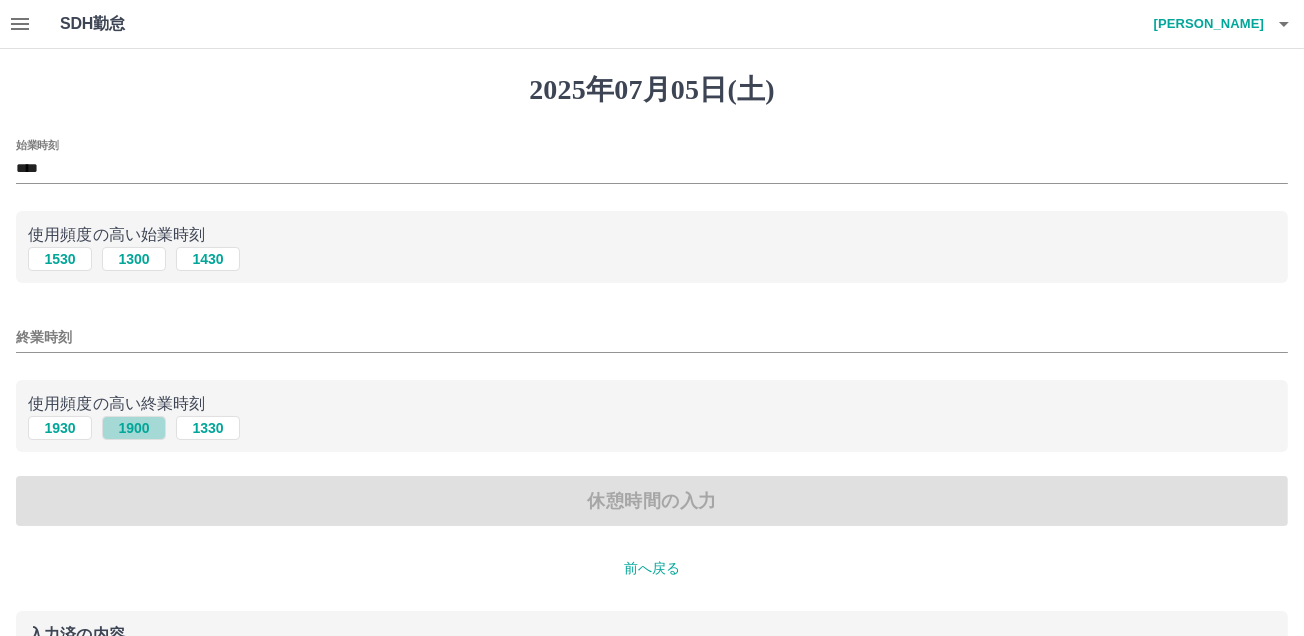 click on "1900" at bounding box center [134, 428] 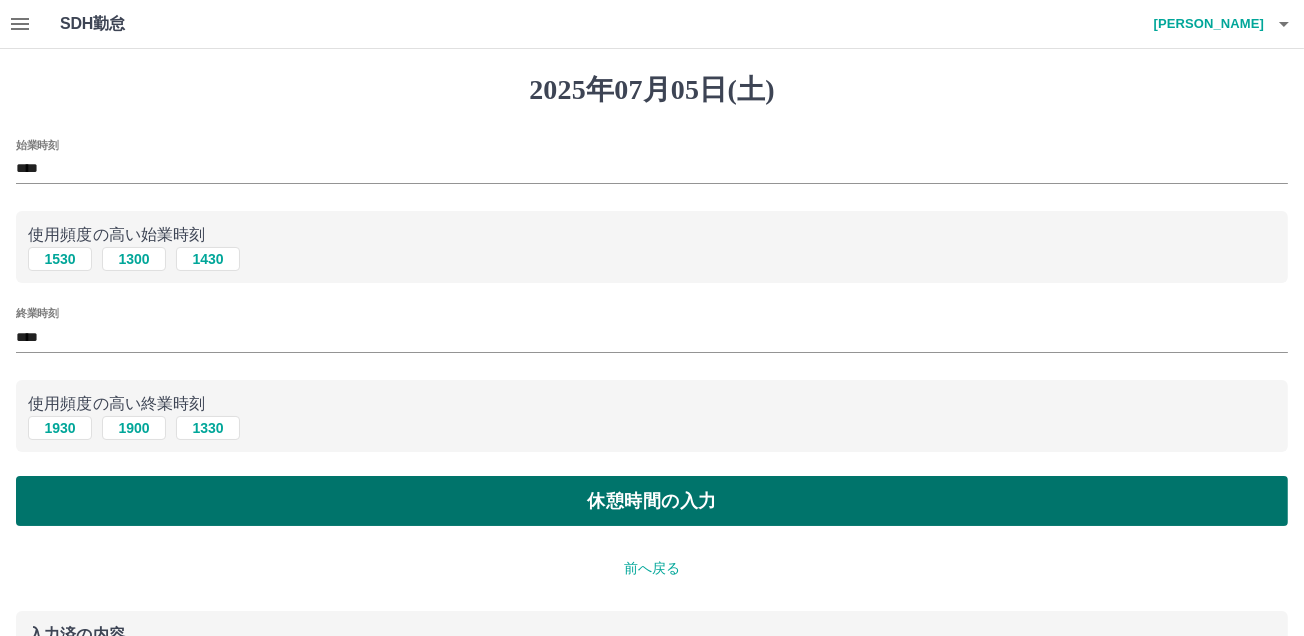 click on "休憩時間の入力" at bounding box center [652, 501] 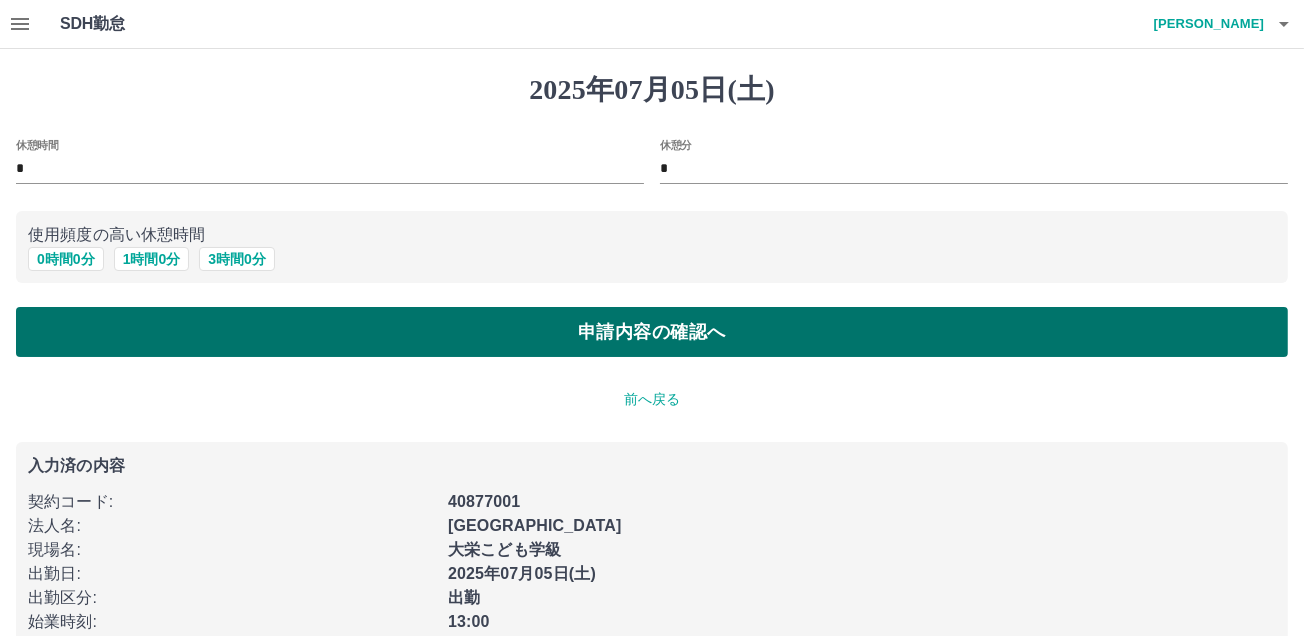 click on "申請内容の確認へ" at bounding box center [652, 332] 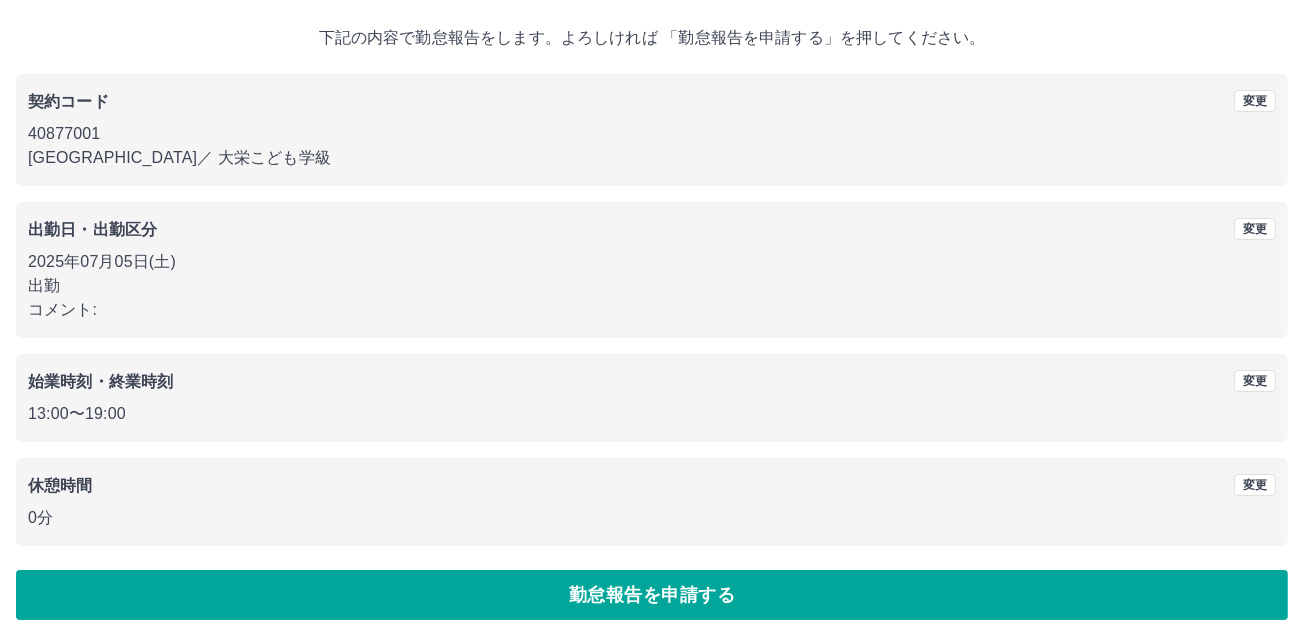 scroll, scrollTop: 111, scrollLeft: 0, axis: vertical 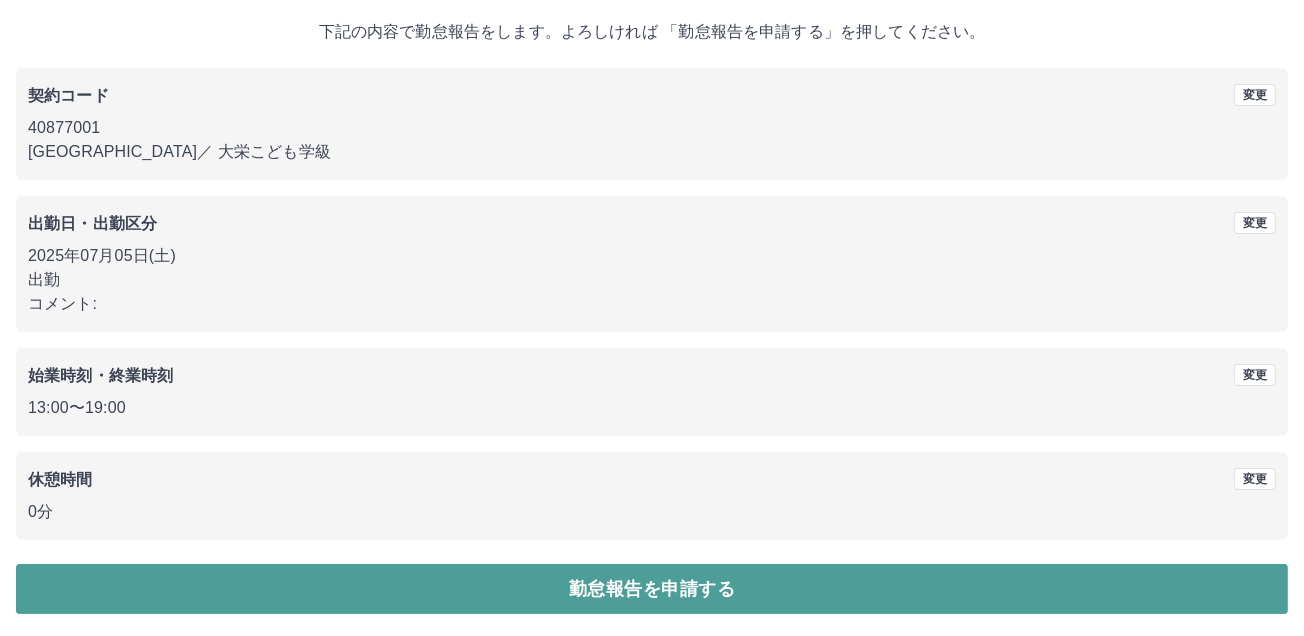 click on "勤怠報告を申請する" at bounding box center [652, 589] 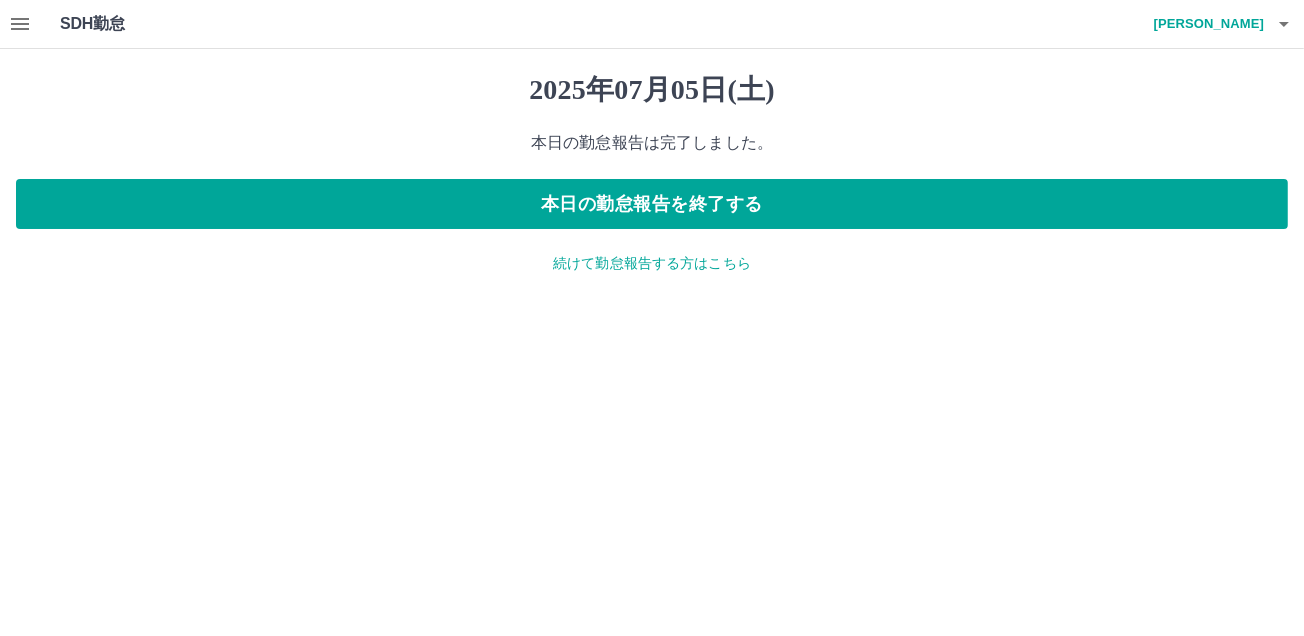 scroll, scrollTop: 0, scrollLeft: 0, axis: both 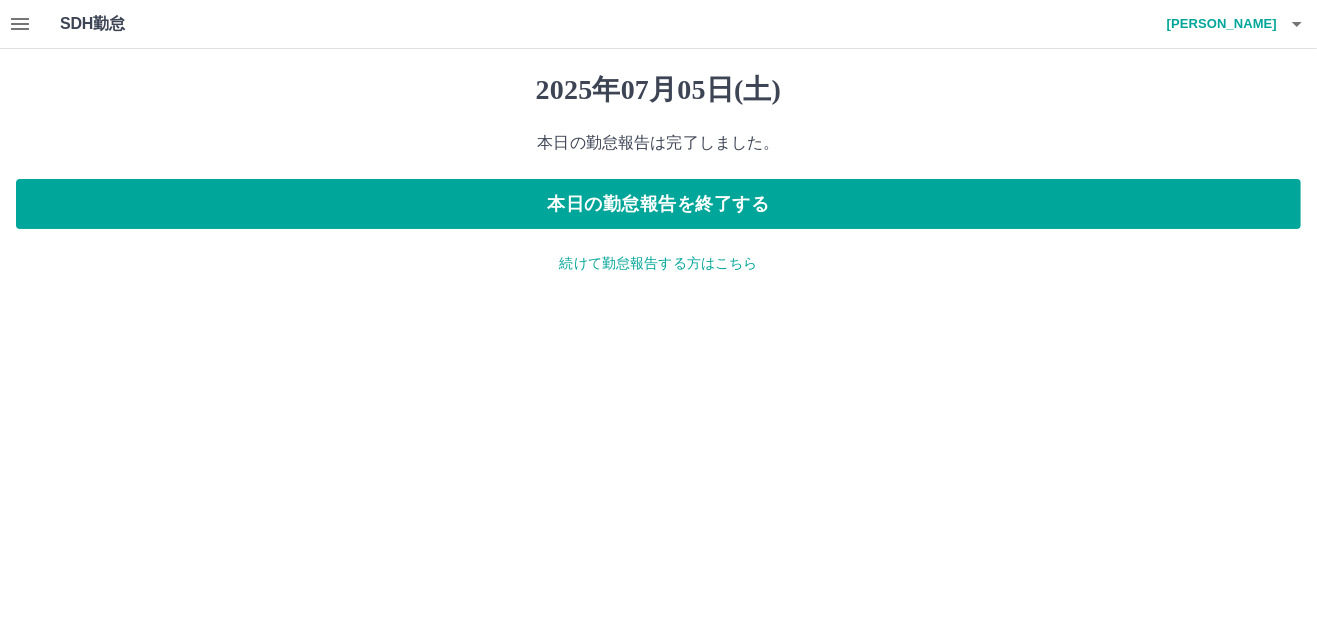 click on "続けて勤怠報告する方はこちら" at bounding box center (658, 263) 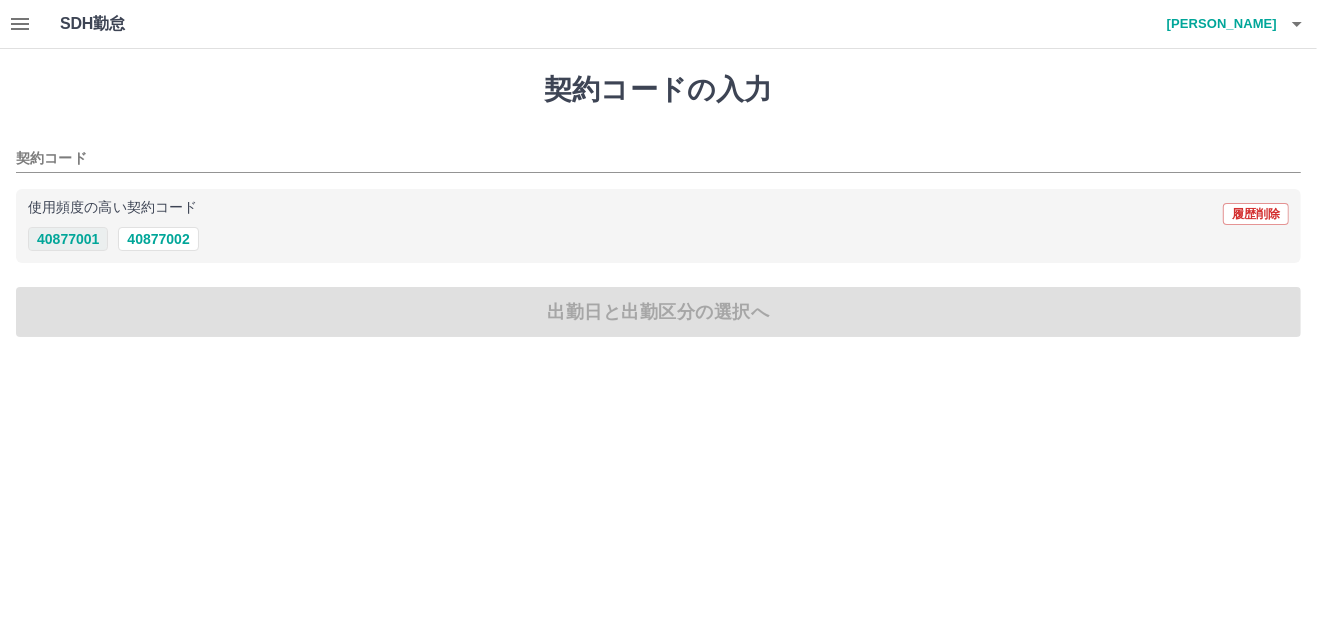 click on "40877001" at bounding box center [68, 239] 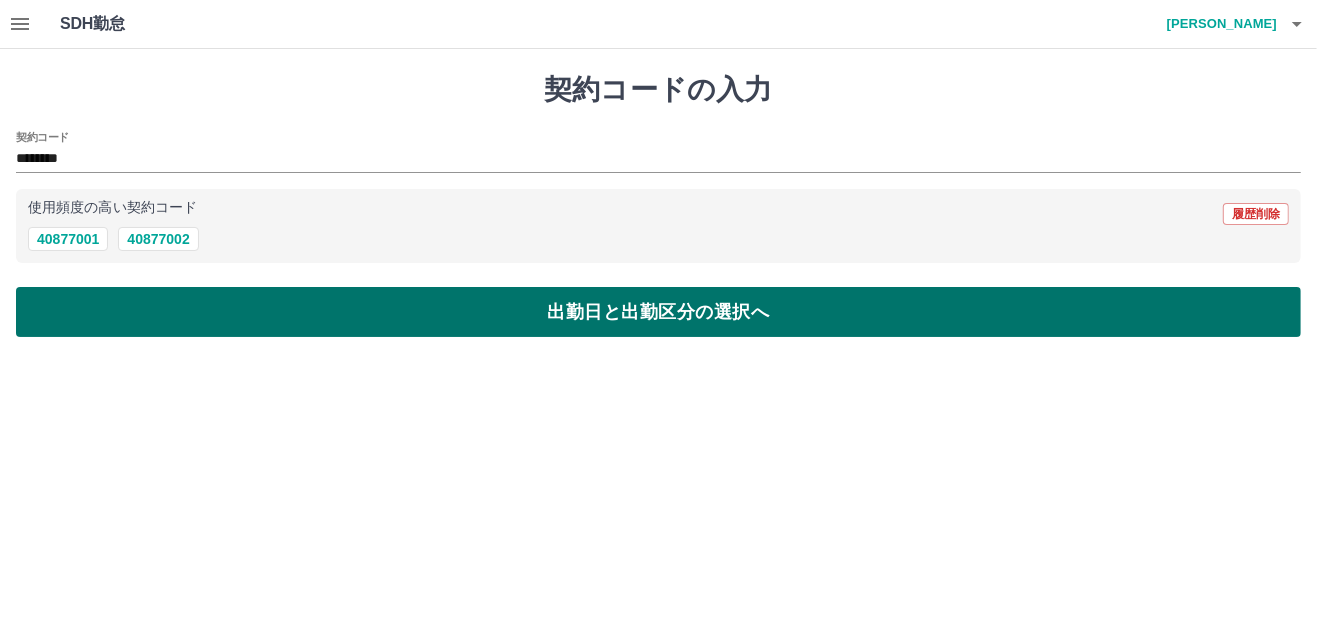 click on "出勤日と出勤区分の選択へ" at bounding box center [658, 312] 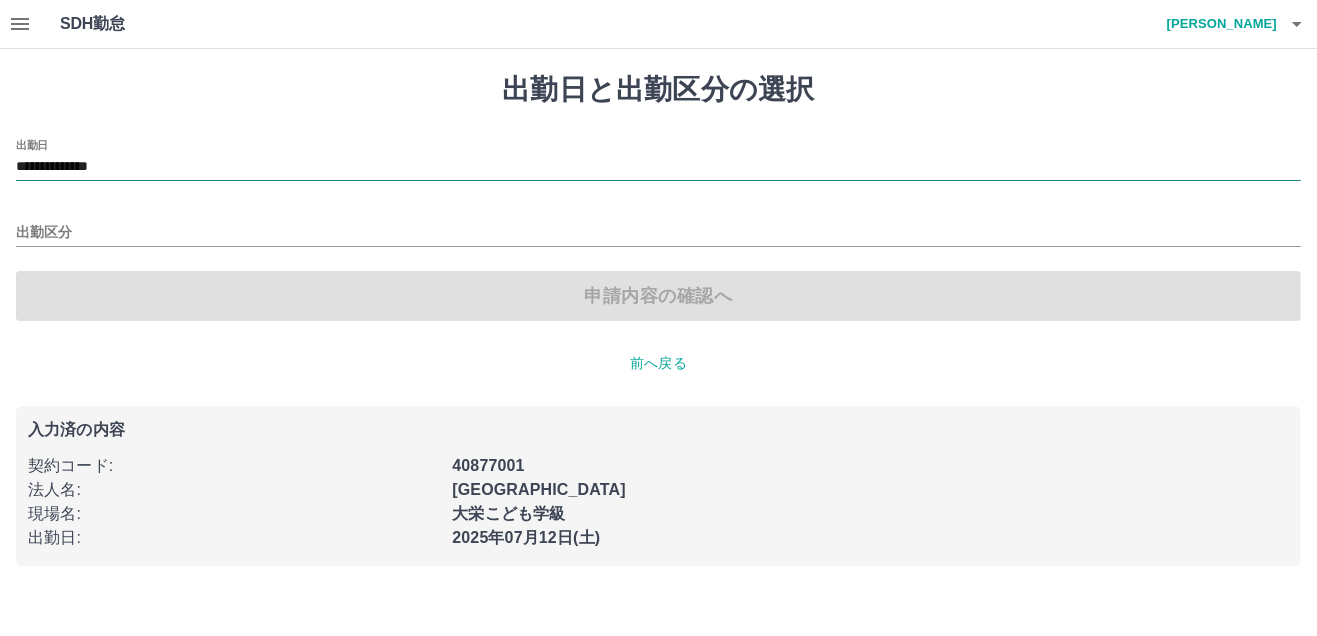 click on "**********" at bounding box center [658, 167] 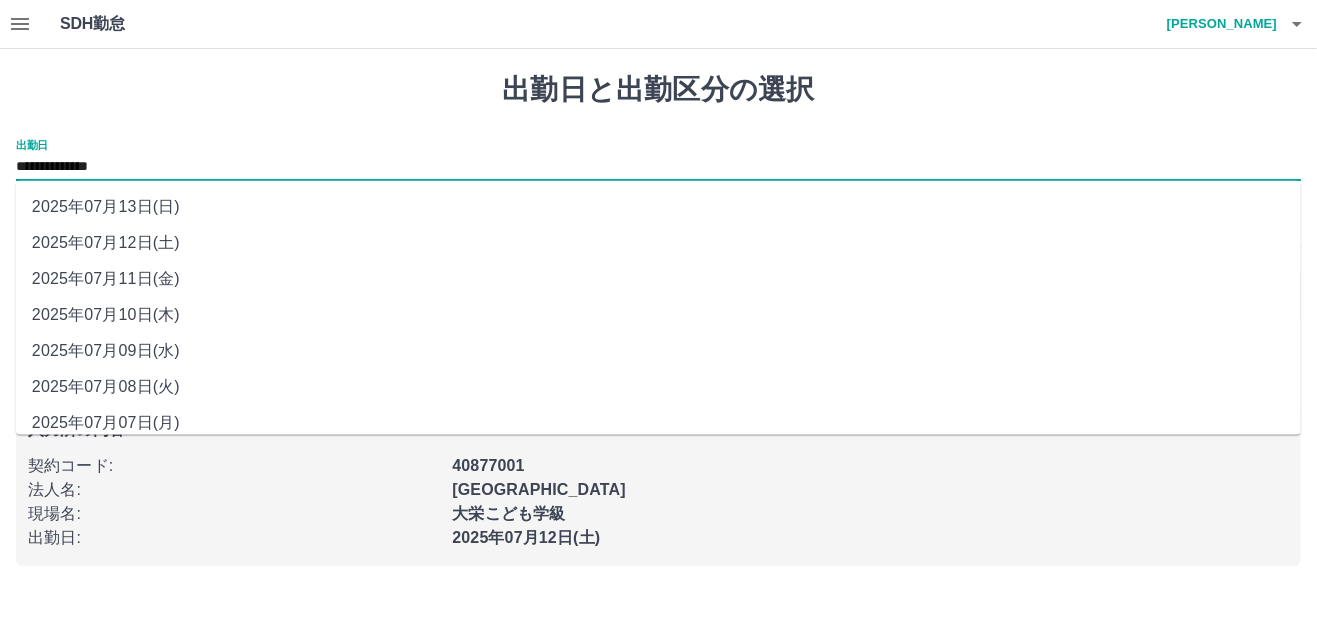 click on "2025年07月07日(月)" at bounding box center (658, 423) 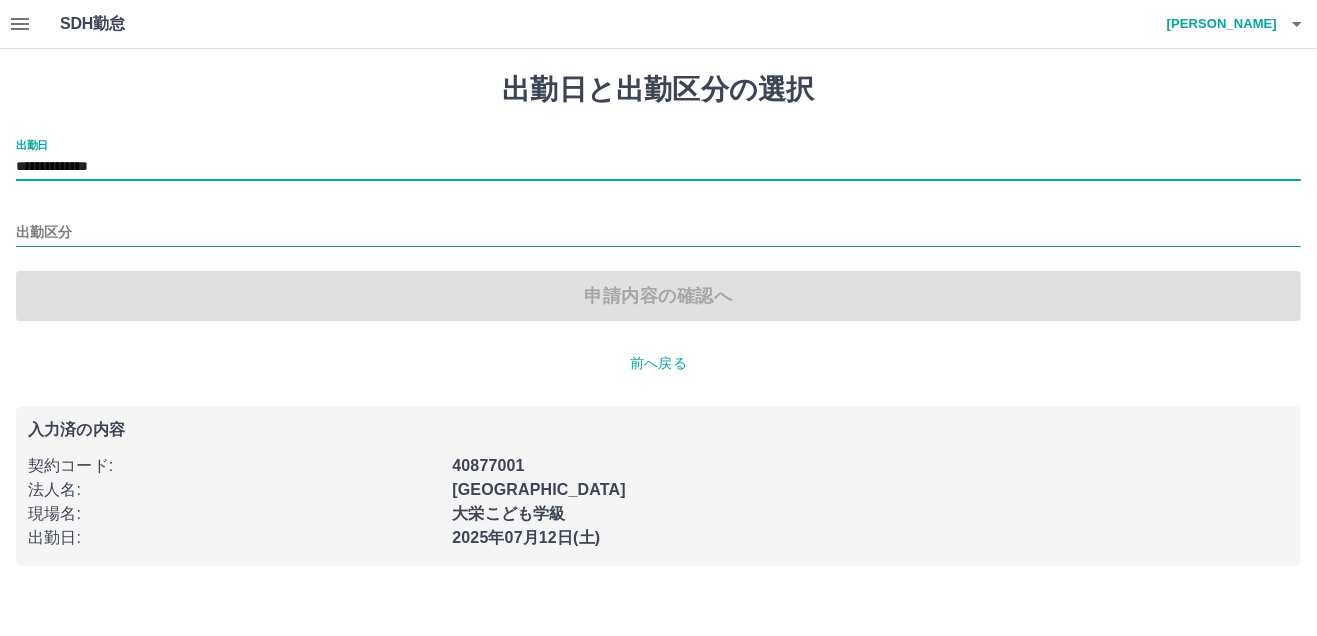 click on "出勤区分" at bounding box center [658, 233] 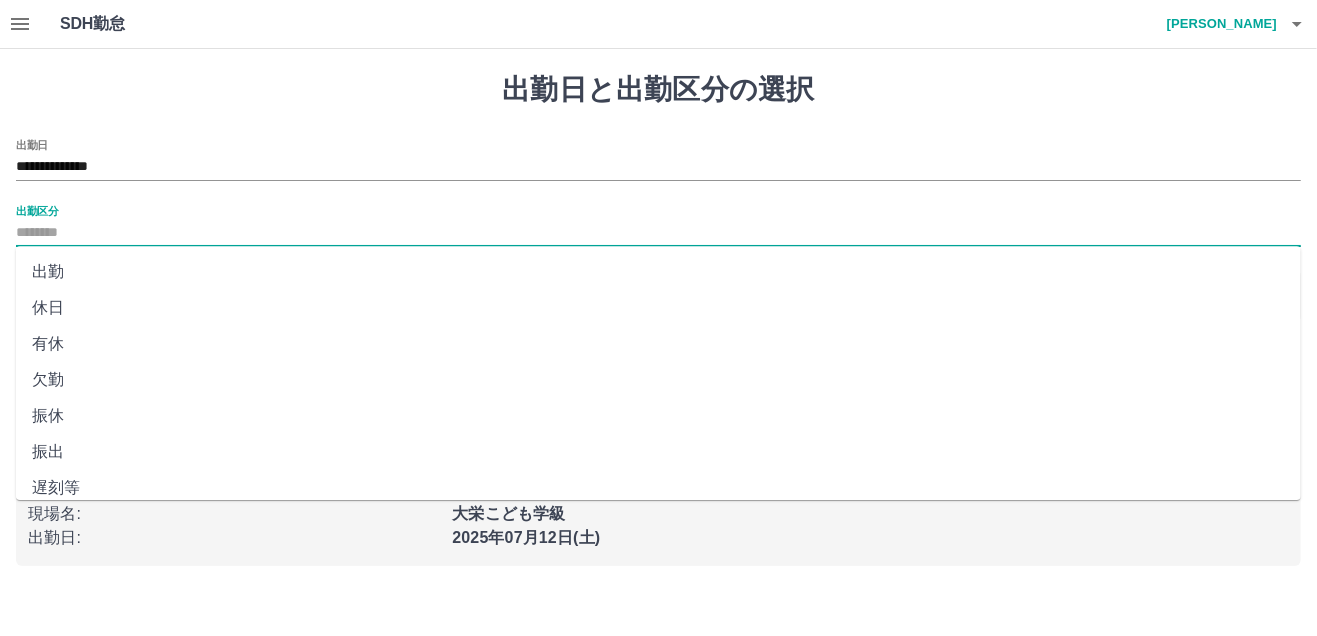 click on "出勤" at bounding box center (658, 272) 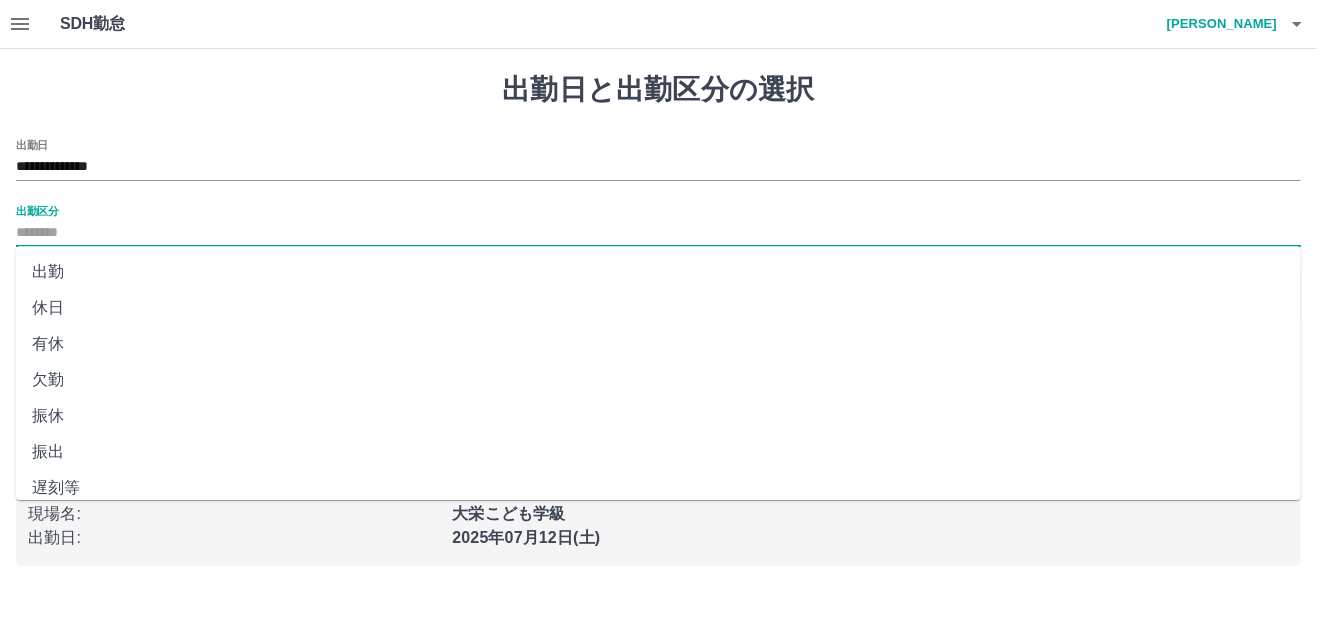 type on "**" 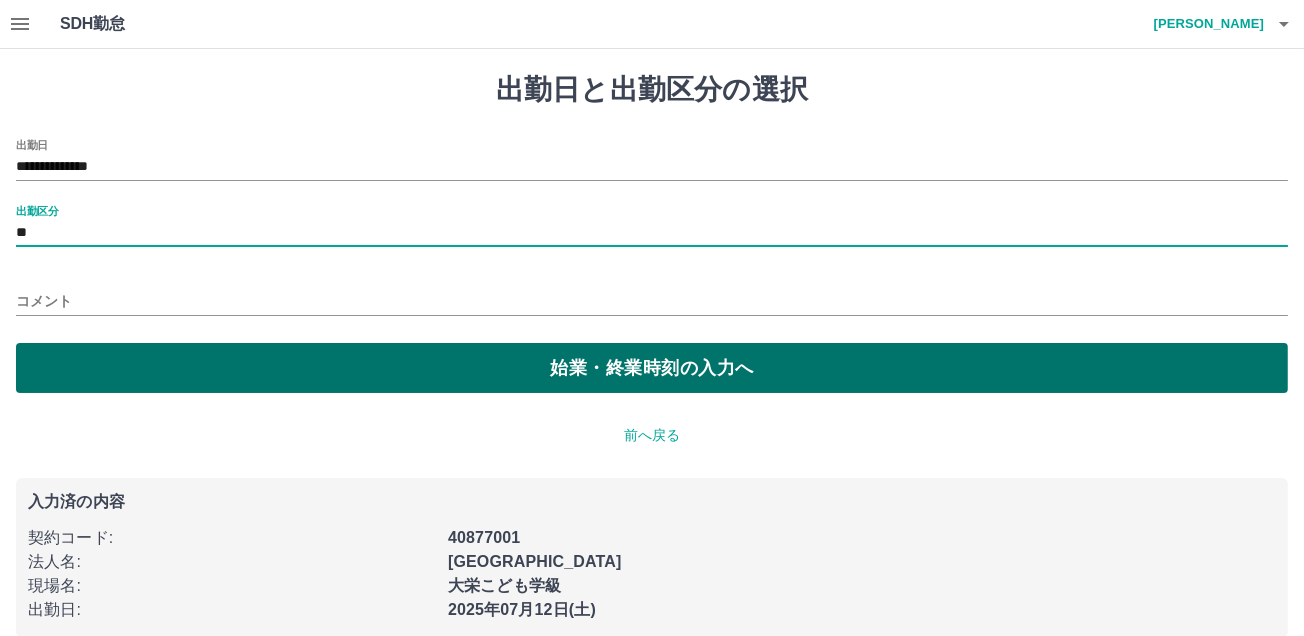 click on "始業・終業時刻の入力へ" at bounding box center [652, 368] 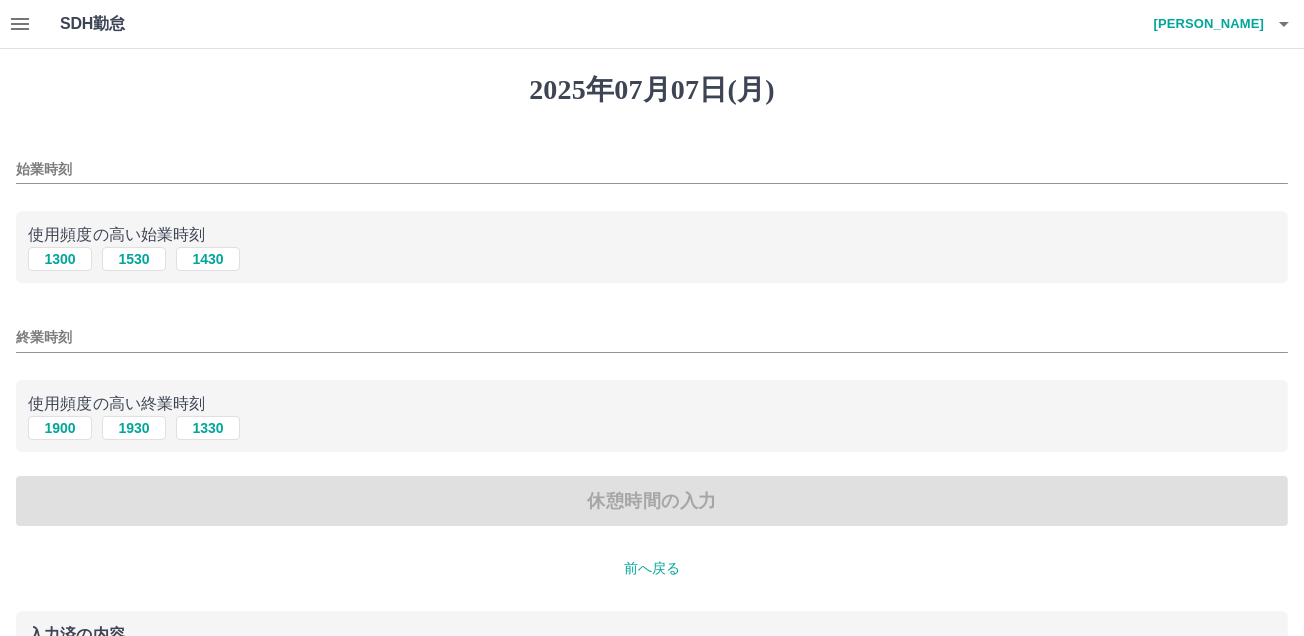 click on "前へ戻る" at bounding box center (652, 568) 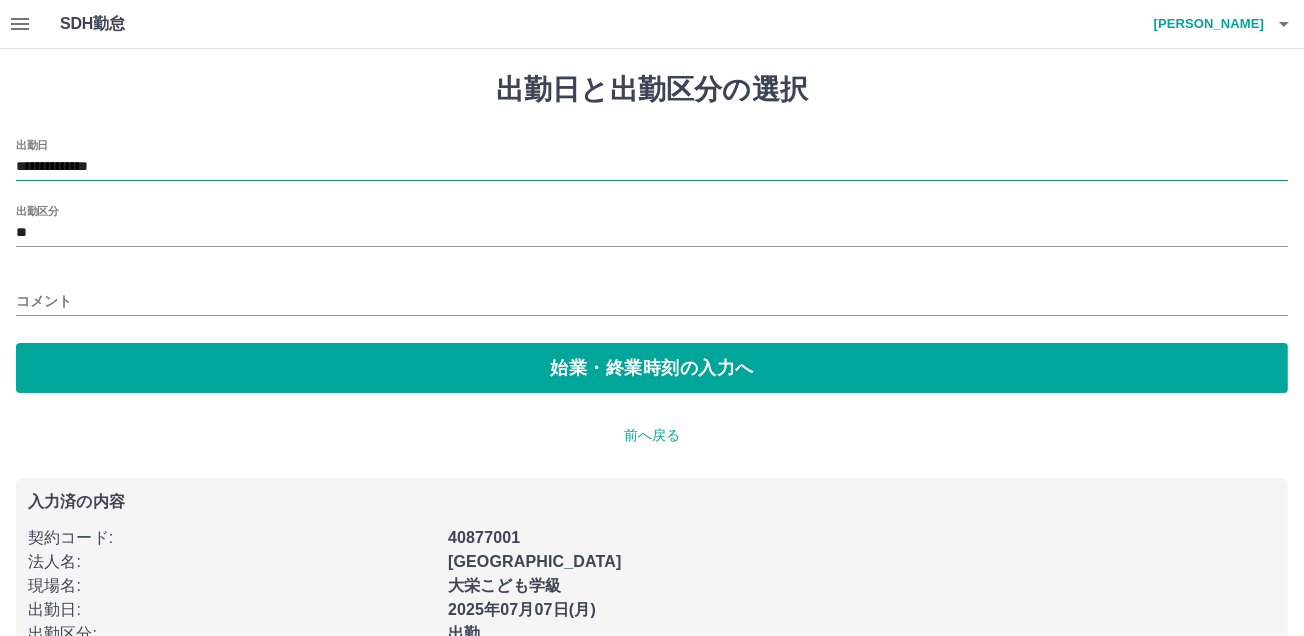 click on "**********" at bounding box center [652, 167] 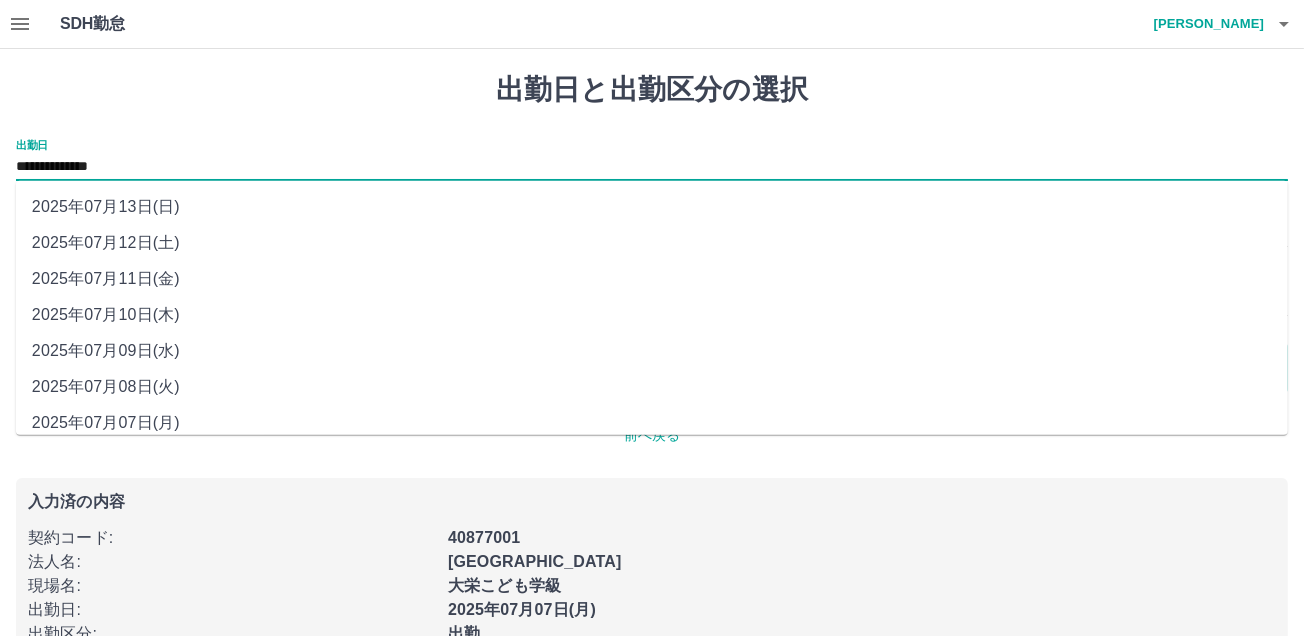 click on "2025年07月08日(火)" at bounding box center [652, 387] 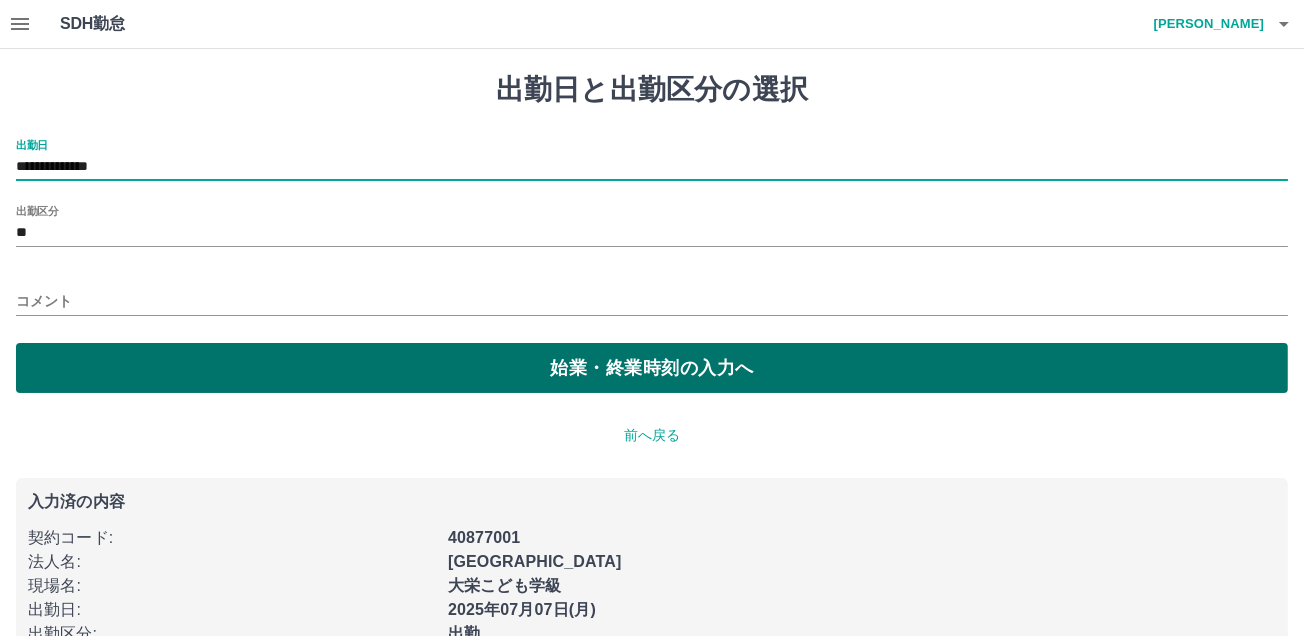 click on "始業・終業時刻の入力へ" at bounding box center (652, 368) 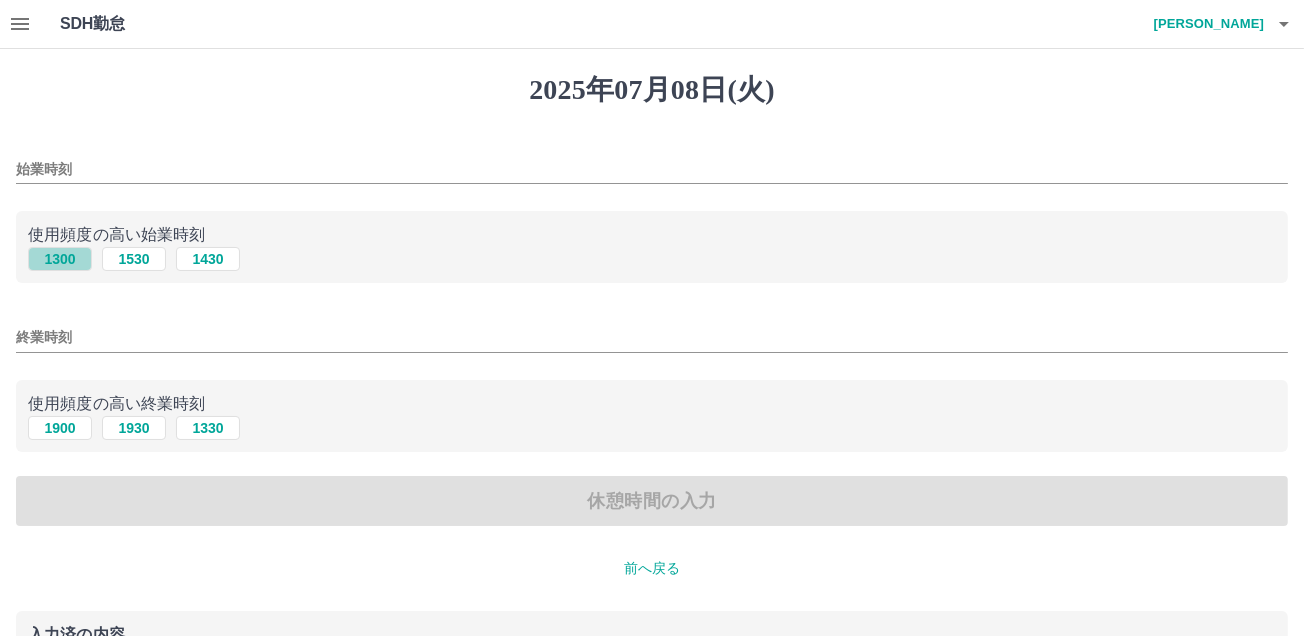 click on "1300" at bounding box center (60, 259) 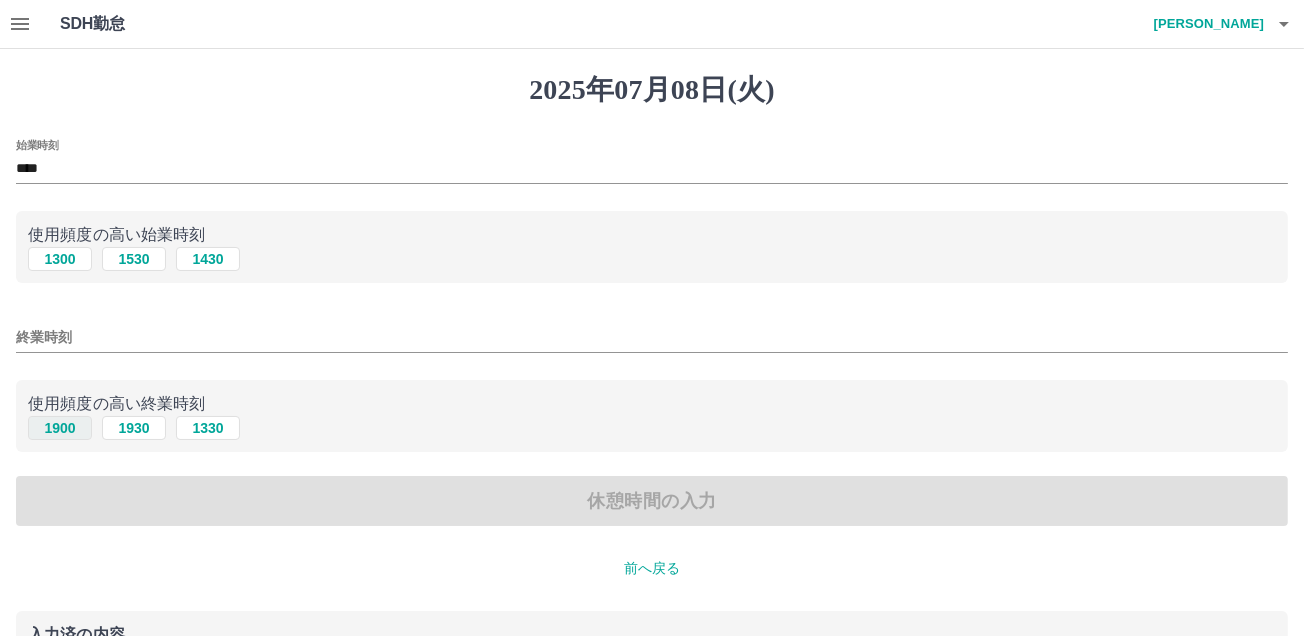 click on "1900" at bounding box center (60, 428) 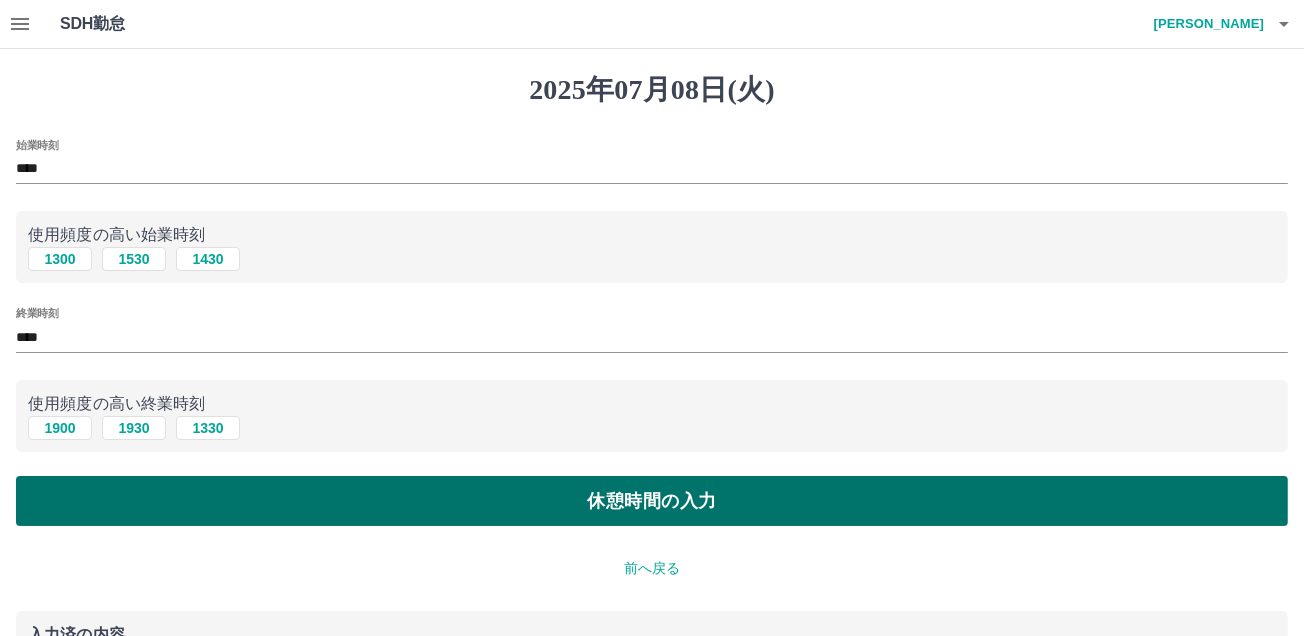click on "休憩時間の入力" at bounding box center [652, 501] 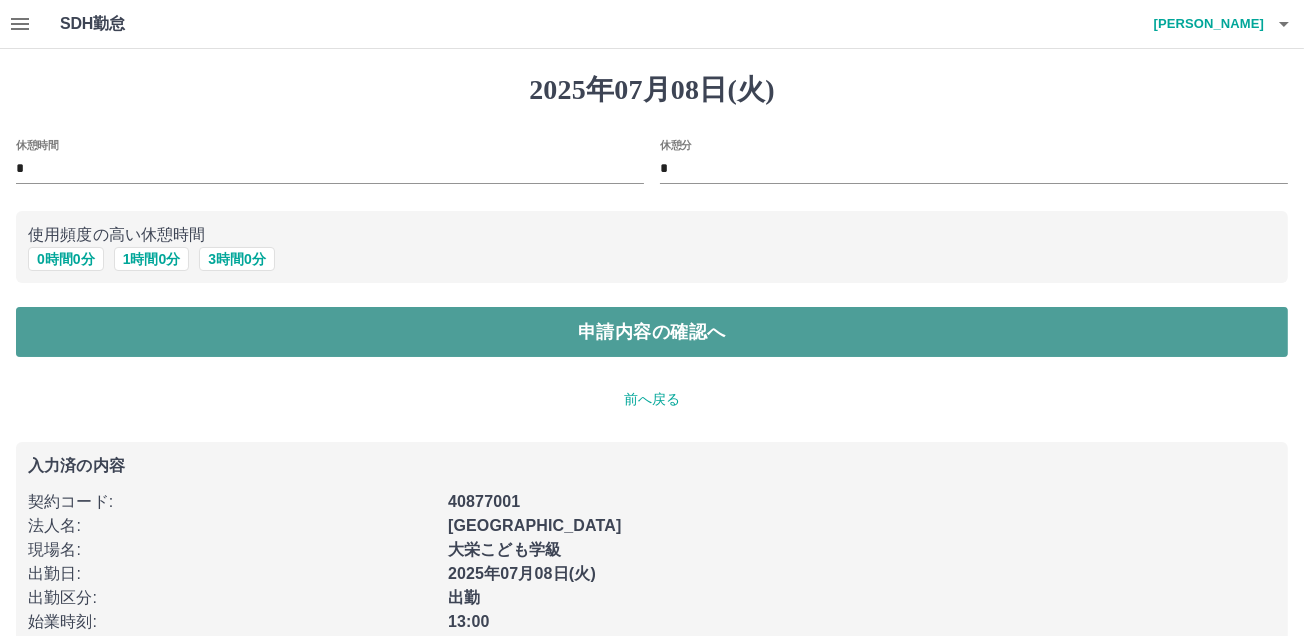 click on "申請内容の確認へ" at bounding box center (652, 332) 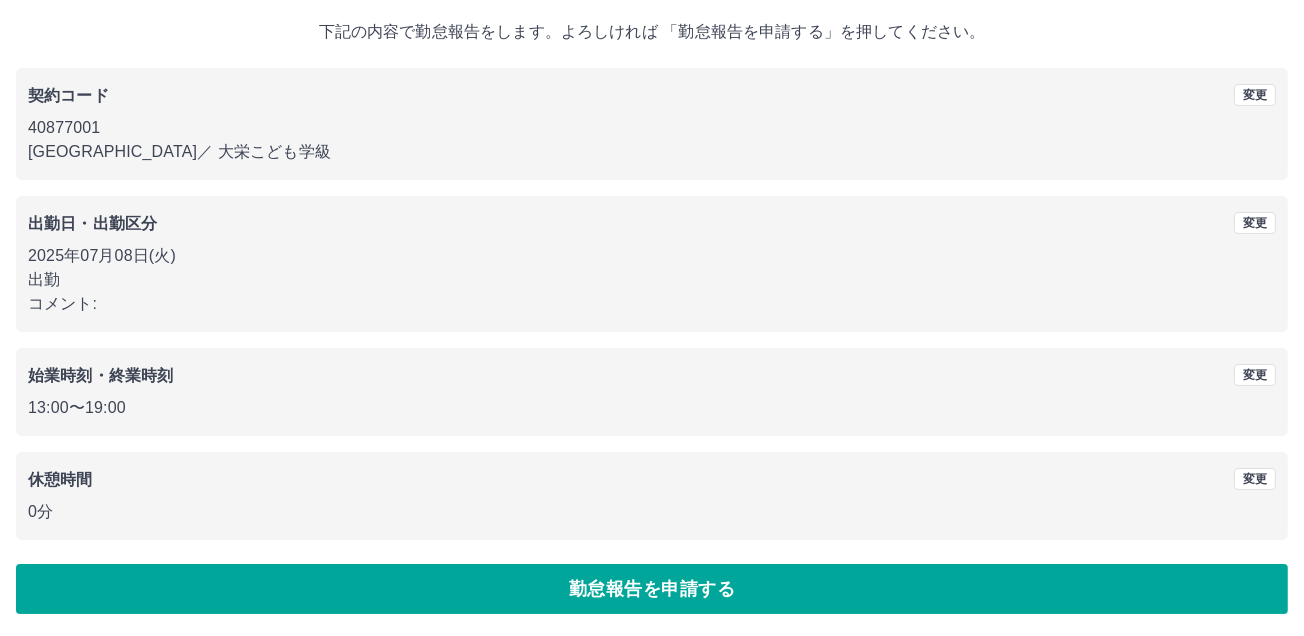 scroll, scrollTop: 111, scrollLeft: 0, axis: vertical 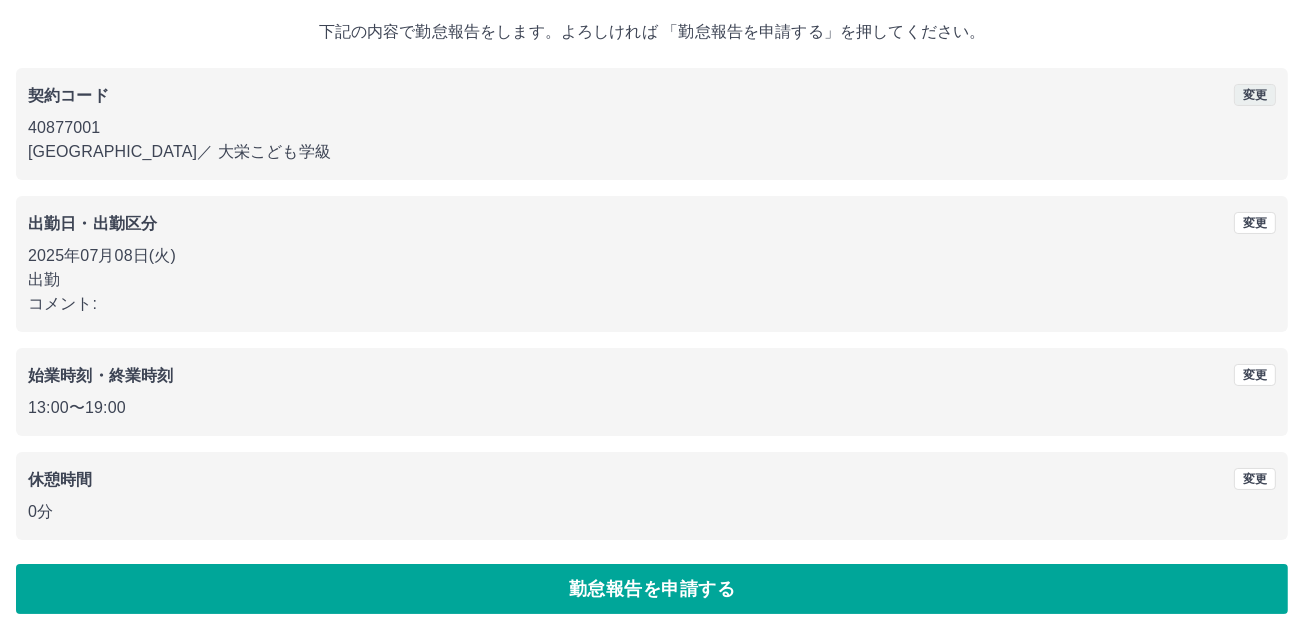 click on "変更" at bounding box center [1255, 95] 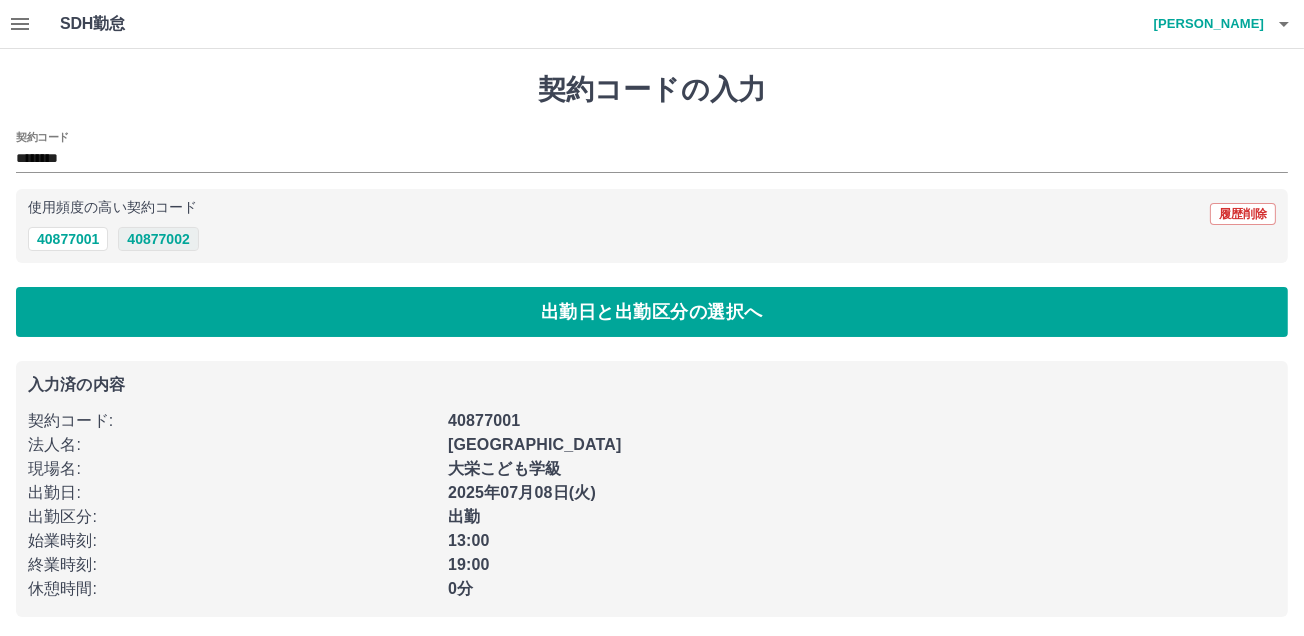 click on "40877002" at bounding box center (158, 239) 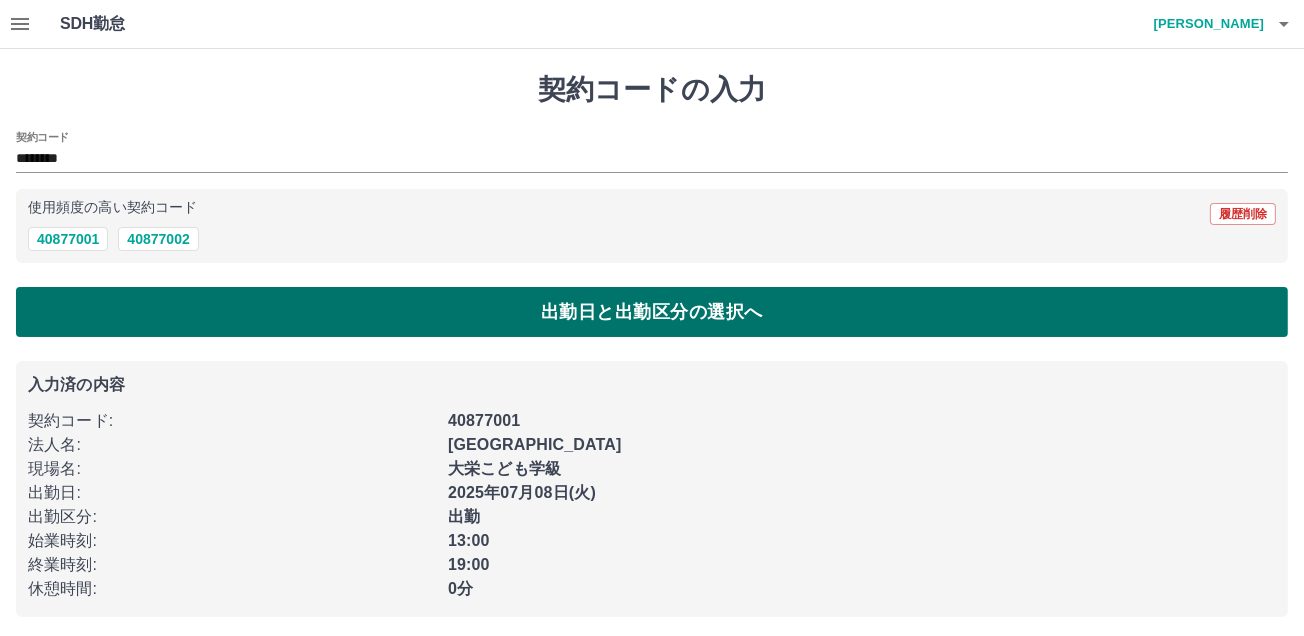 scroll, scrollTop: 4, scrollLeft: 0, axis: vertical 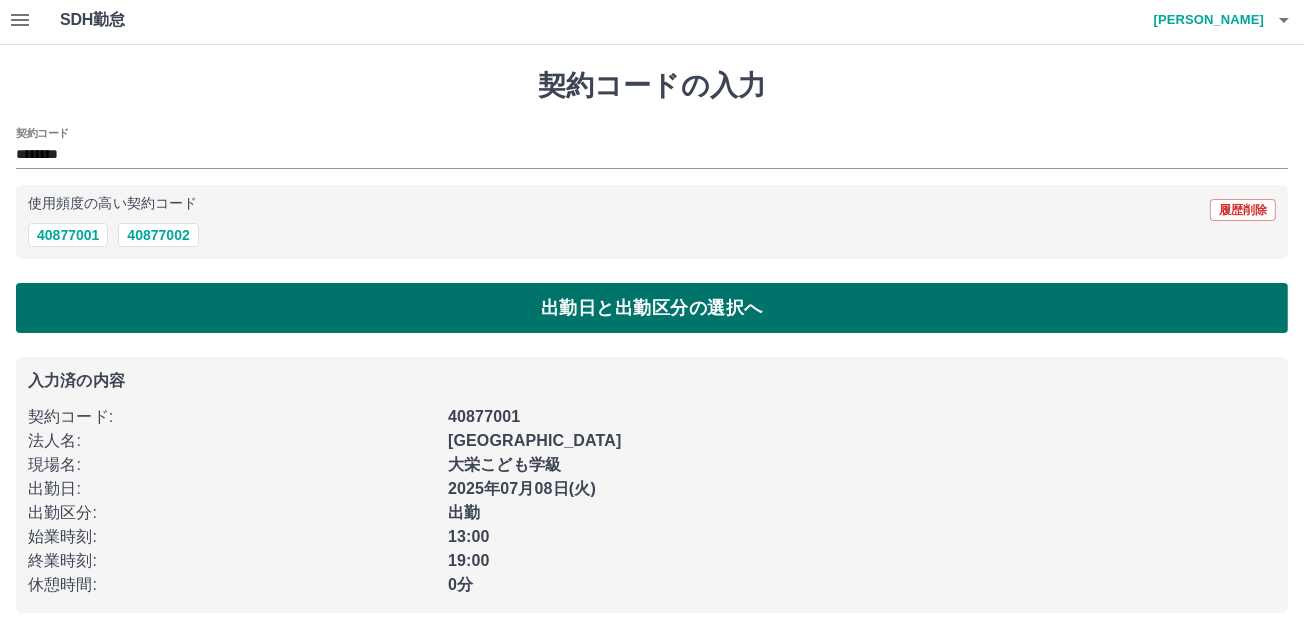 click on "出勤日と出勤区分の選択へ" at bounding box center (652, 308) 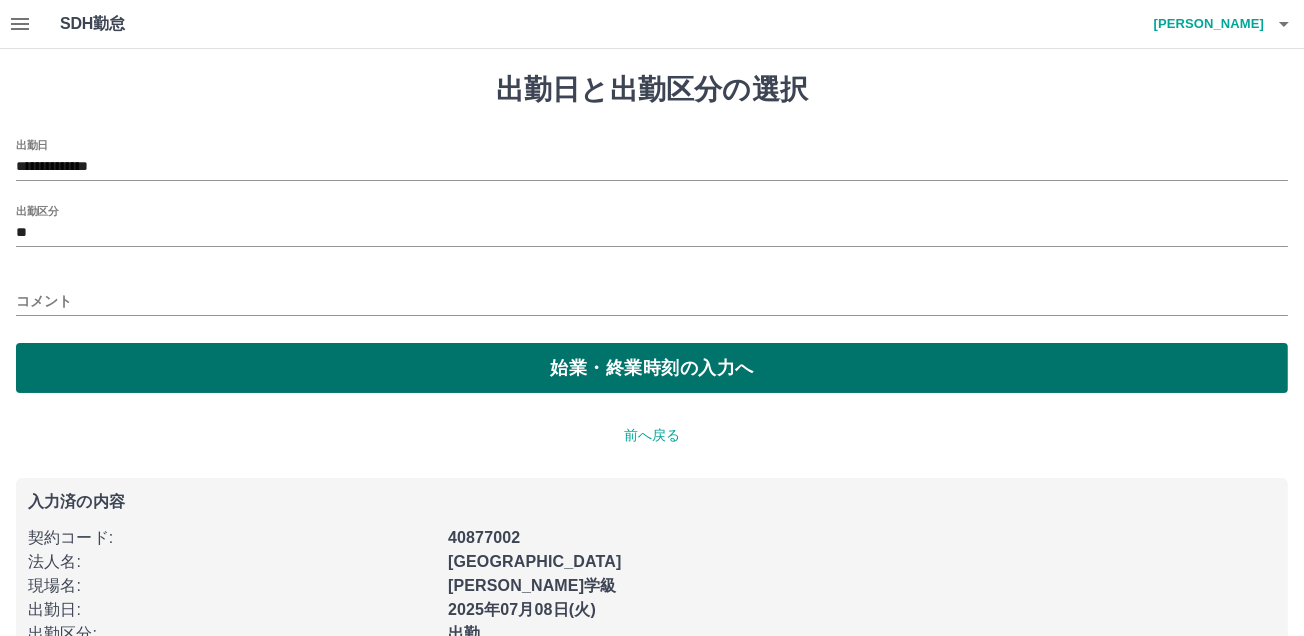 click on "始業・終業時刻の入力へ" at bounding box center [652, 368] 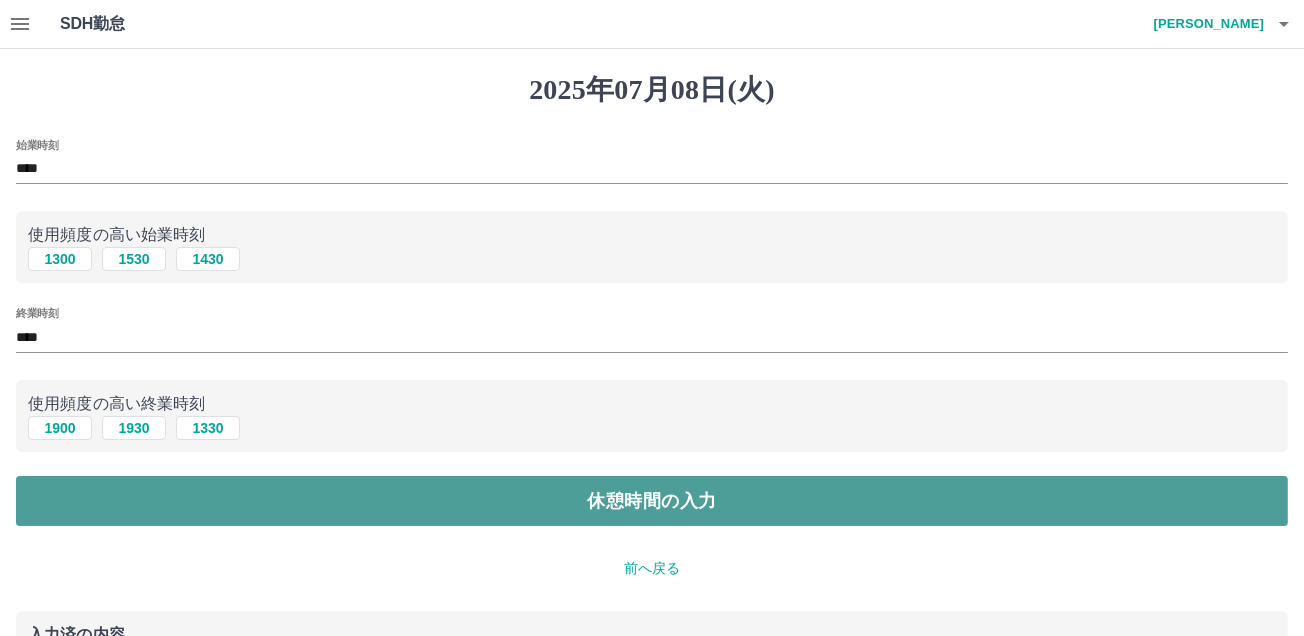 click on "休憩時間の入力" at bounding box center (652, 501) 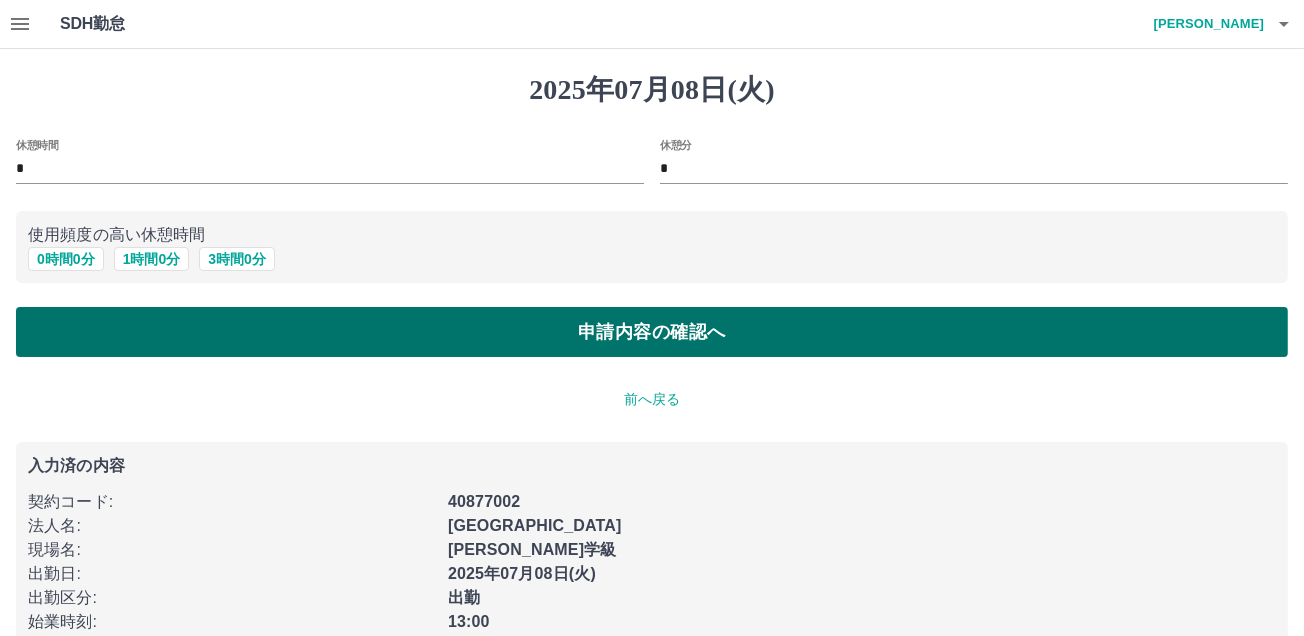 click on "申請内容の確認へ" at bounding box center [652, 332] 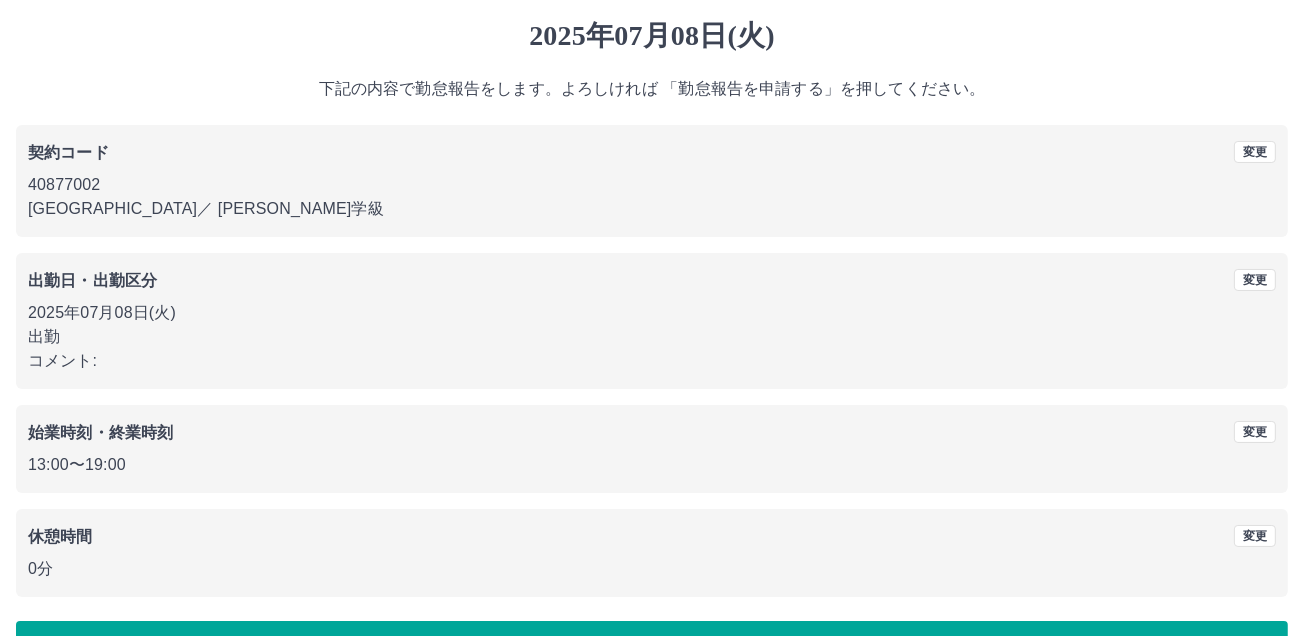 scroll, scrollTop: 111, scrollLeft: 0, axis: vertical 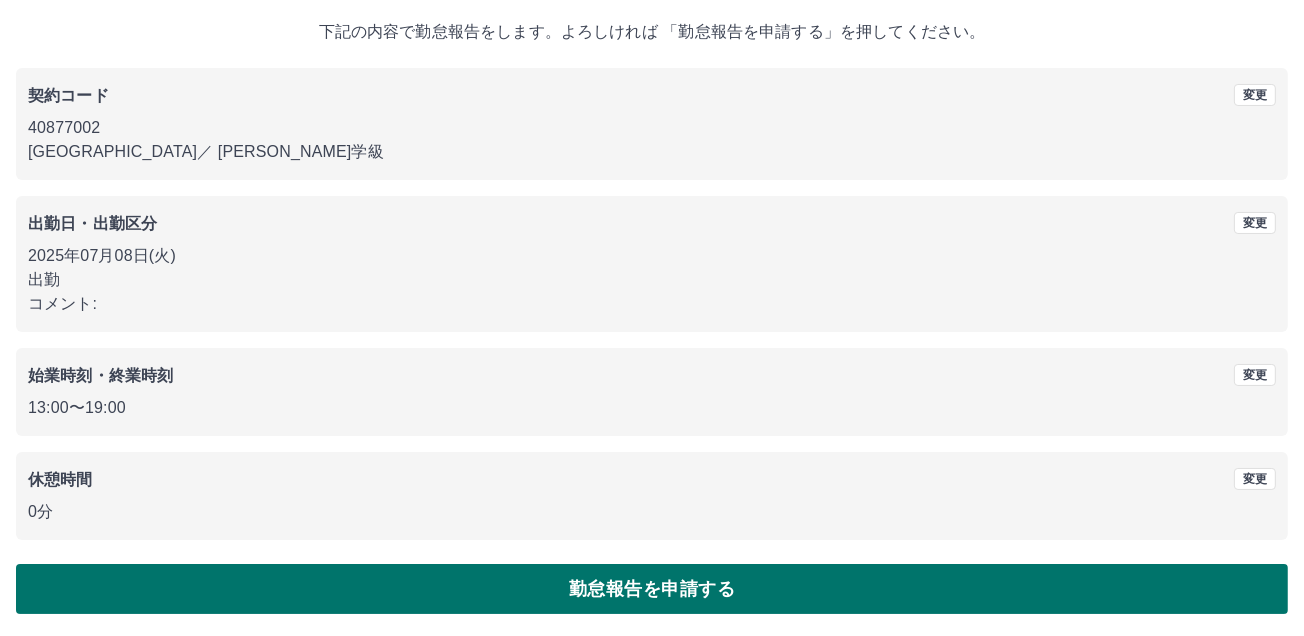 click on "勤怠報告を申請する" at bounding box center [652, 589] 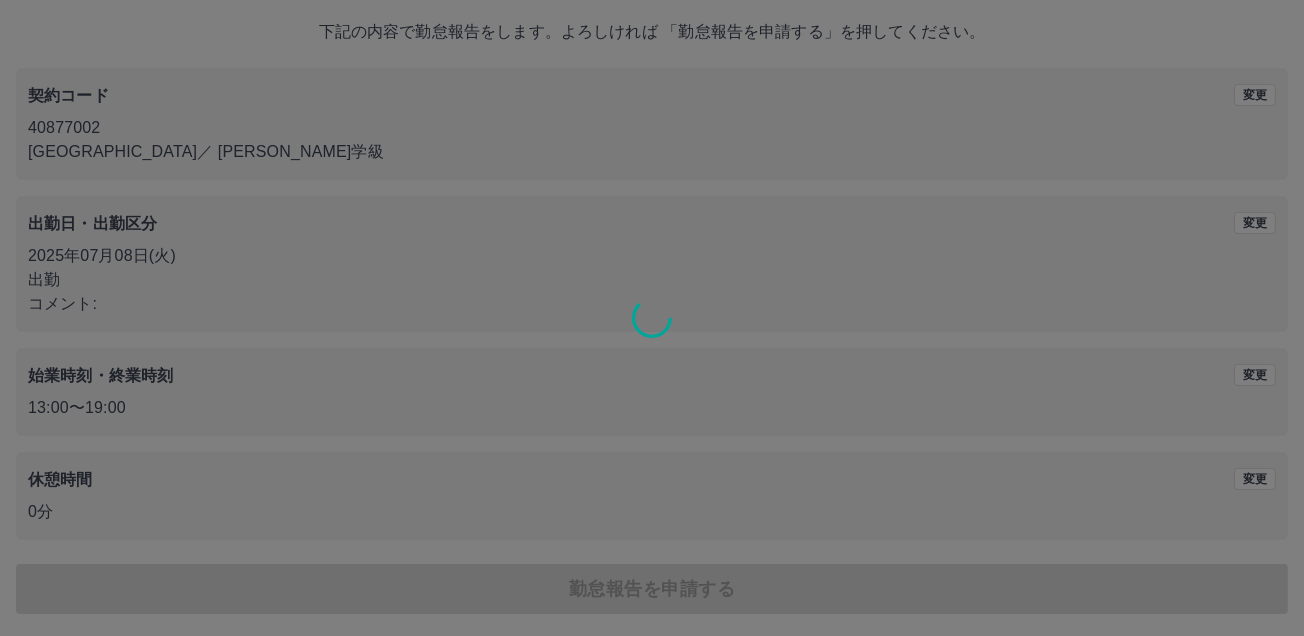 scroll, scrollTop: 0, scrollLeft: 0, axis: both 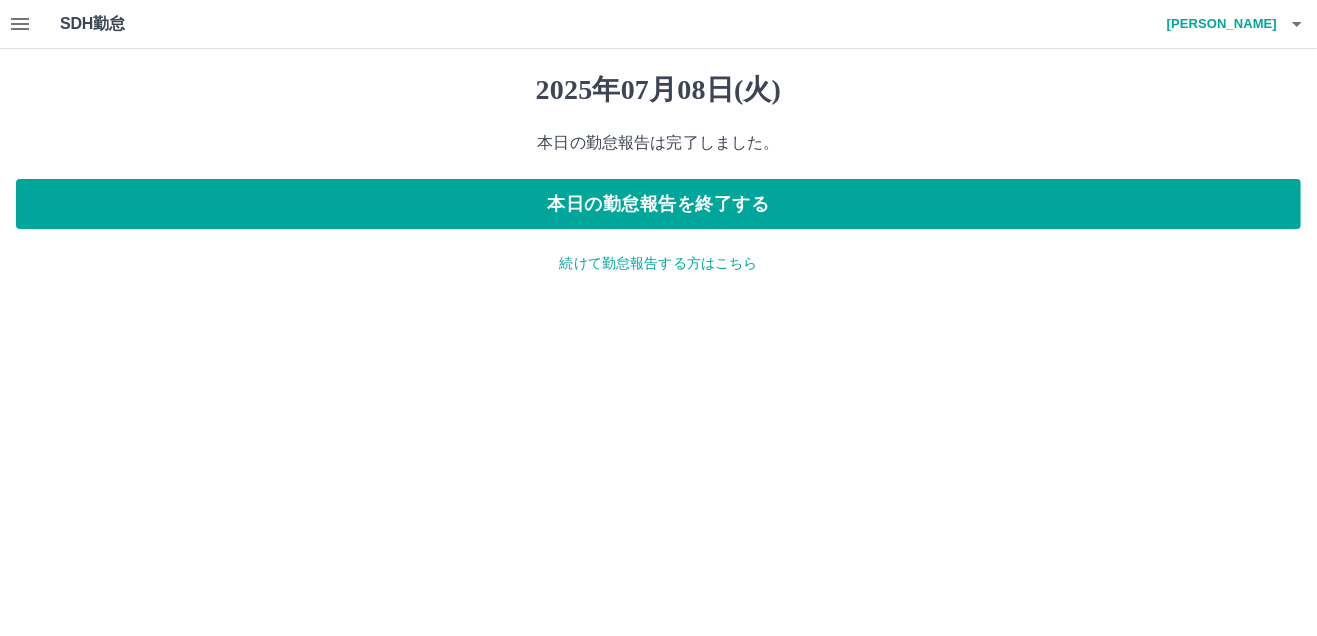 click on "続けて勤怠報告する方はこちら" at bounding box center [658, 263] 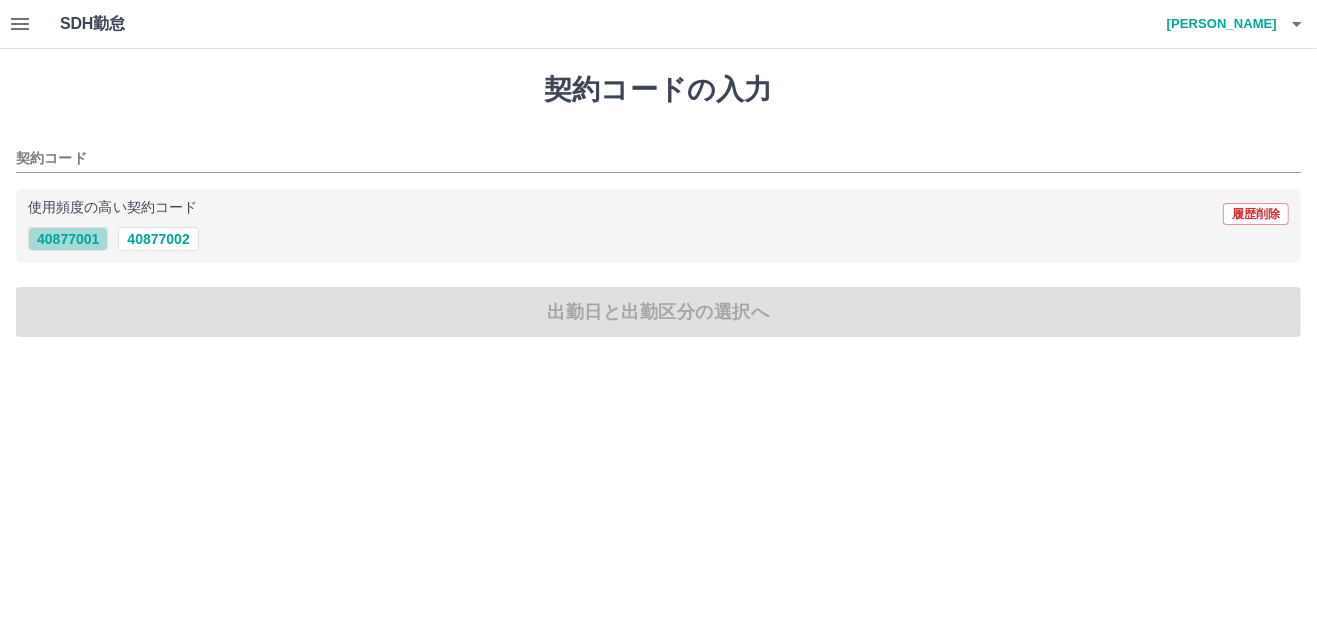 click on "40877001" at bounding box center (68, 239) 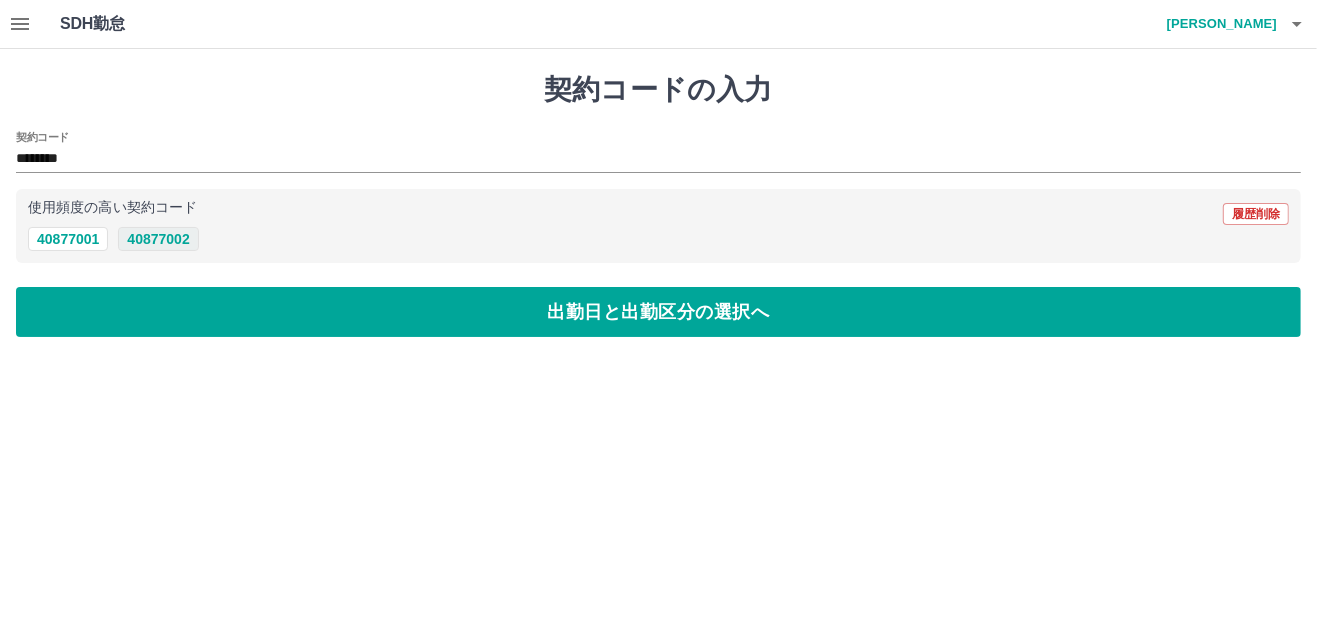 click on "40877002" at bounding box center [158, 239] 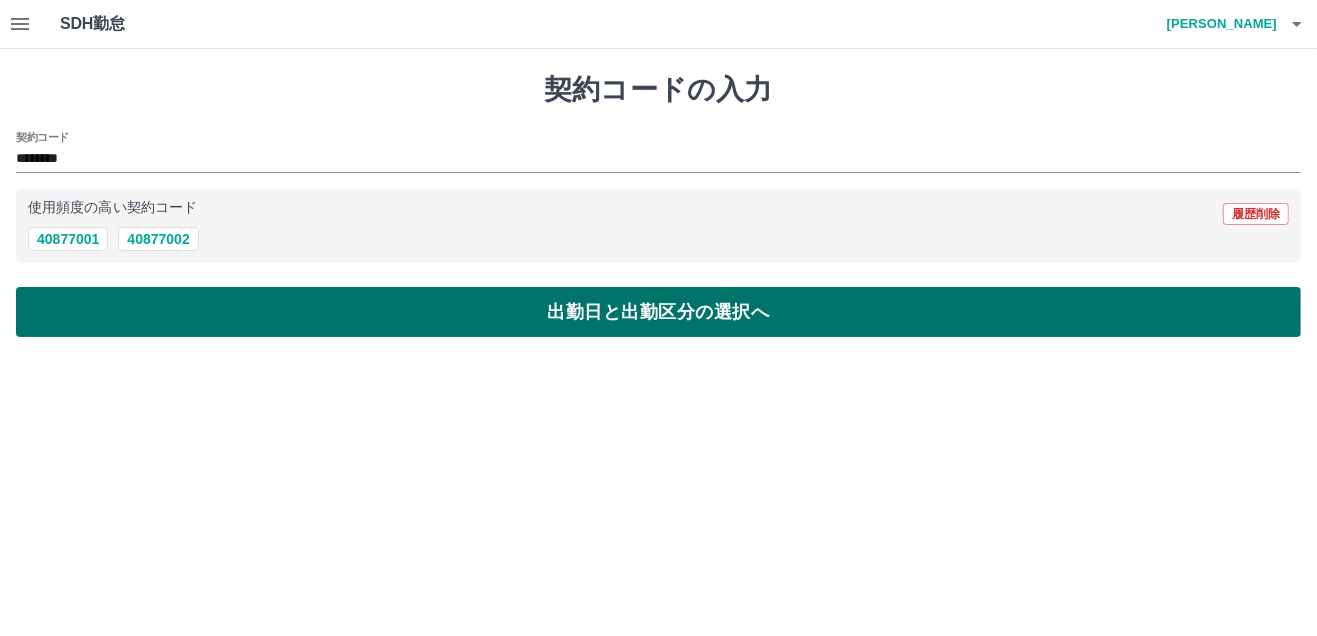 click on "出勤日と出勤区分の選択へ" at bounding box center [658, 312] 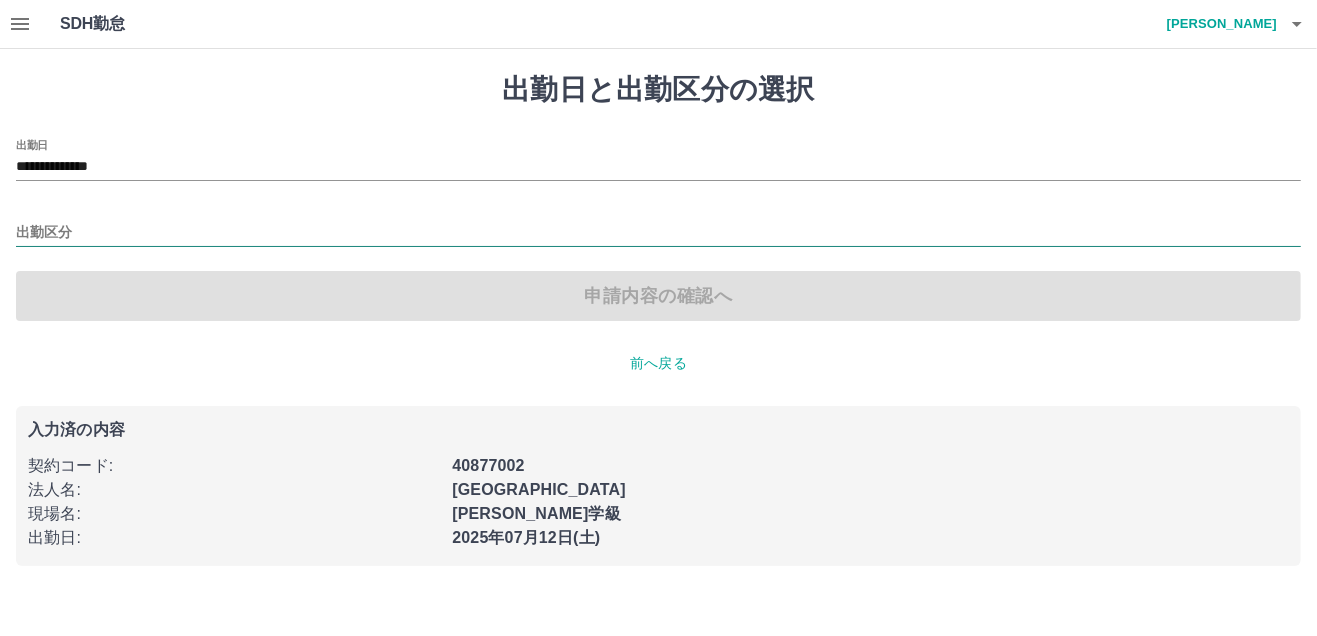 click on "出勤区分" at bounding box center (658, 233) 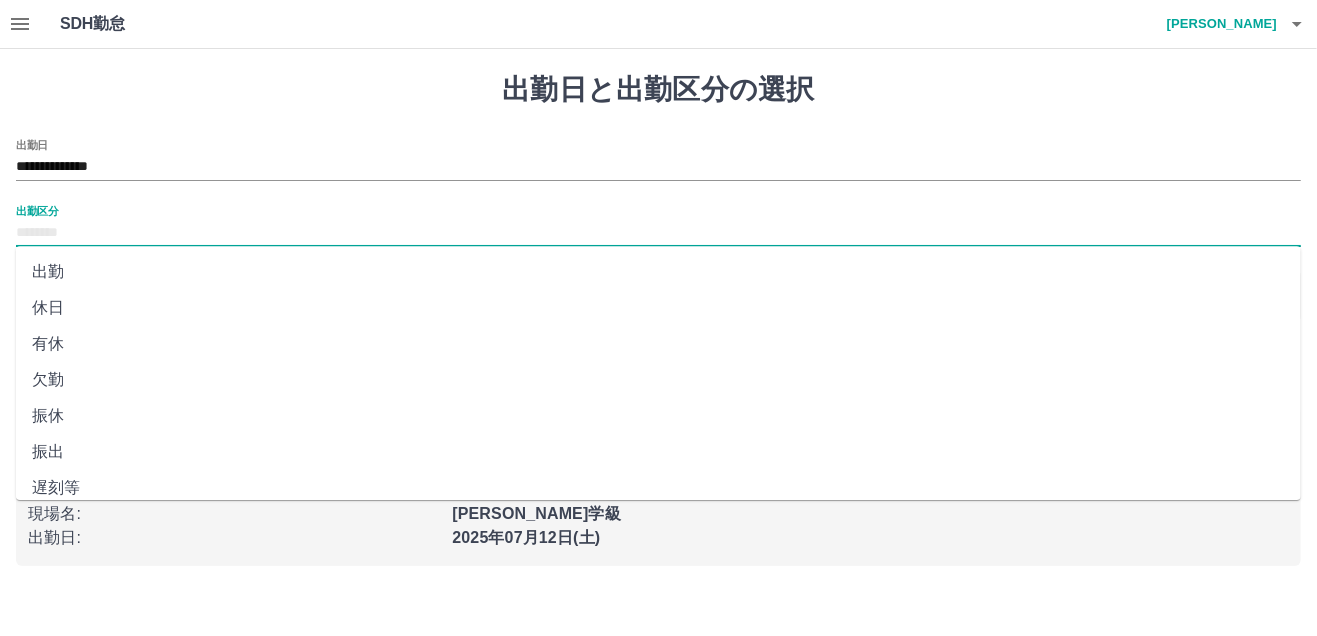 click on "出勤" at bounding box center [658, 272] 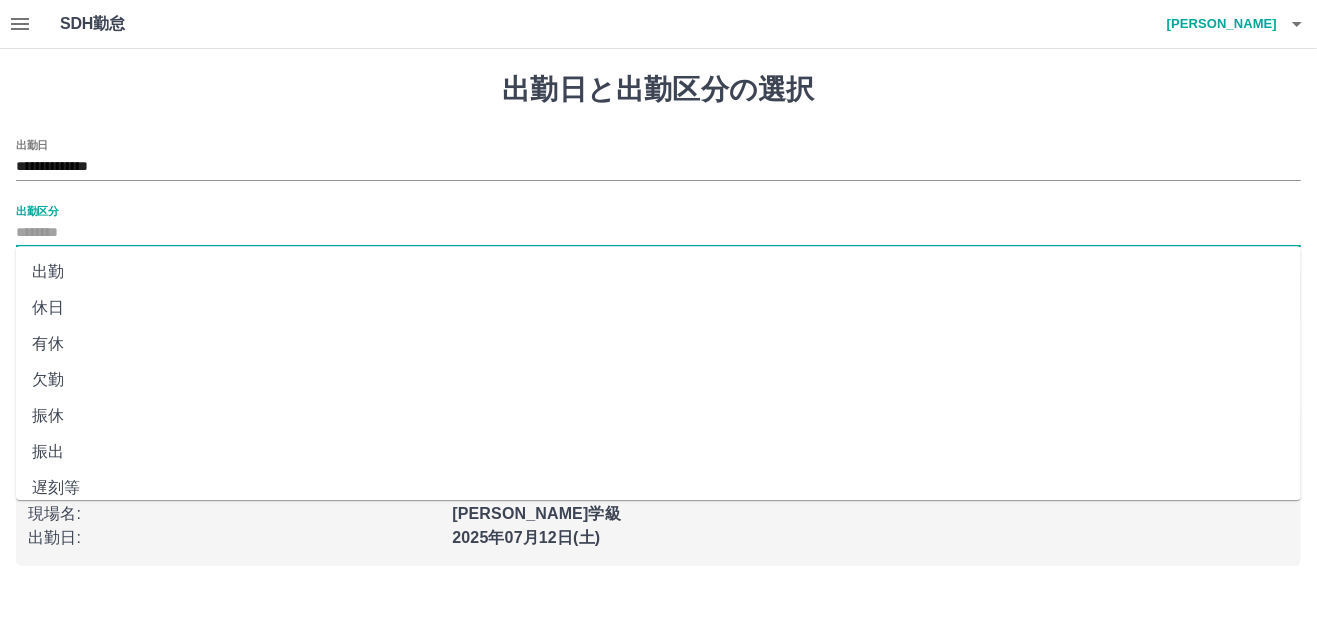type on "**" 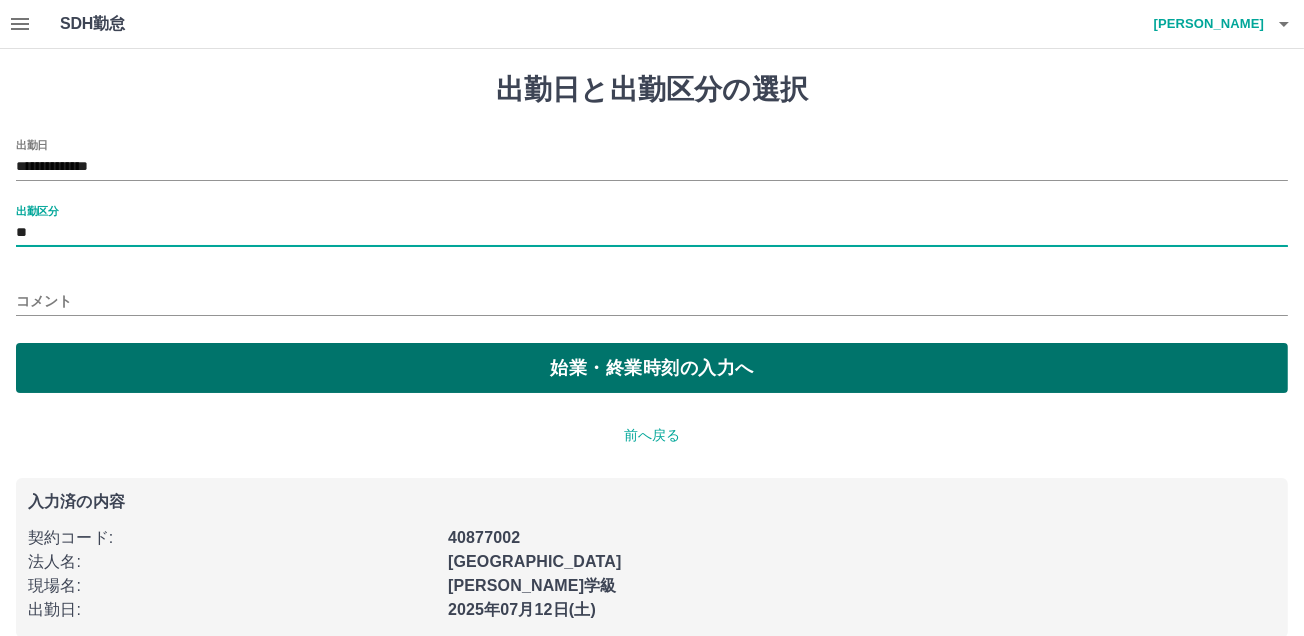 click on "始業・終業時刻の入力へ" at bounding box center [652, 368] 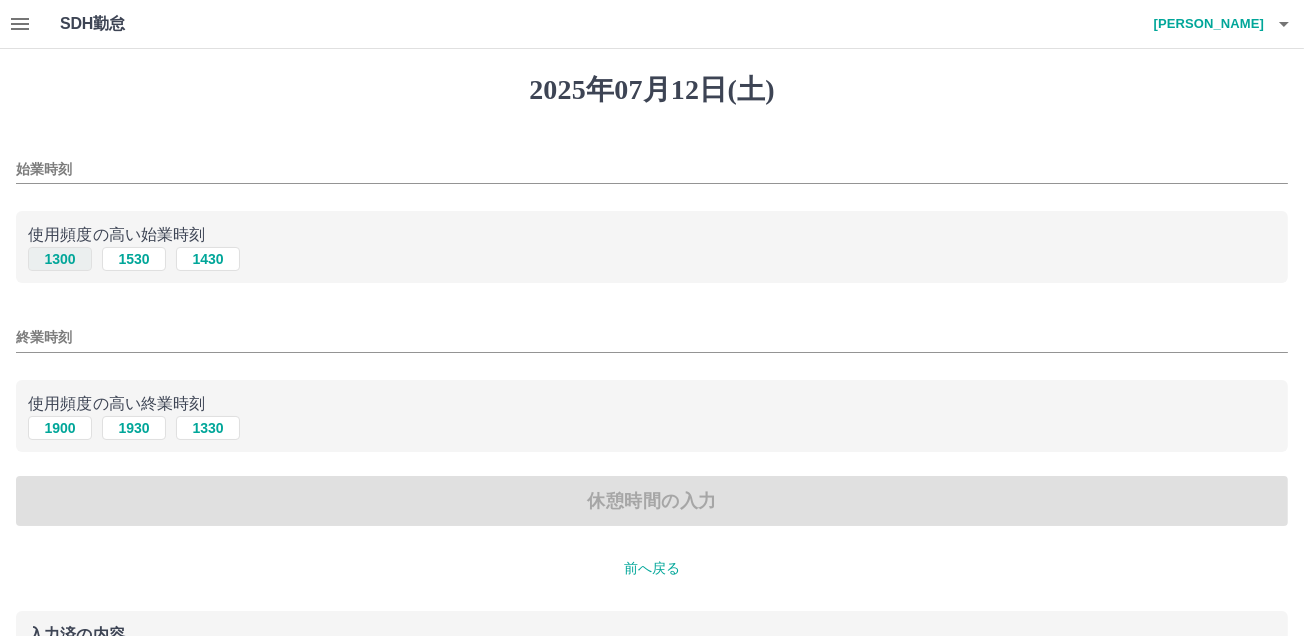 click on "1300" at bounding box center [60, 259] 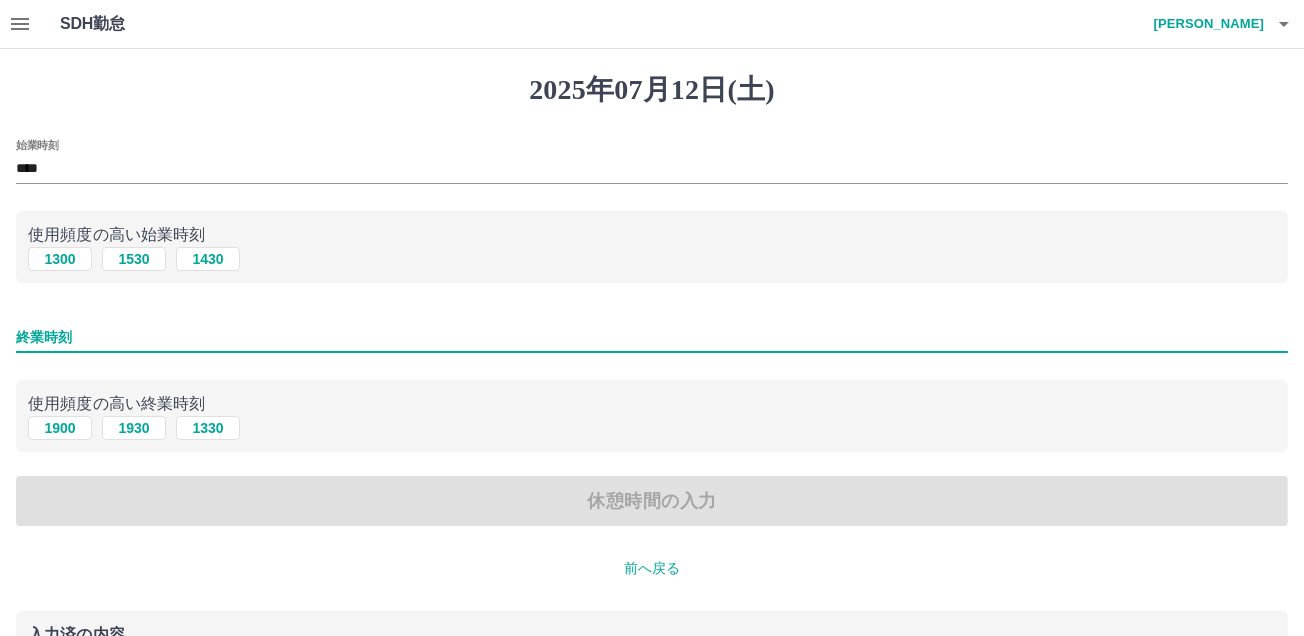 click on "終業時刻" at bounding box center [652, 337] 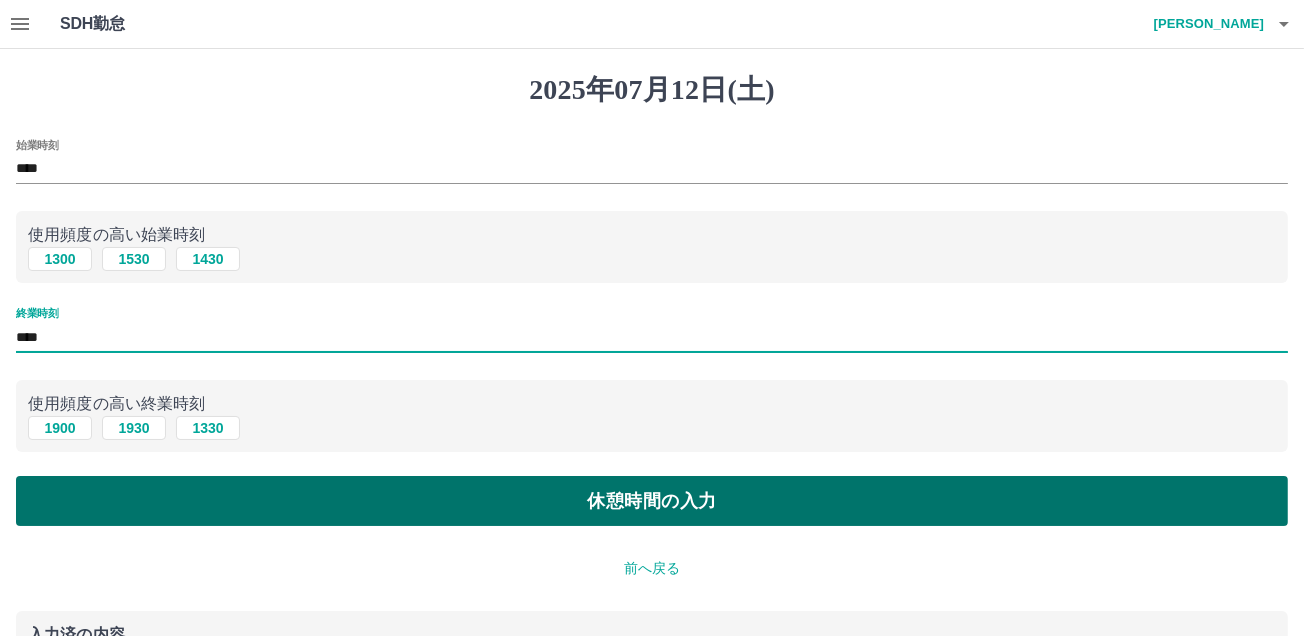 type on "****" 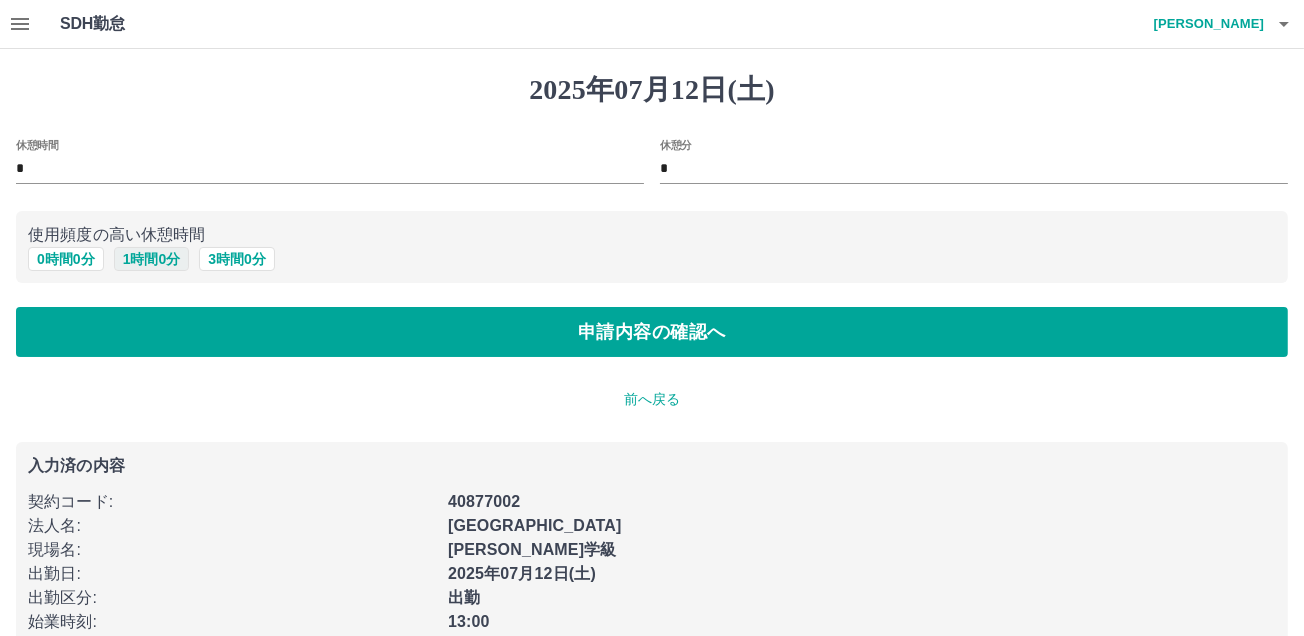 click on "1 時間 0 分" at bounding box center (152, 259) 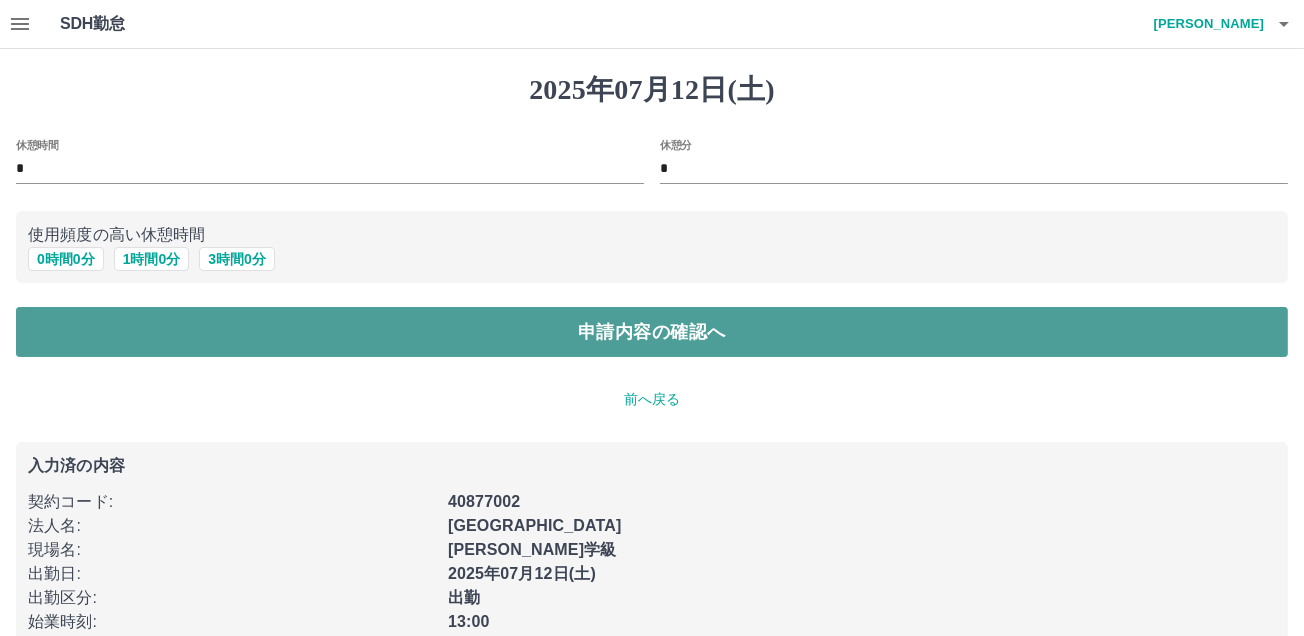 click on "申請内容の確認へ" at bounding box center [652, 332] 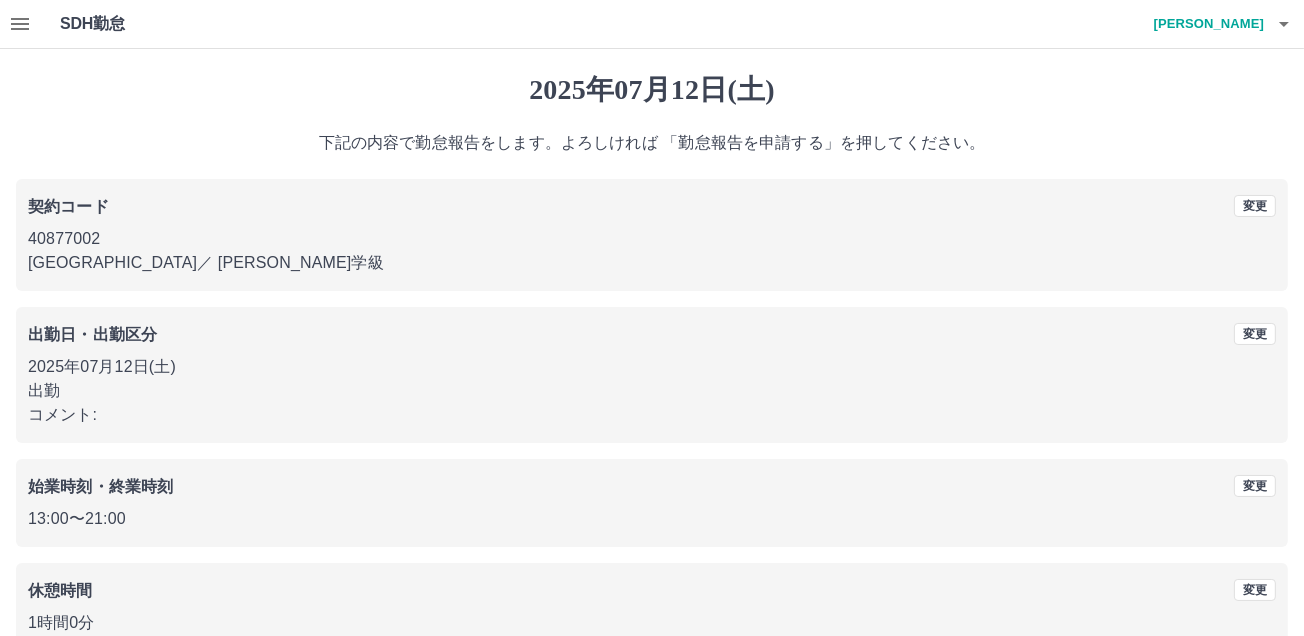 scroll, scrollTop: 111, scrollLeft: 0, axis: vertical 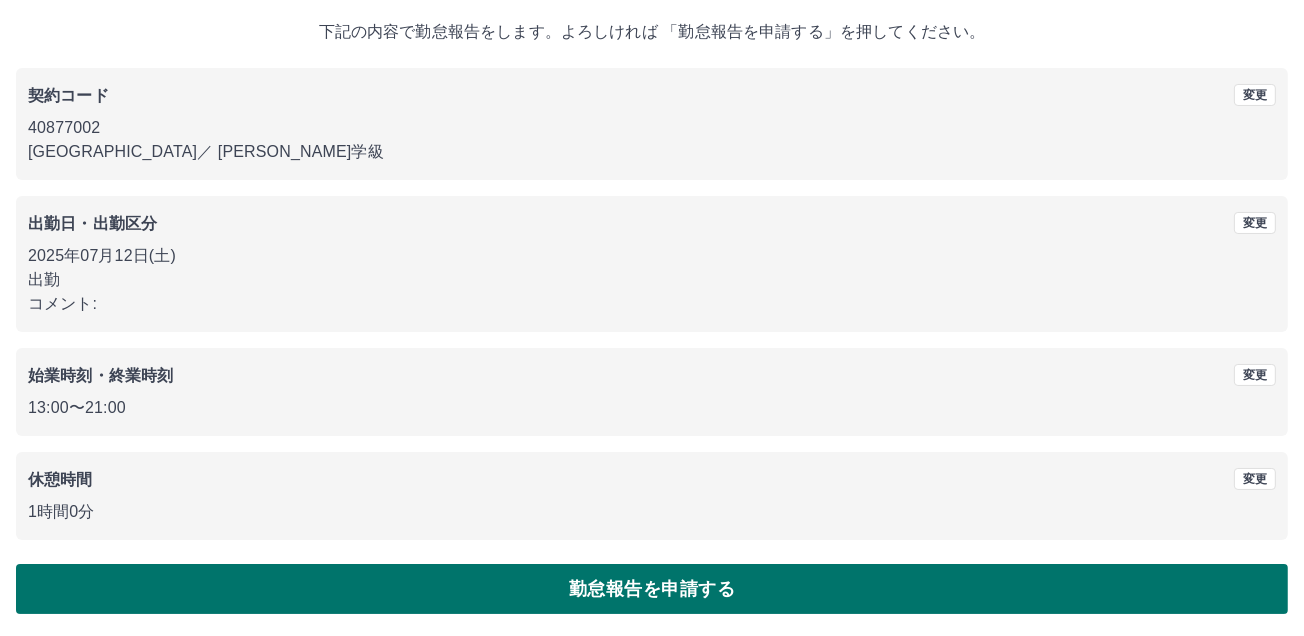 click on "勤怠報告を申請する" at bounding box center [652, 589] 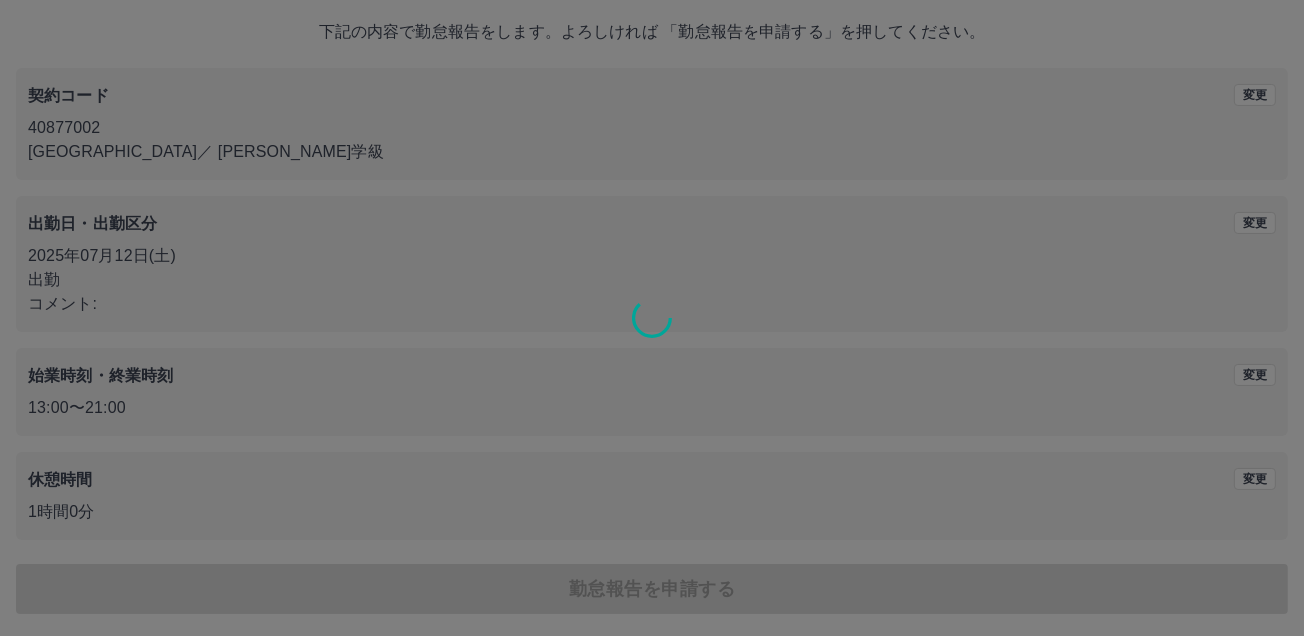 scroll, scrollTop: 0, scrollLeft: 0, axis: both 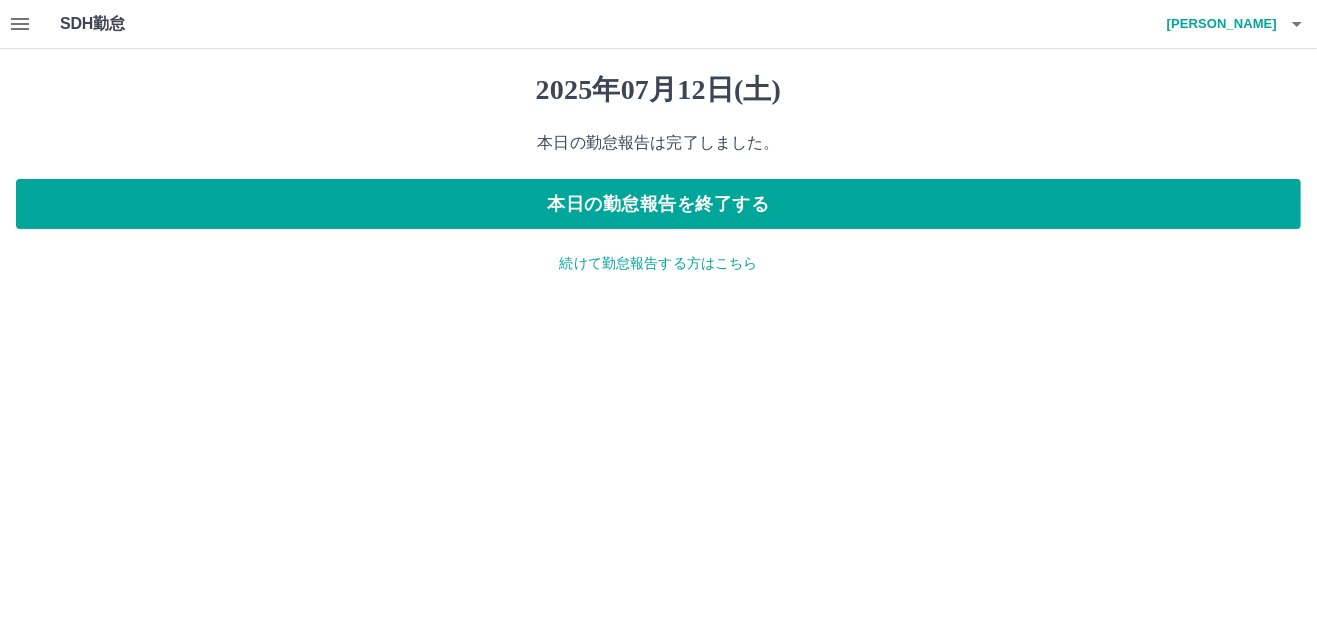 click on "続けて勤怠報告する方はこちら" at bounding box center (658, 263) 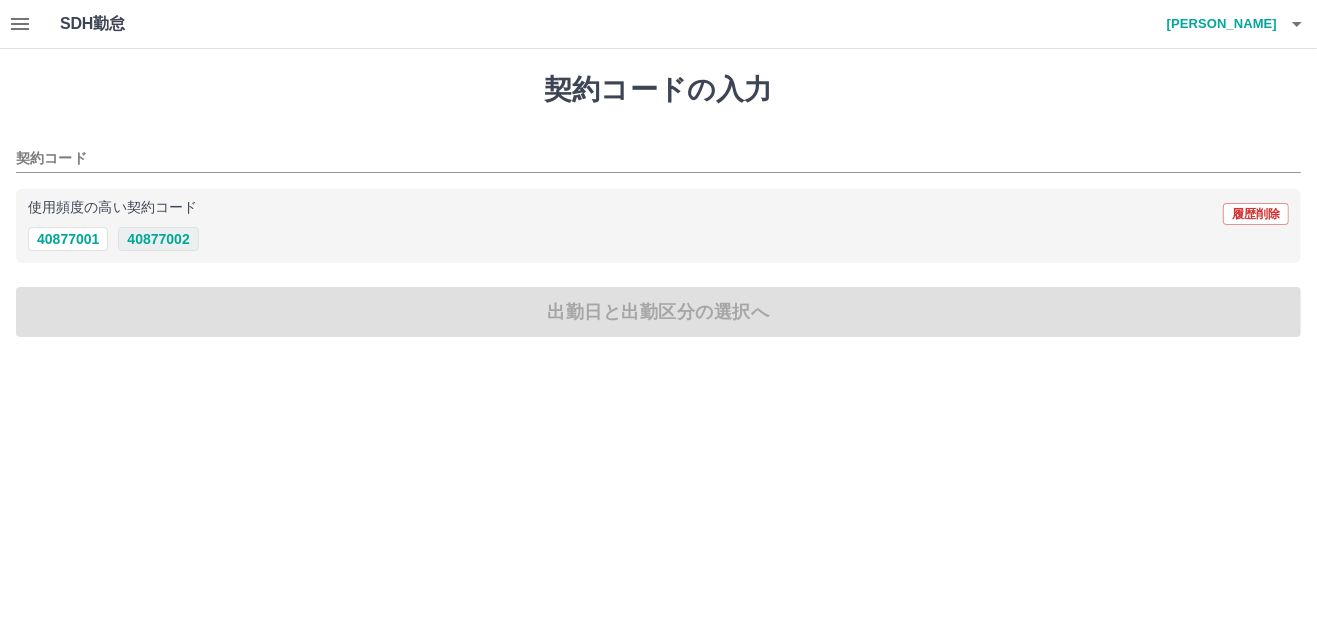 click on "40877002" at bounding box center [158, 239] 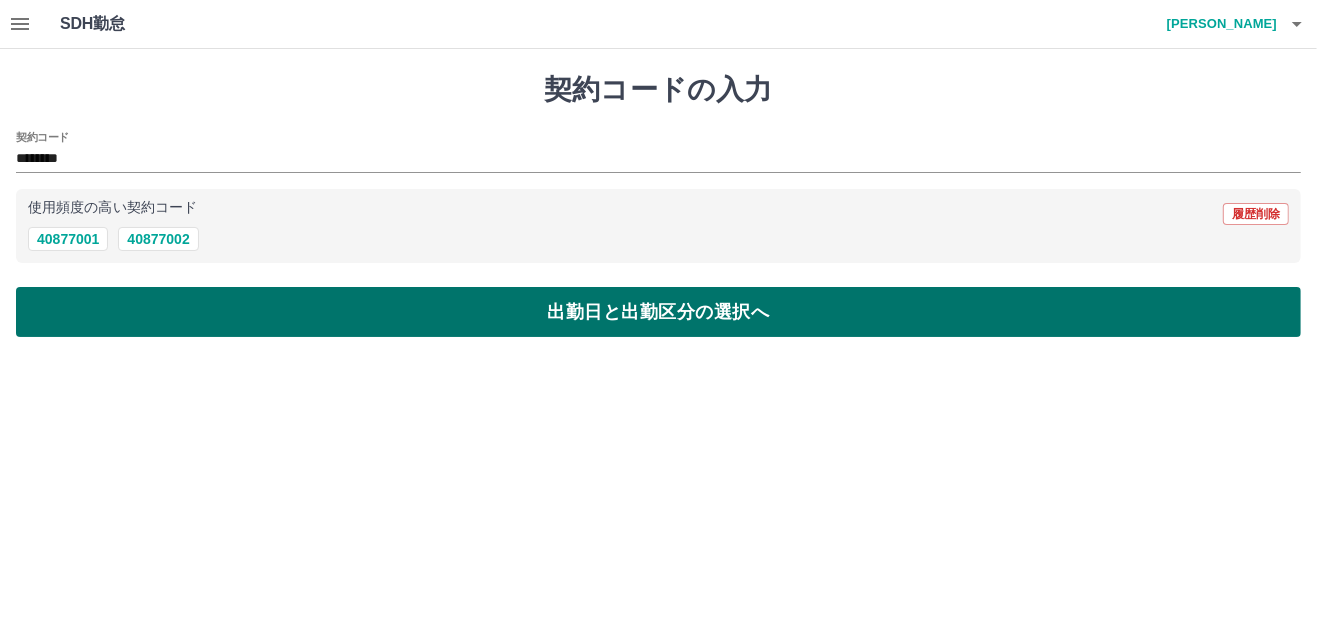 click on "出勤日と出勤区分の選択へ" at bounding box center [658, 312] 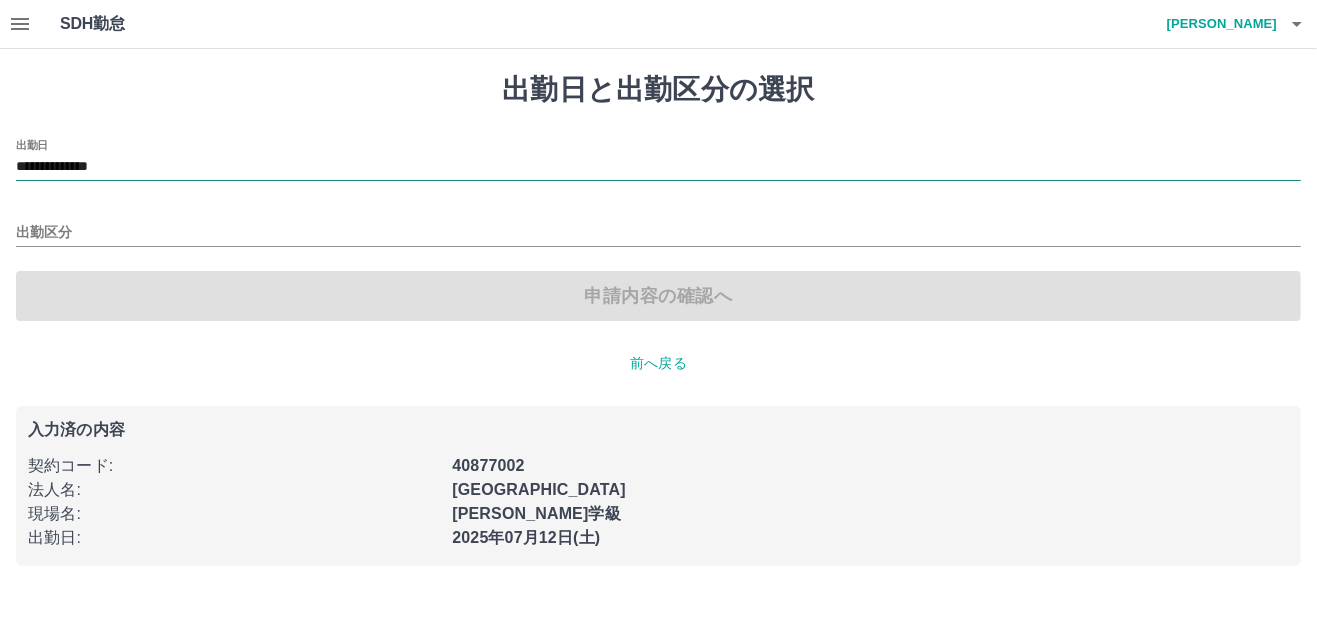 click on "**********" at bounding box center [658, 167] 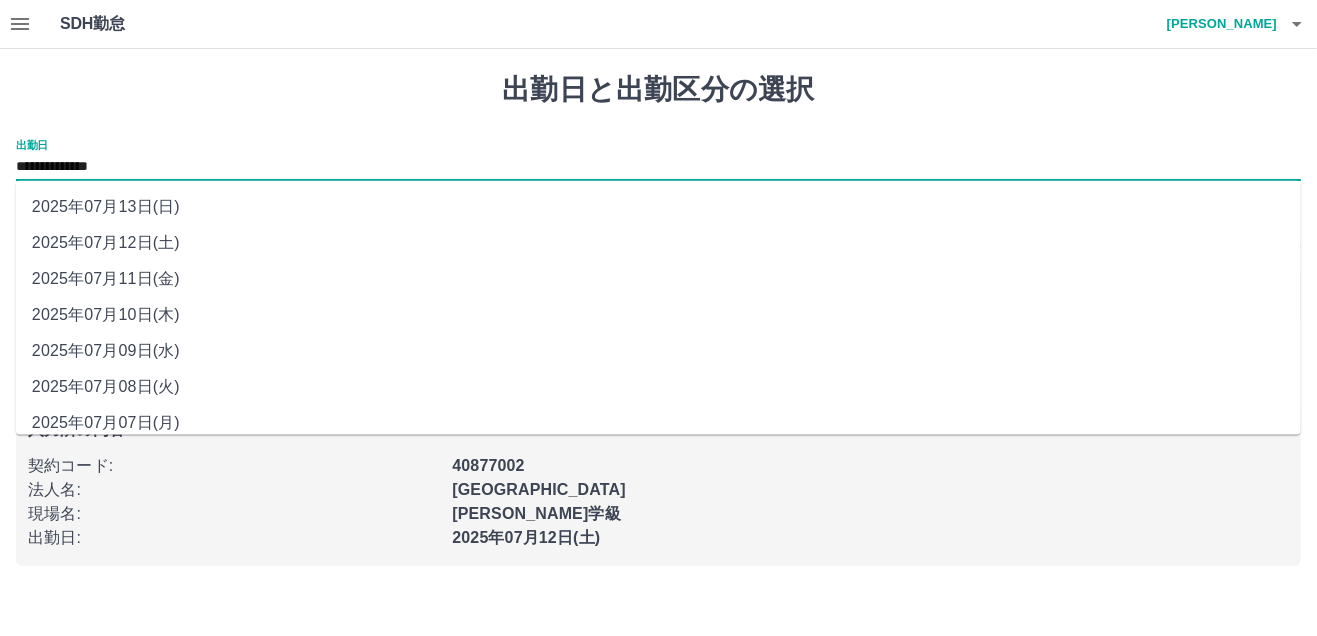 click on "2025年07月10日(木)" at bounding box center (658, 315) 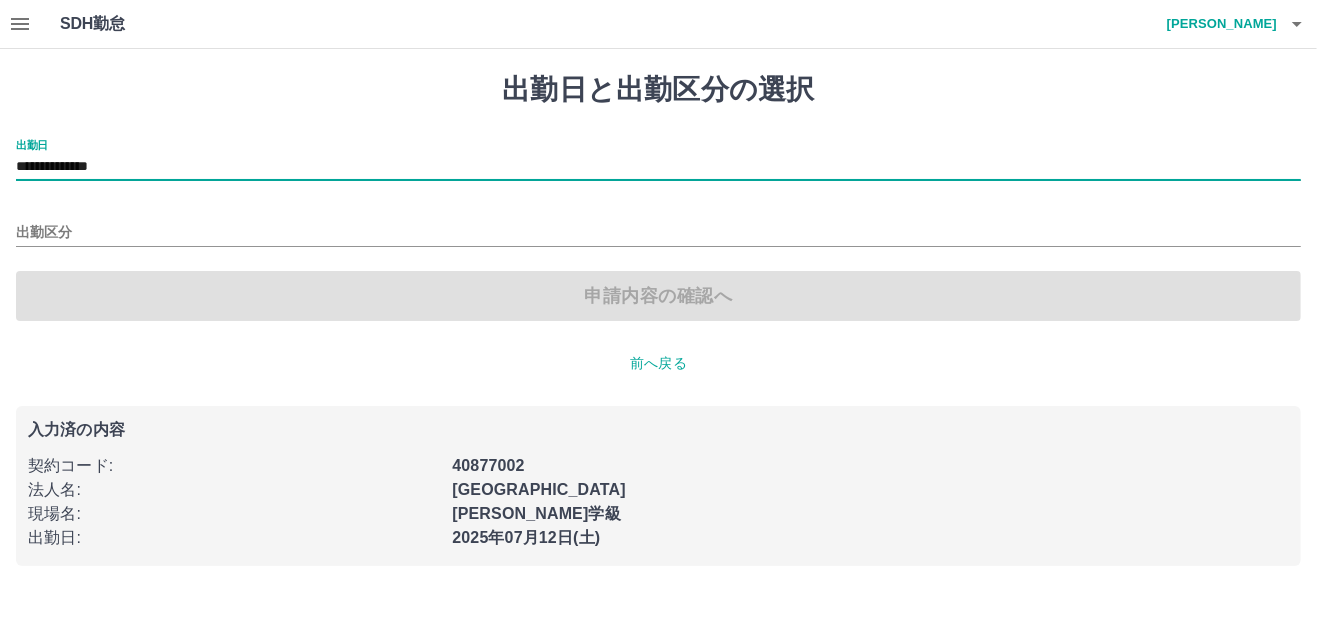 click on "出勤区分" at bounding box center [658, 226] 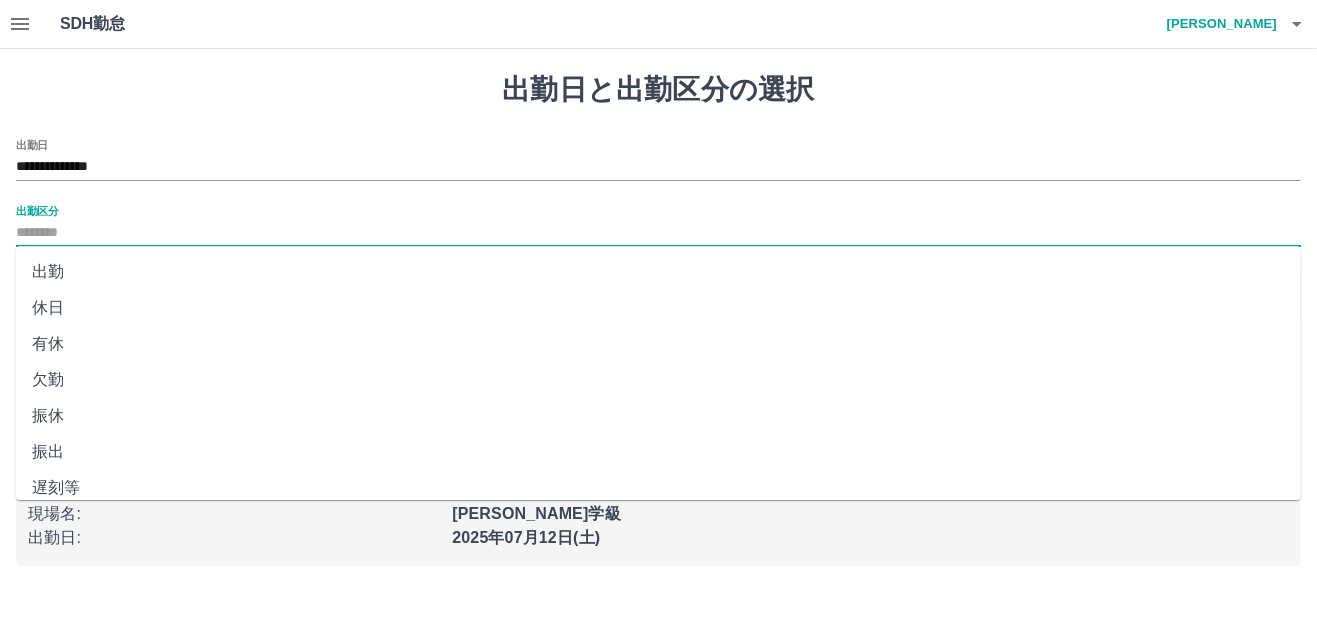 click on "出勤区分" at bounding box center (658, 233) 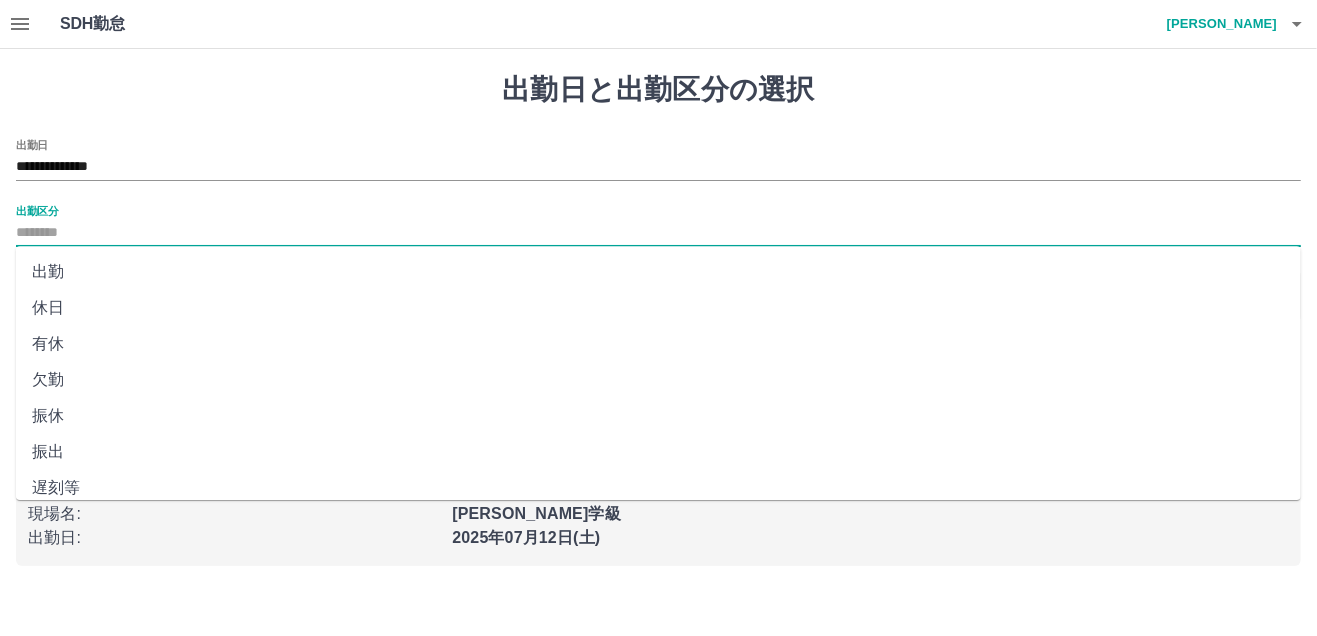 click on "出勤" at bounding box center (658, 272) 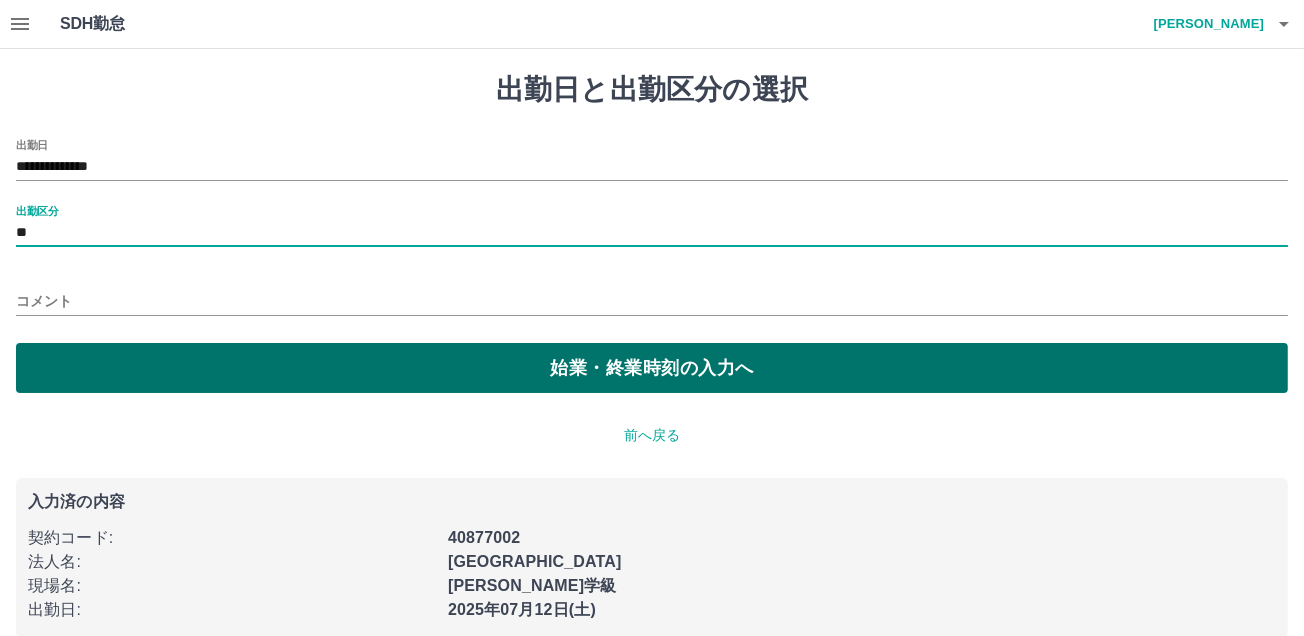 click on "始業・終業時刻の入力へ" at bounding box center [652, 368] 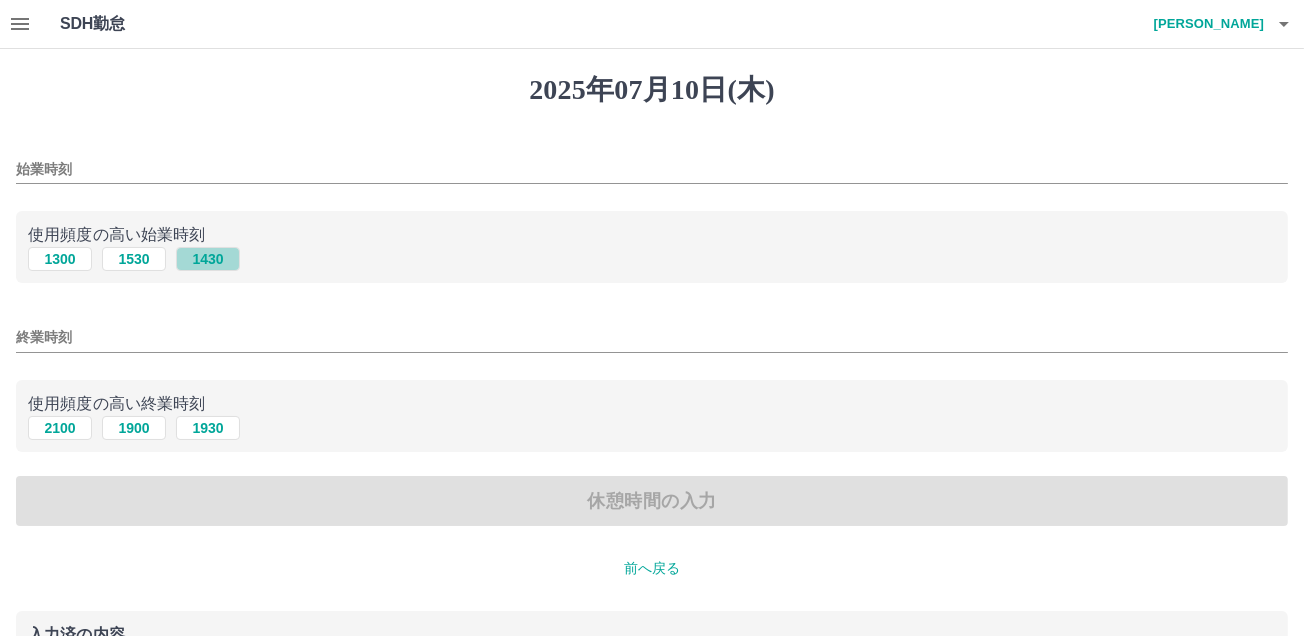 click on "1430" at bounding box center (208, 259) 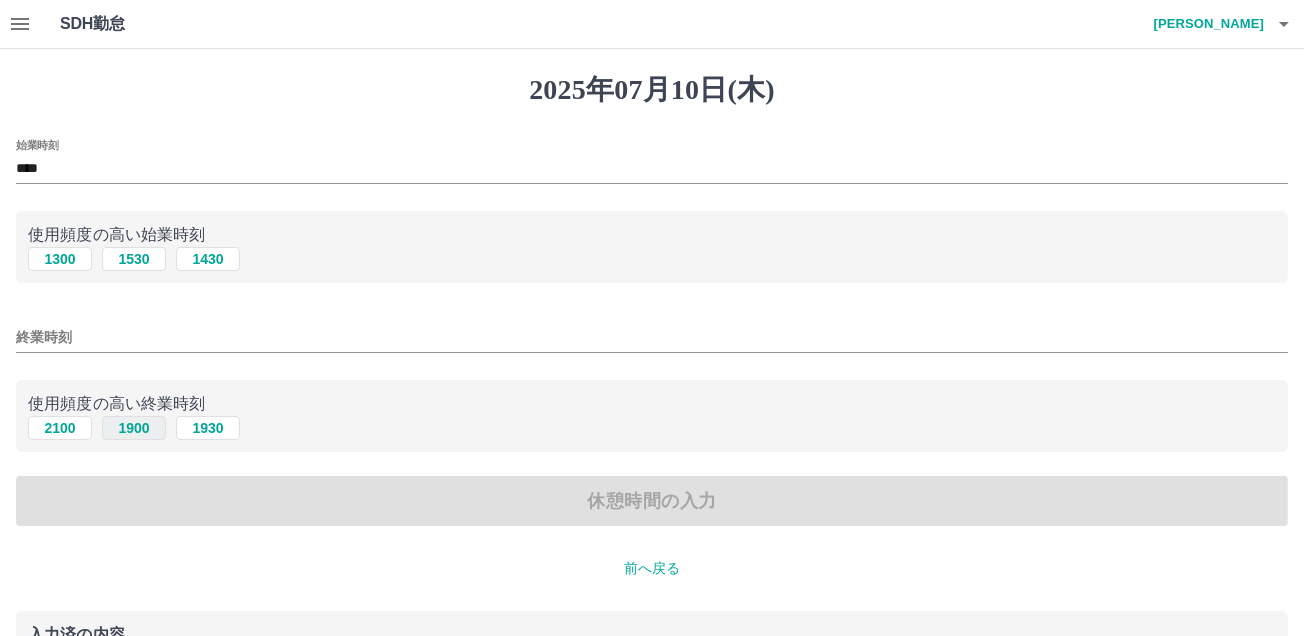 click on "1900" at bounding box center [134, 428] 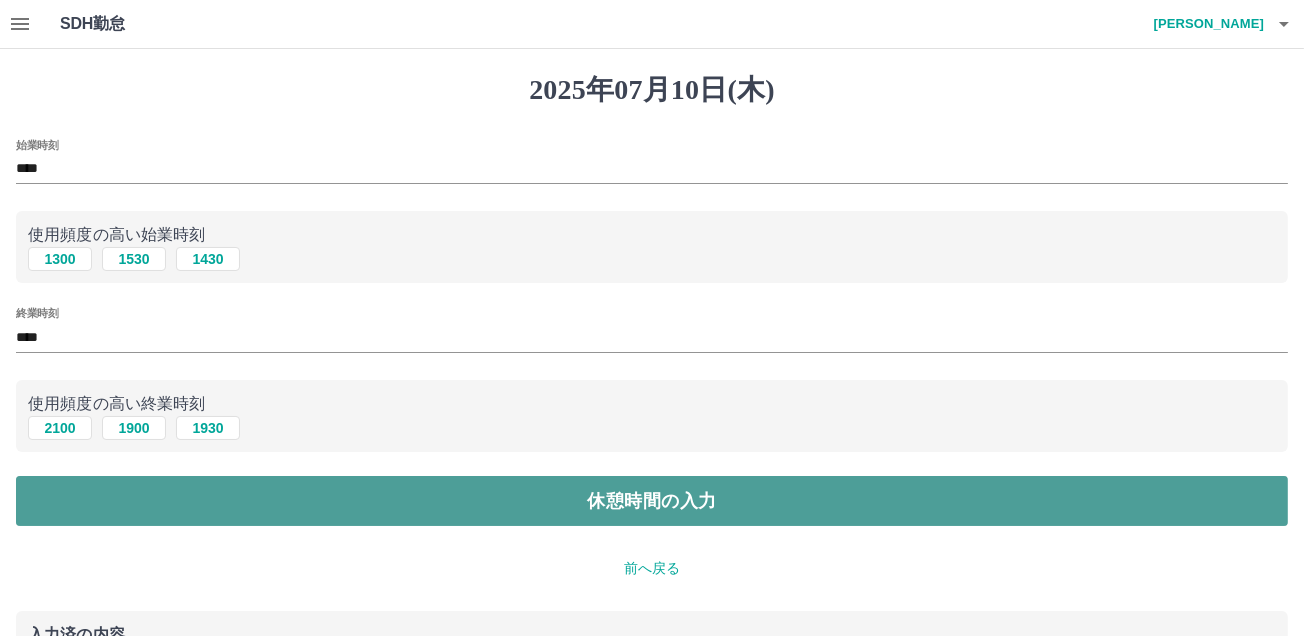 click on "休憩時間の入力" at bounding box center (652, 501) 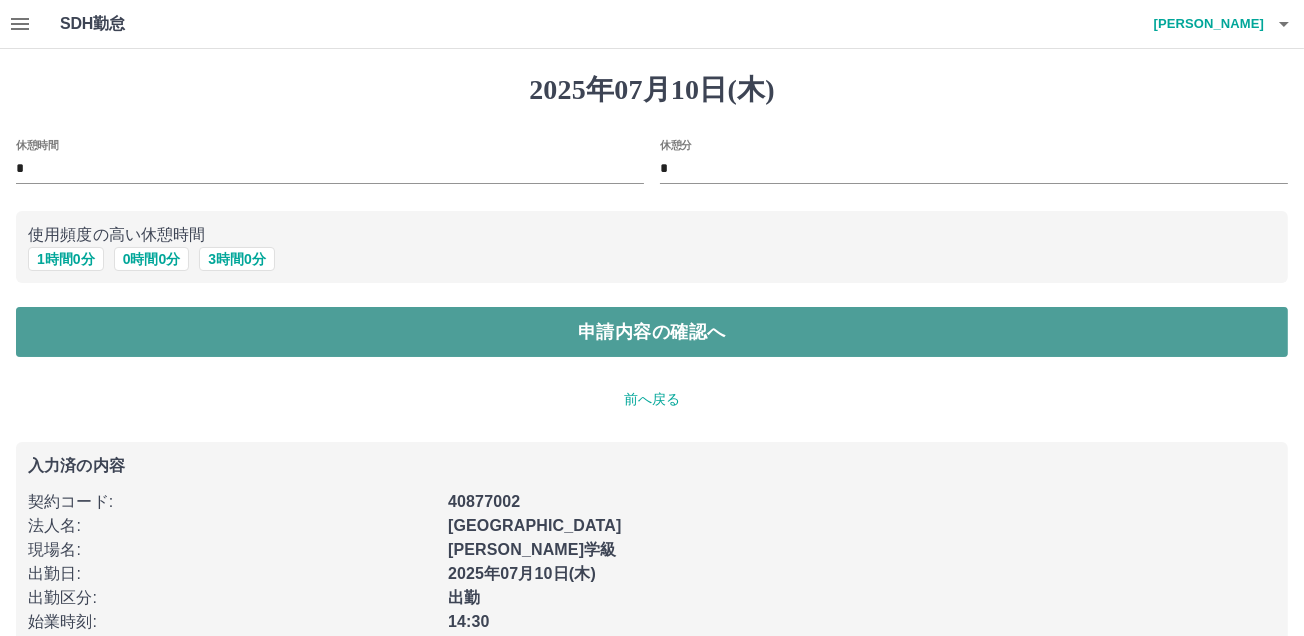 click on "申請内容の確認へ" at bounding box center [652, 332] 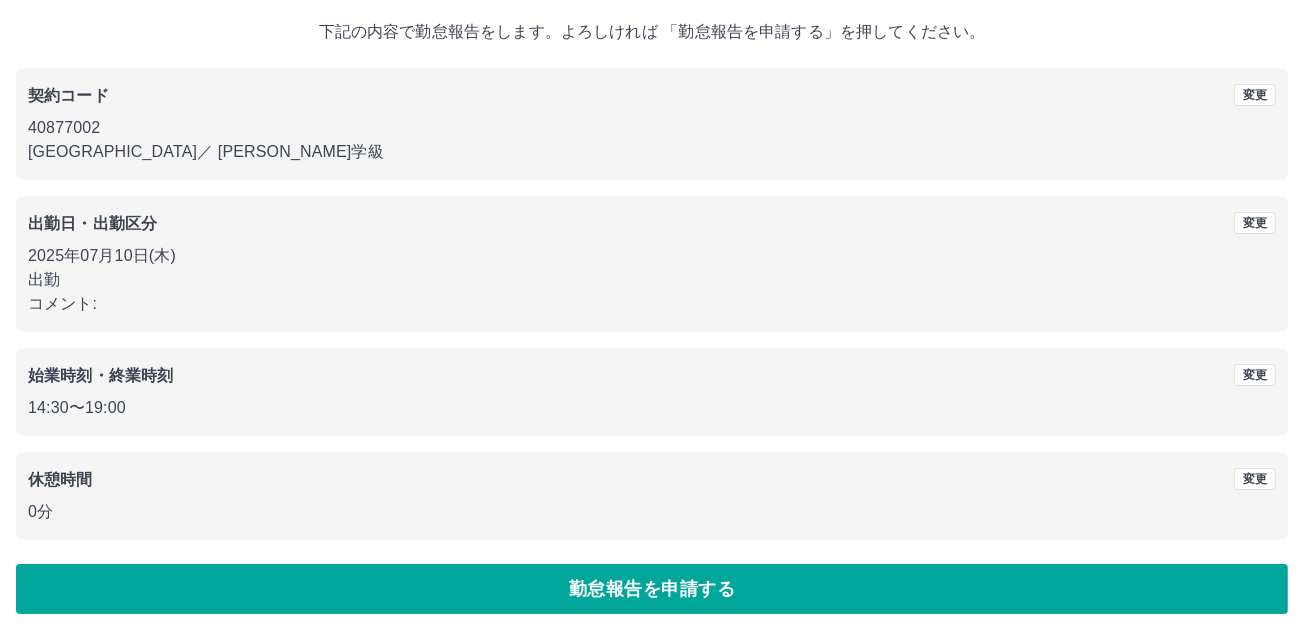 scroll, scrollTop: 111, scrollLeft: 0, axis: vertical 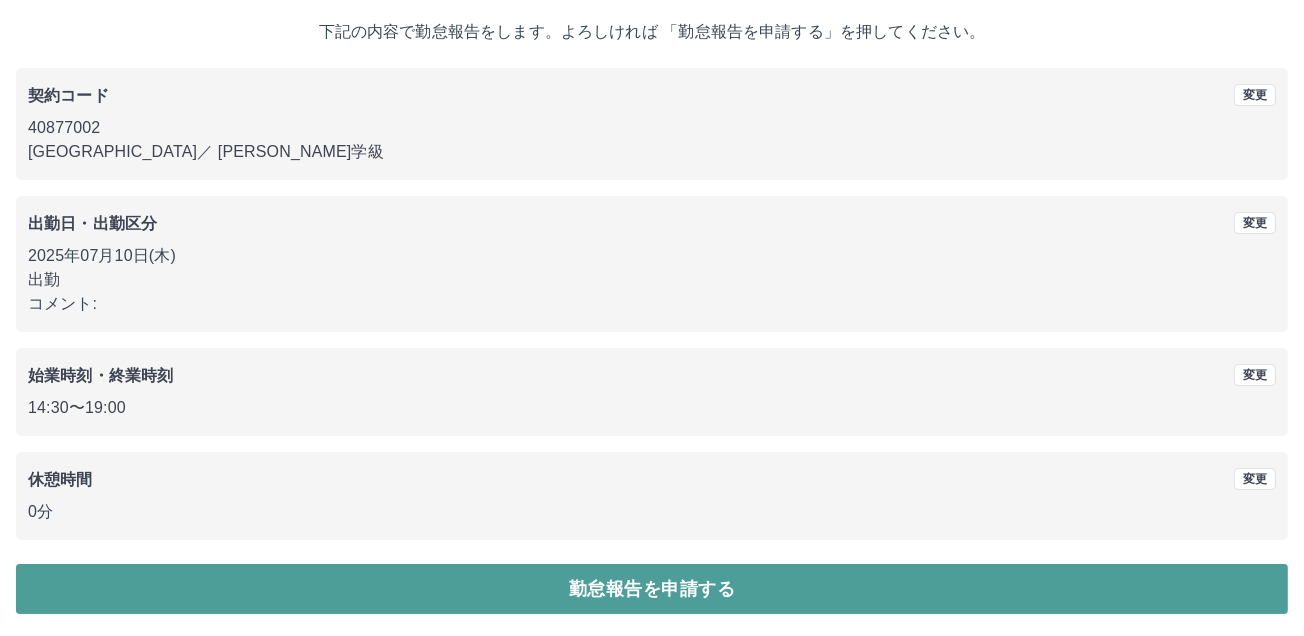 click on "勤怠報告を申請する" at bounding box center (652, 589) 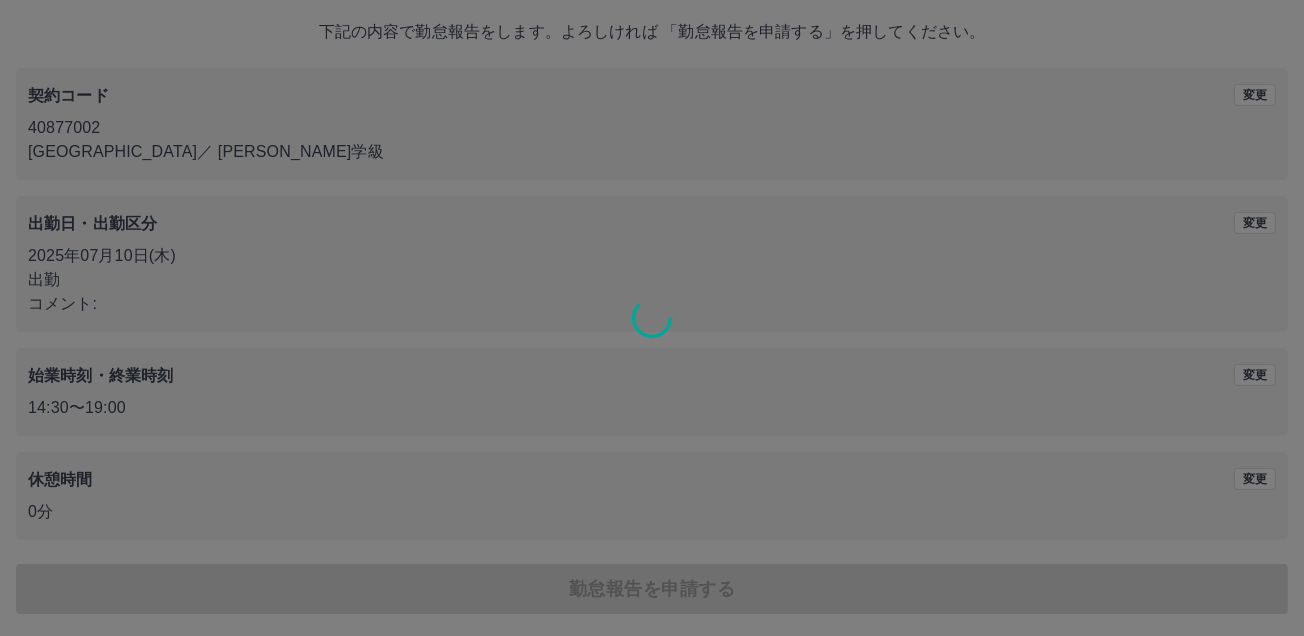 scroll, scrollTop: 0, scrollLeft: 0, axis: both 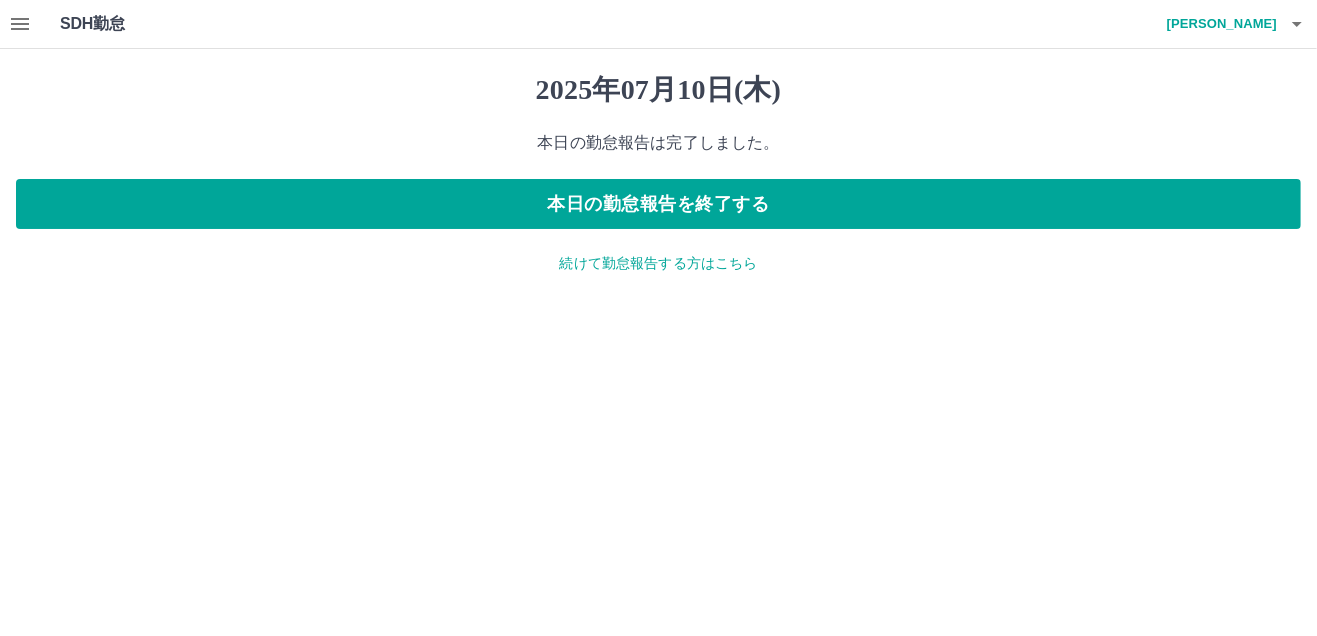 click on "続けて勤怠報告する方はこちら" at bounding box center [658, 263] 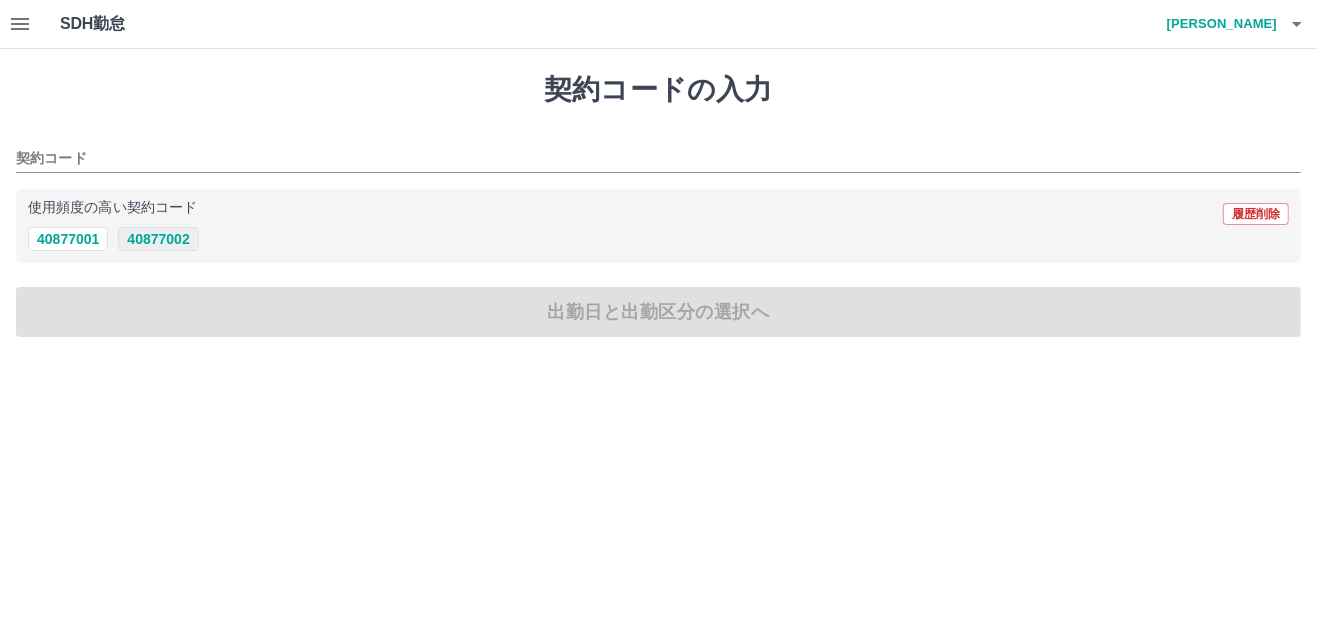 click on "40877002" at bounding box center (158, 239) 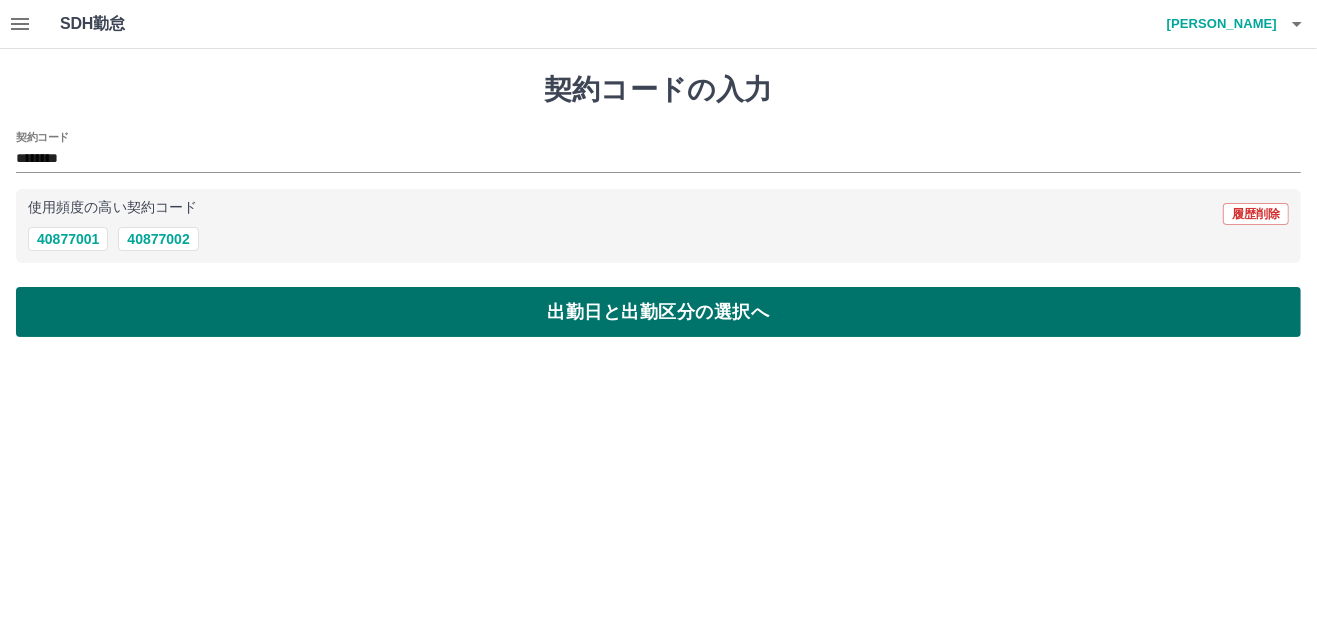 click on "出勤日と出勤区分の選択へ" at bounding box center (658, 312) 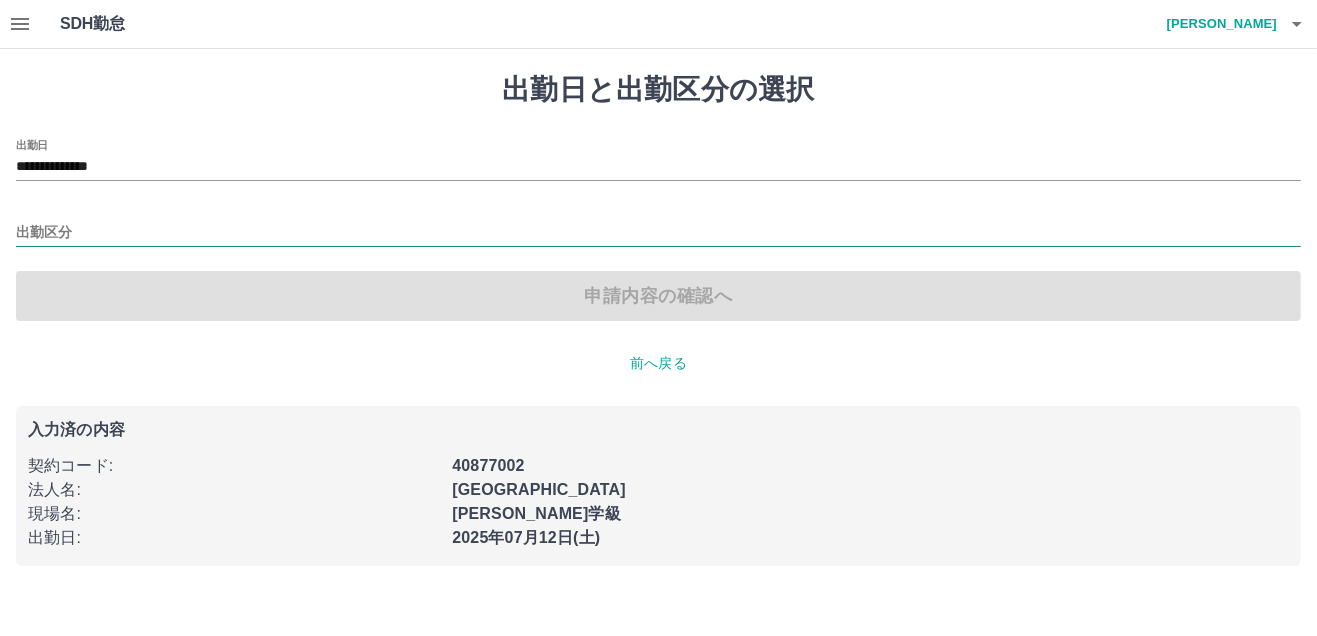 click on "出勤区分" at bounding box center [658, 233] 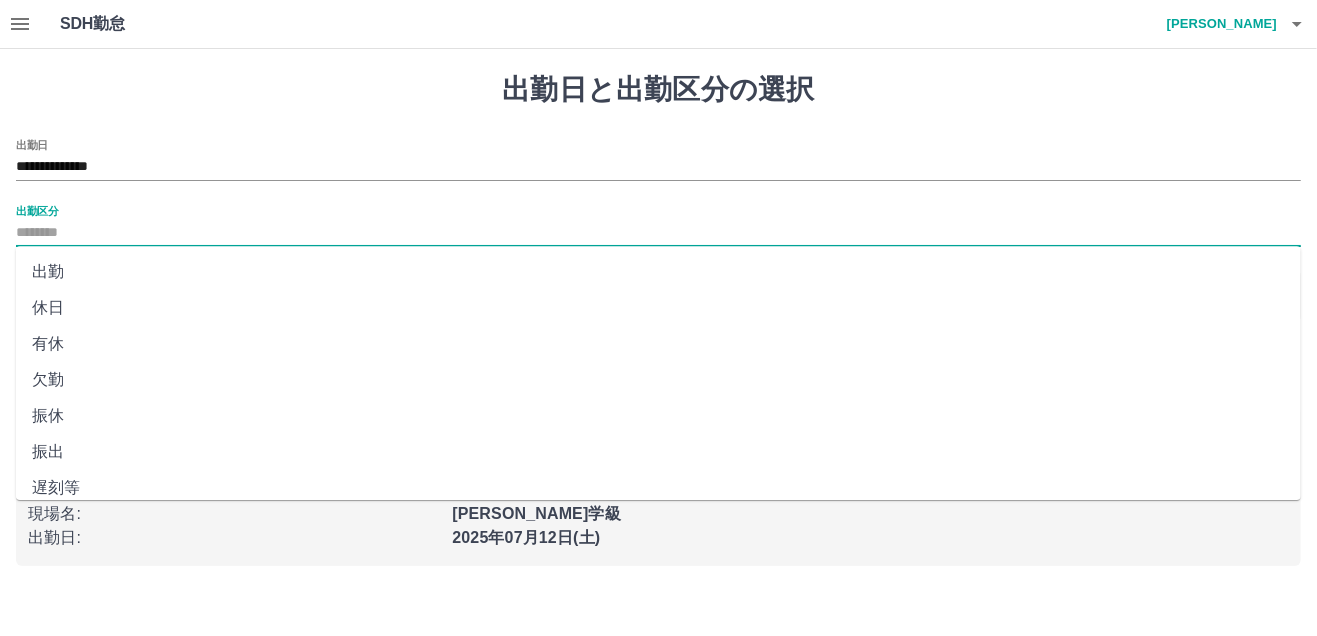 click on "出勤" at bounding box center [658, 272] 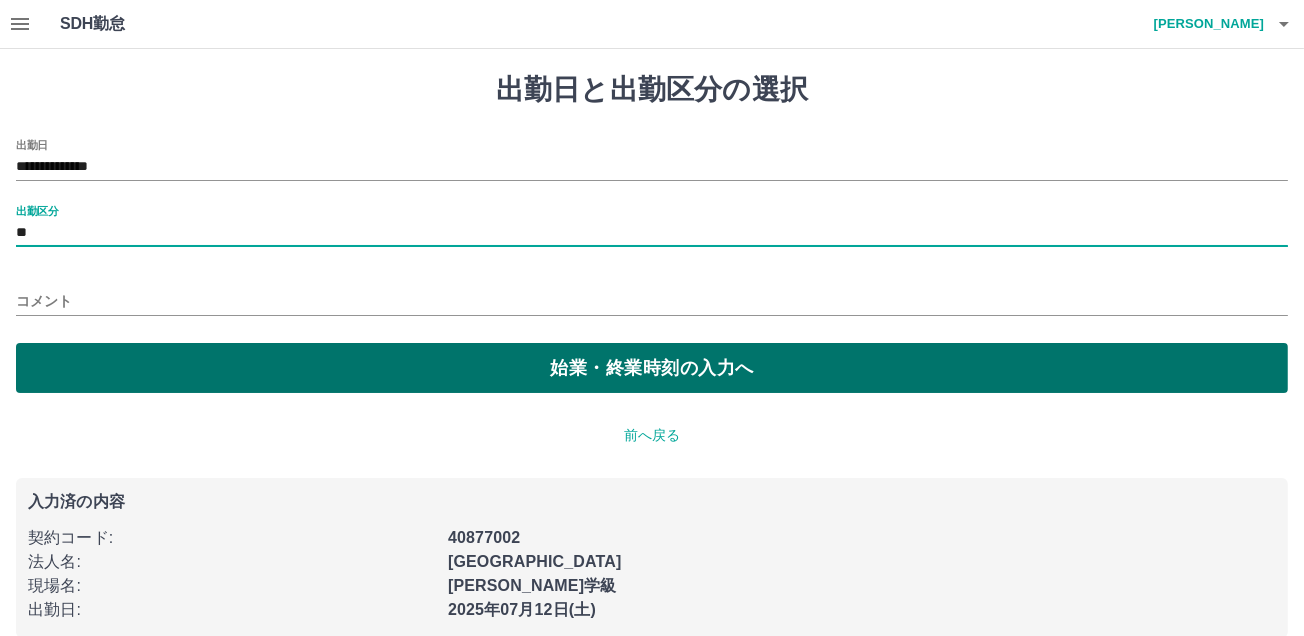 click on "始業・終業時刻の入力へ" at bounding box center [652, 368] 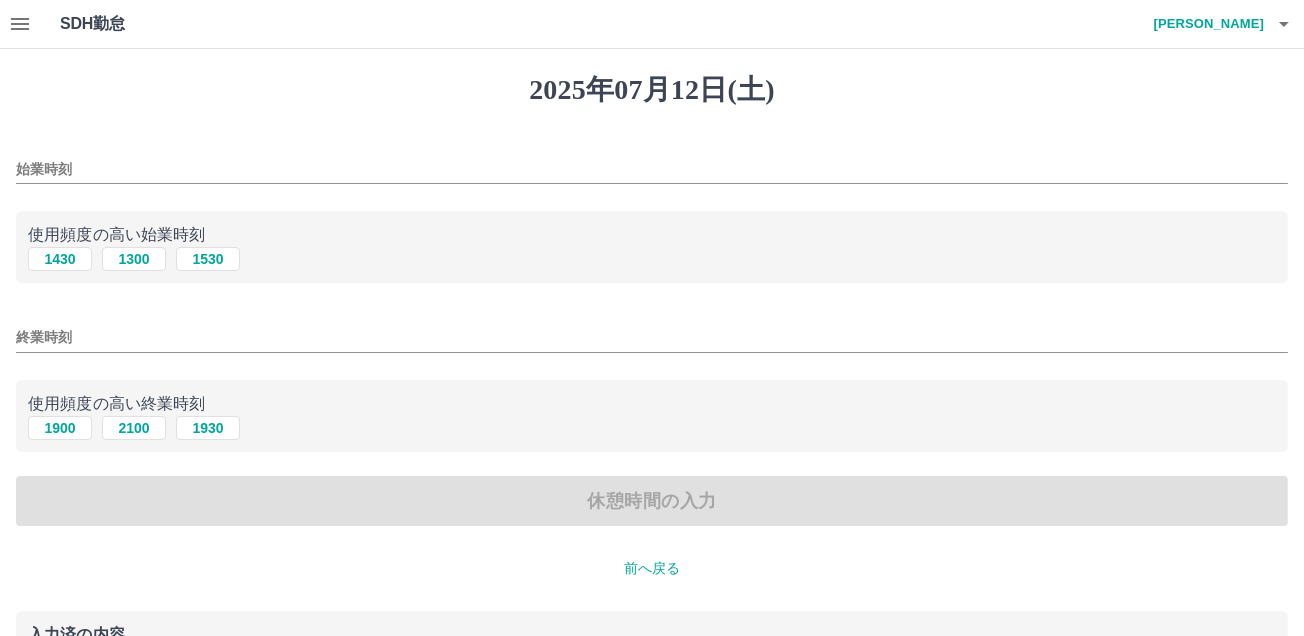 click on "始業時刻" at bounding box center (652, 169) 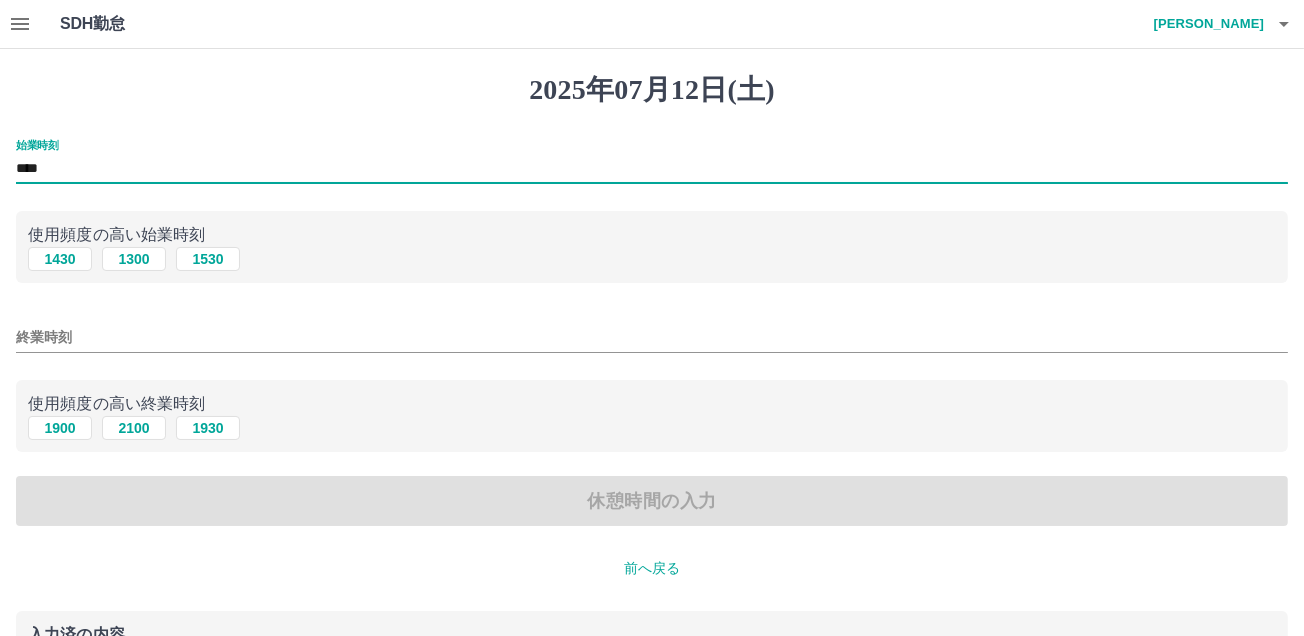 type on "****" 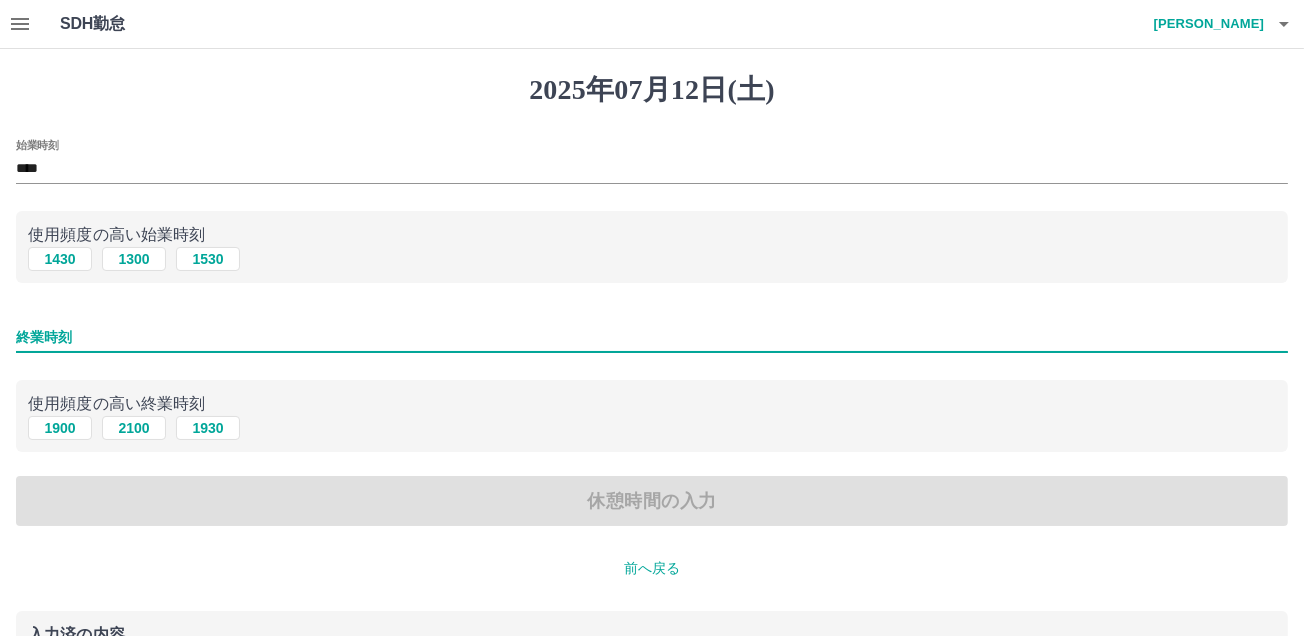 click on "終業時刻" at bounding box center [652, 337] 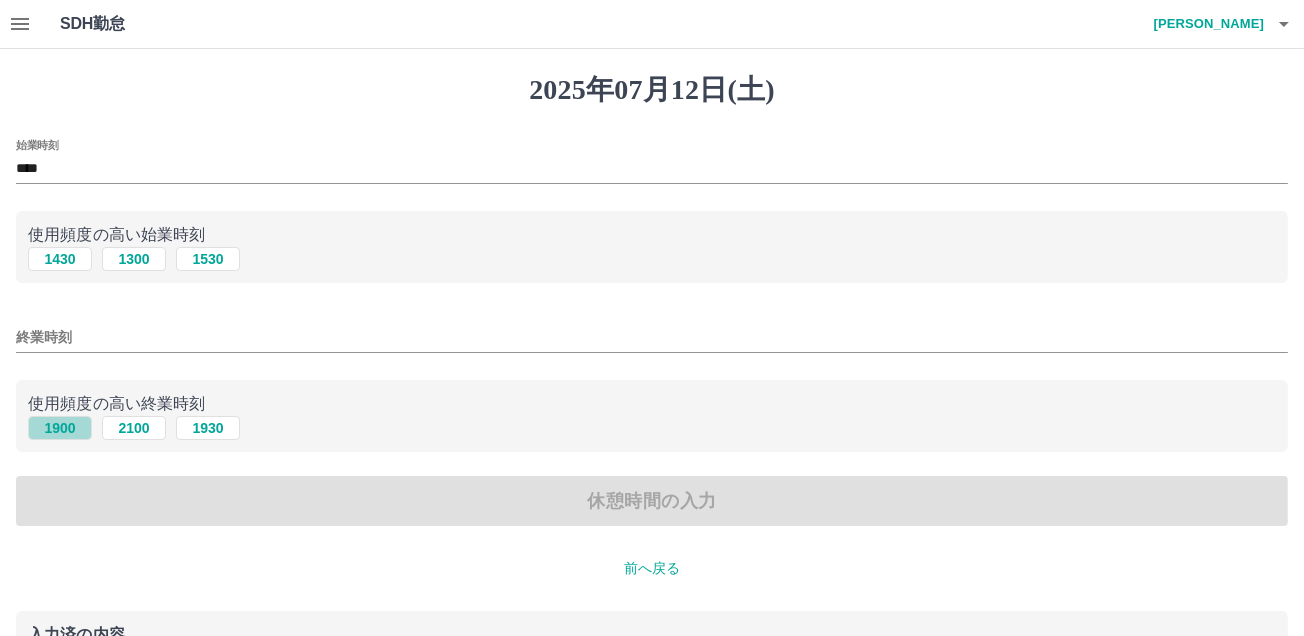 click on "1900" at bounding box center (60, 428) 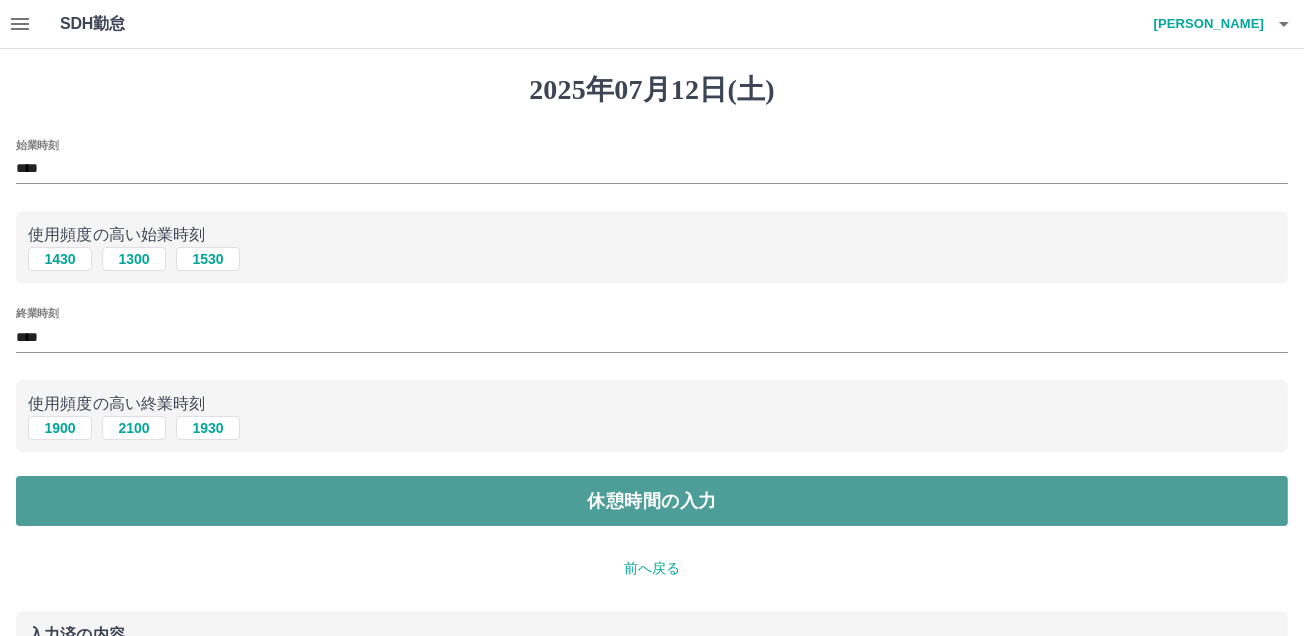 click on "休憩時間の入力" at bounding box center [652, 501] 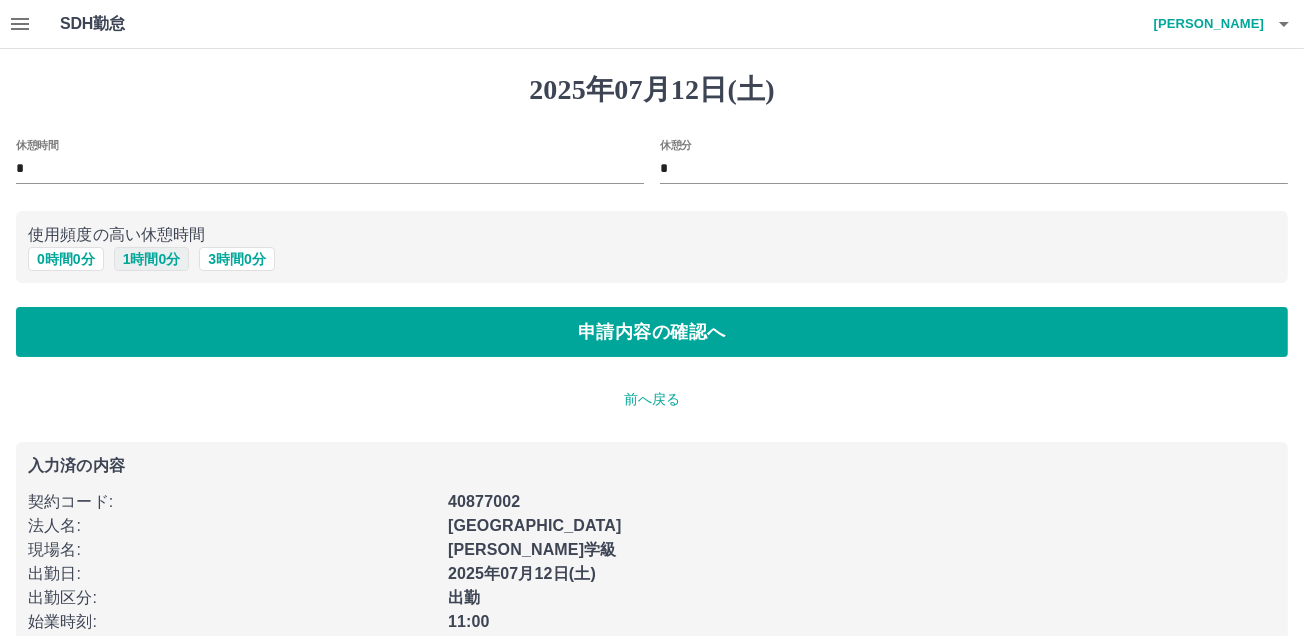 click on "1 時間 0 分" at bounding box center [152, 259] 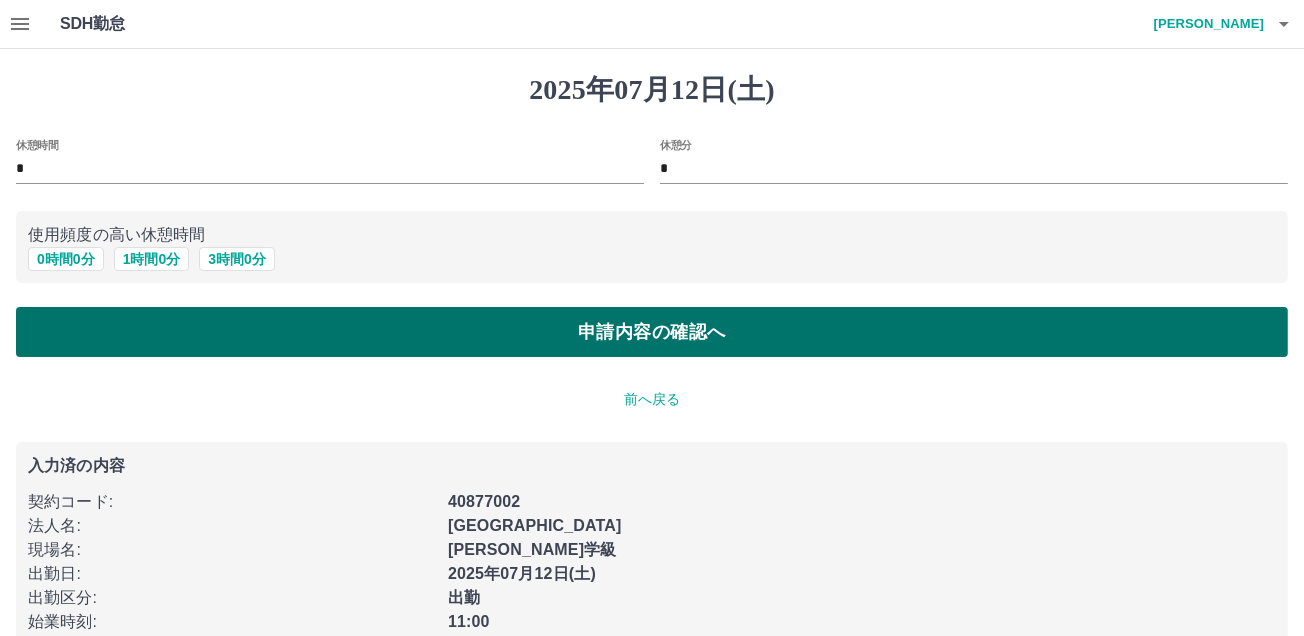 click on "申請内容の確認へ" at bounding box center (652, 332) 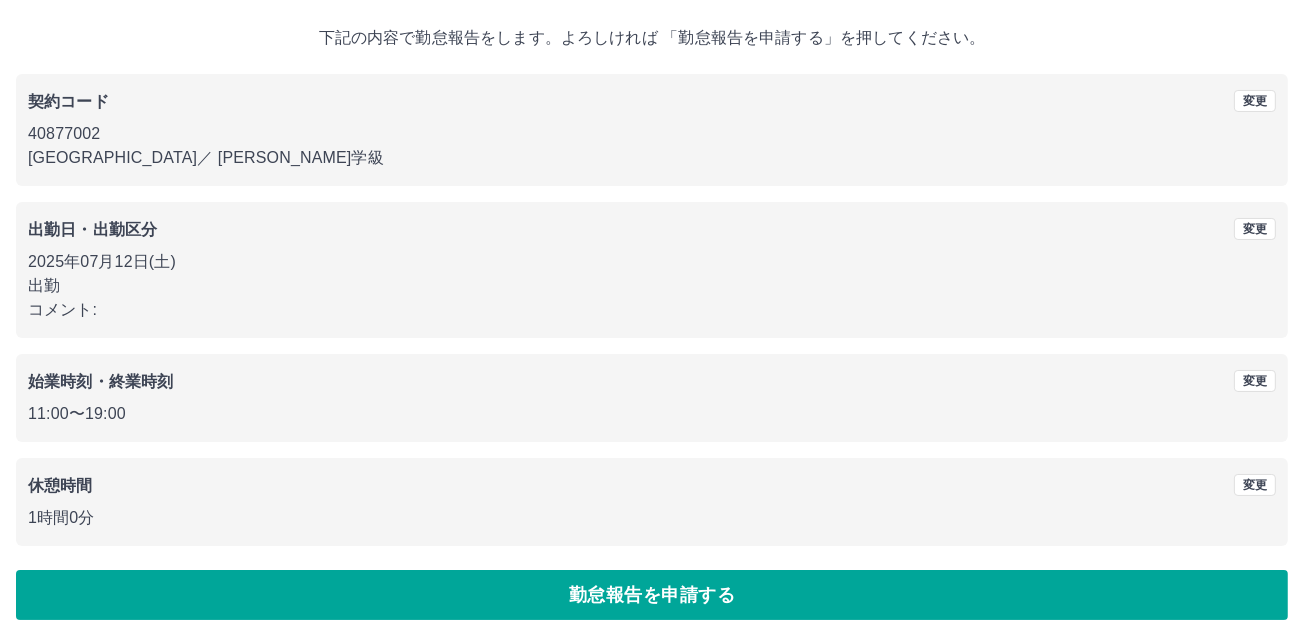 scroll, scrollTop: 111, scrollLeft: 0, axis: vertical 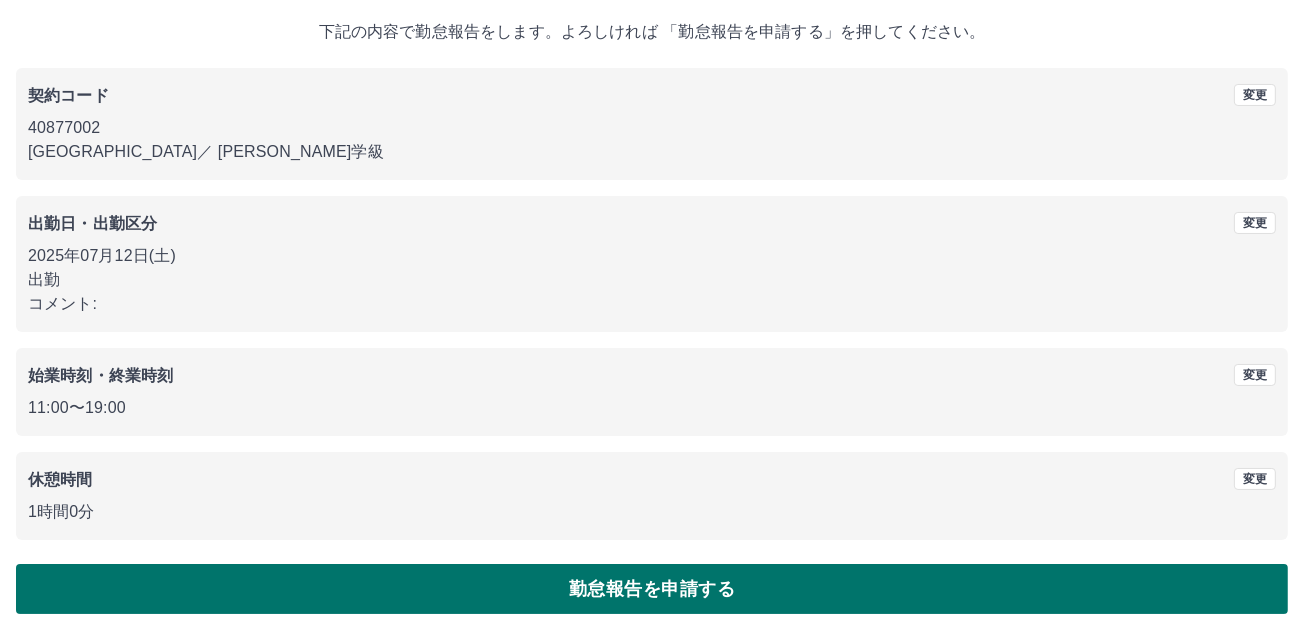 click on "勤怠報告を申請する" at bounding box center (652, 589) 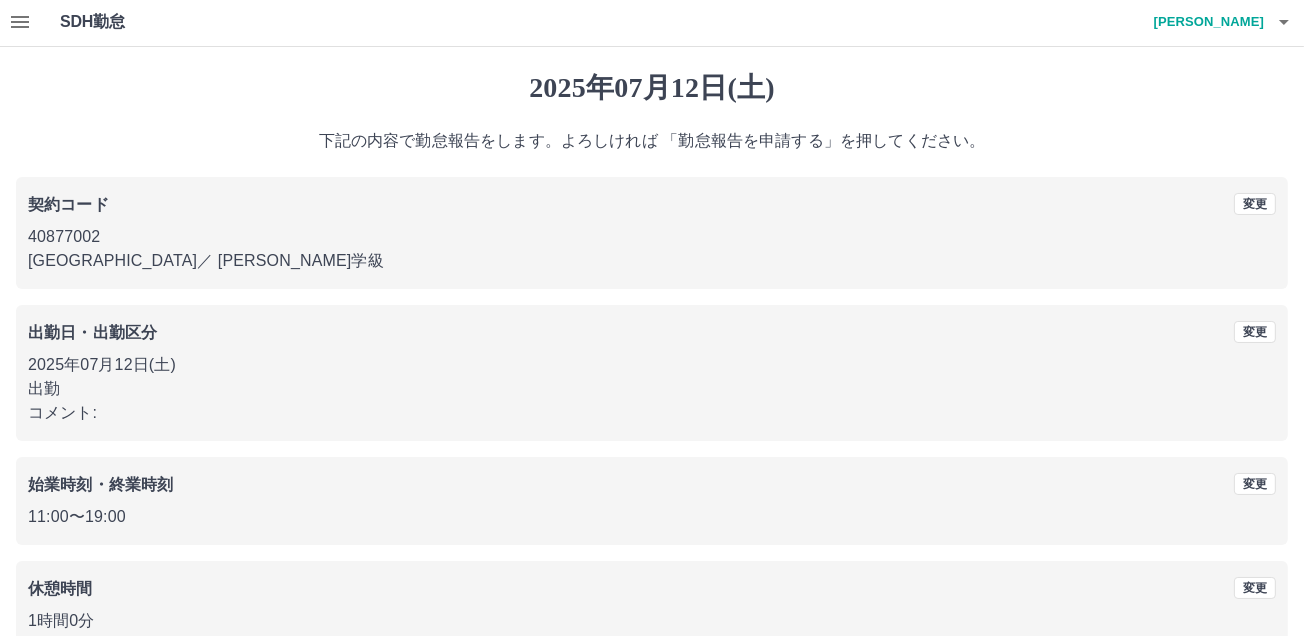 scroll, scrollTop: 0, scrollLeft: 0, axis: both 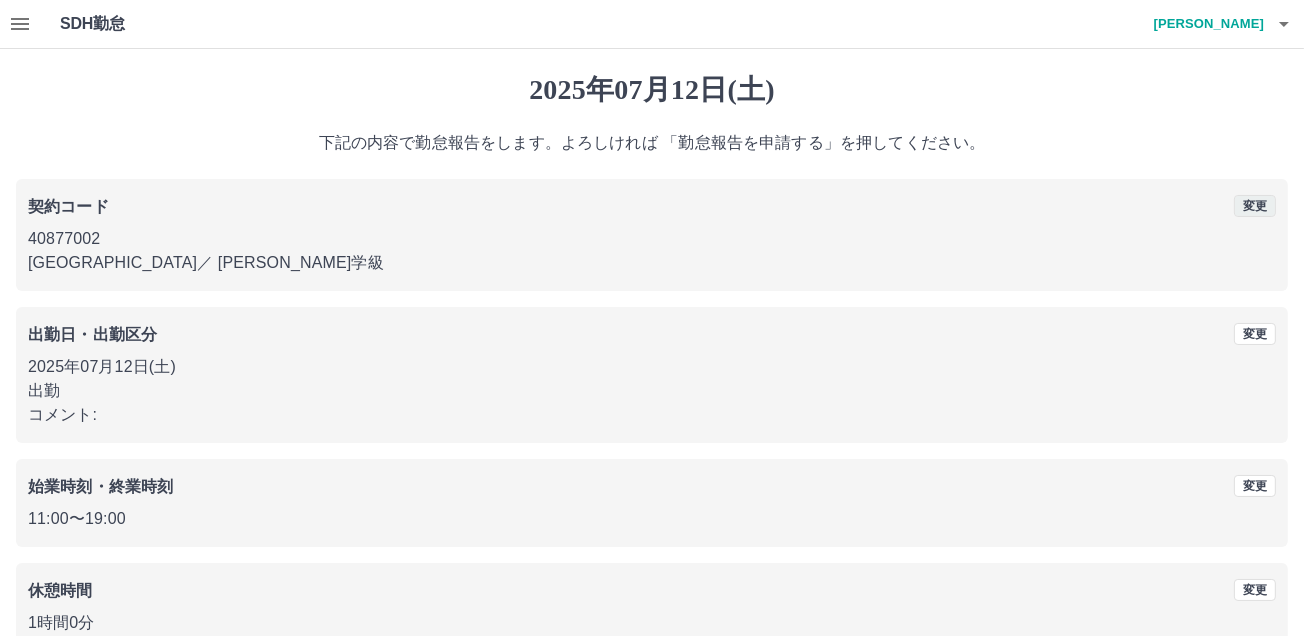 click on "変更" at bounding box center (1255, 206) 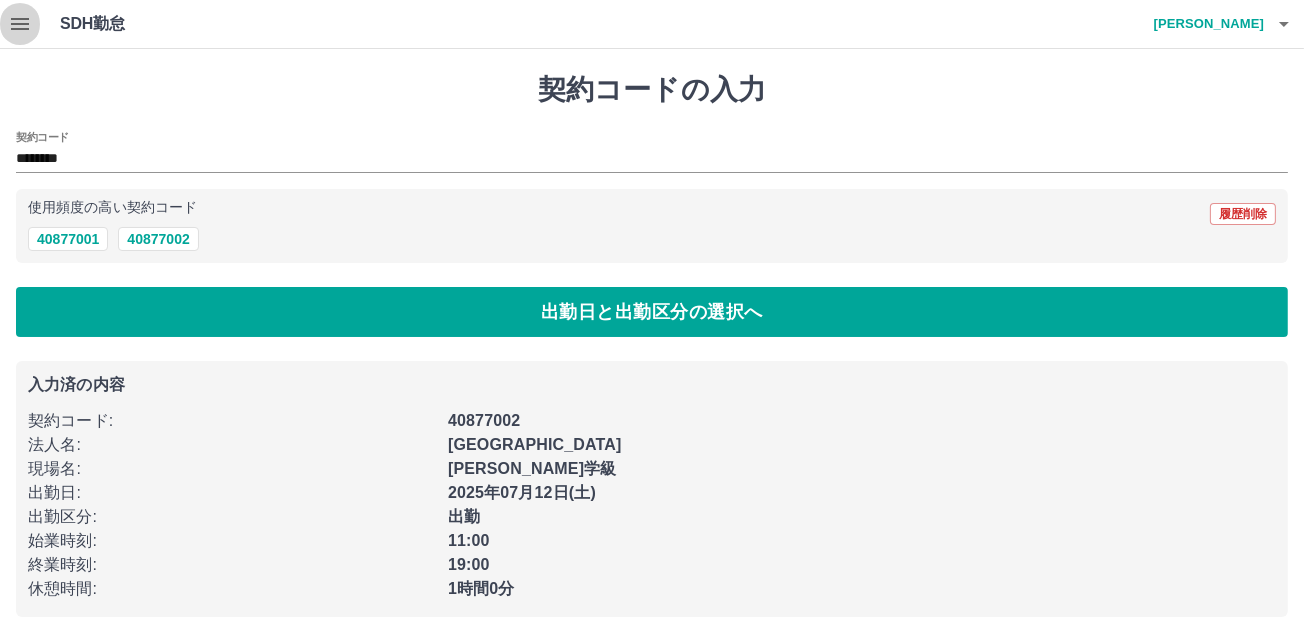 click 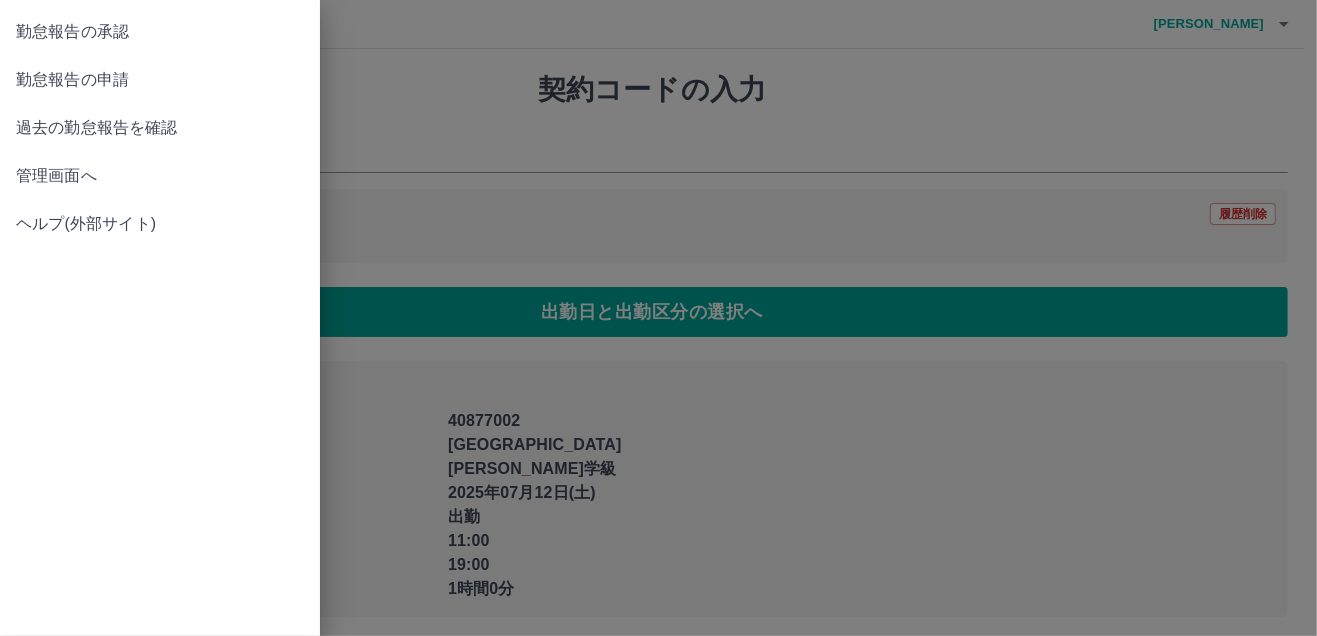 click at bounding box center (658, 318) 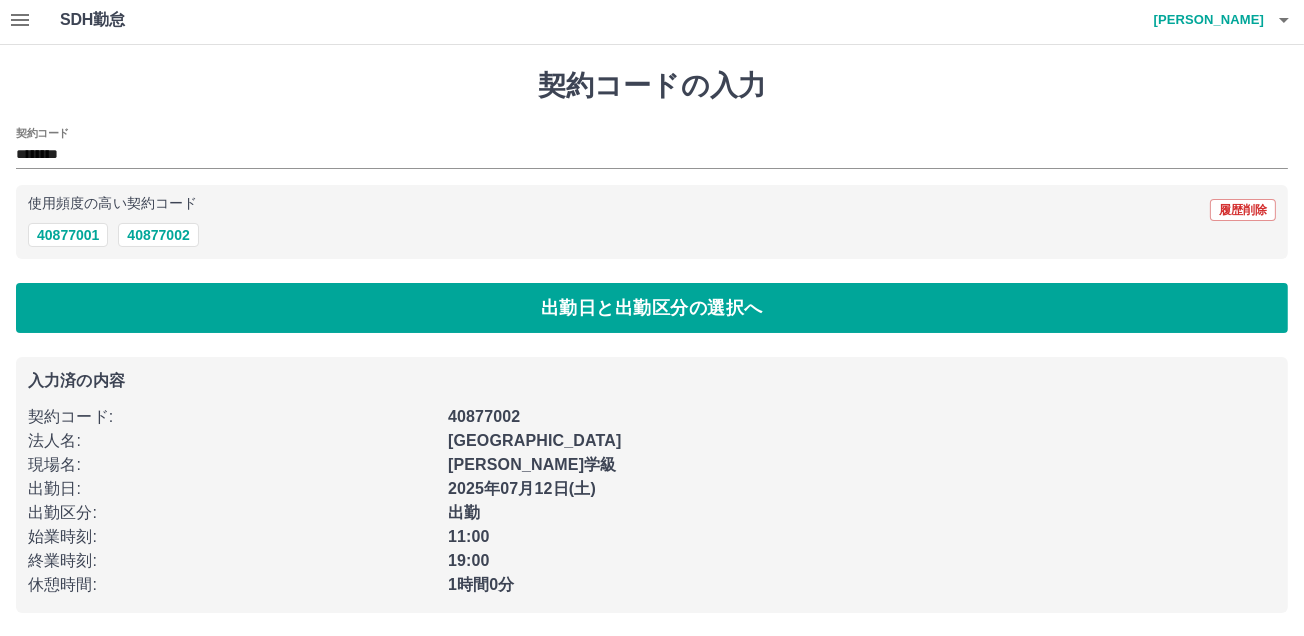 scroll, scrollTop: 0, scrollLeft: 0, axis: both 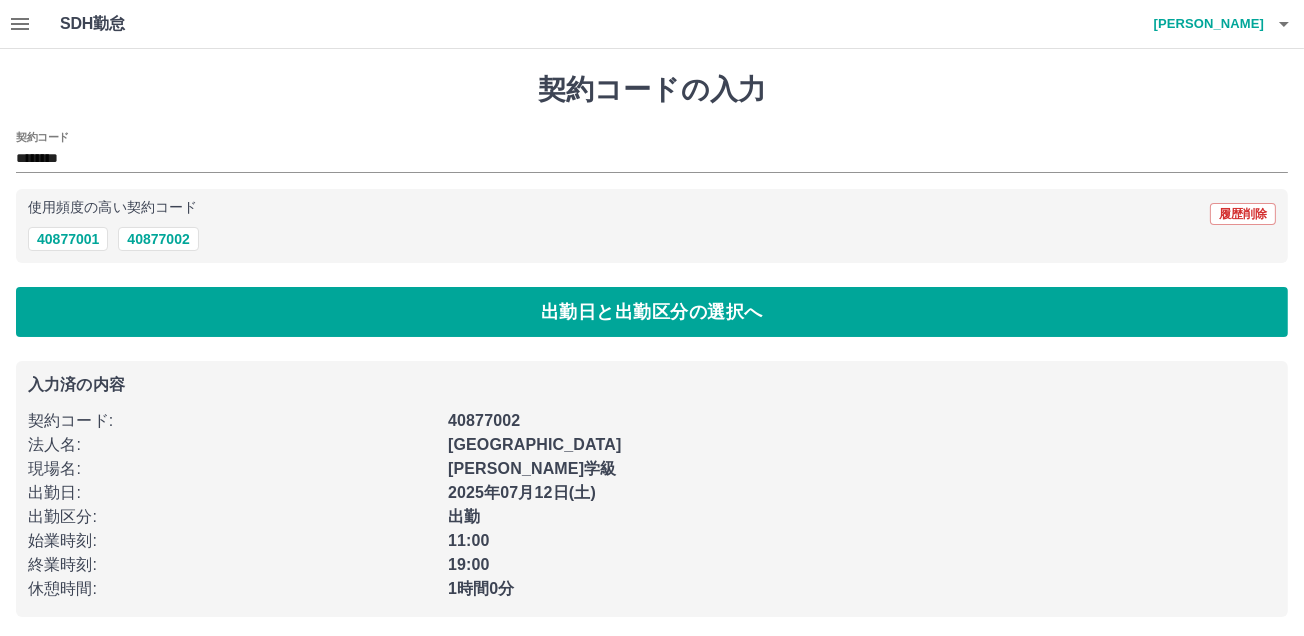 click 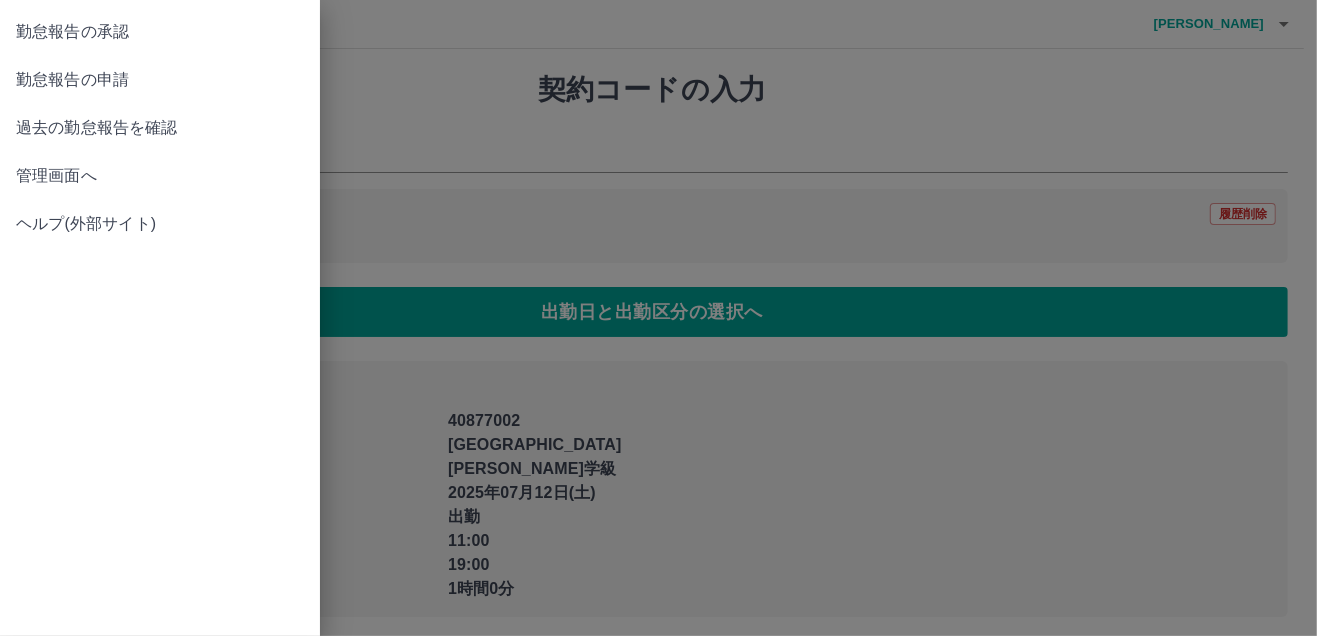 click on "管理画面へ" at bounding box center (160, 176) 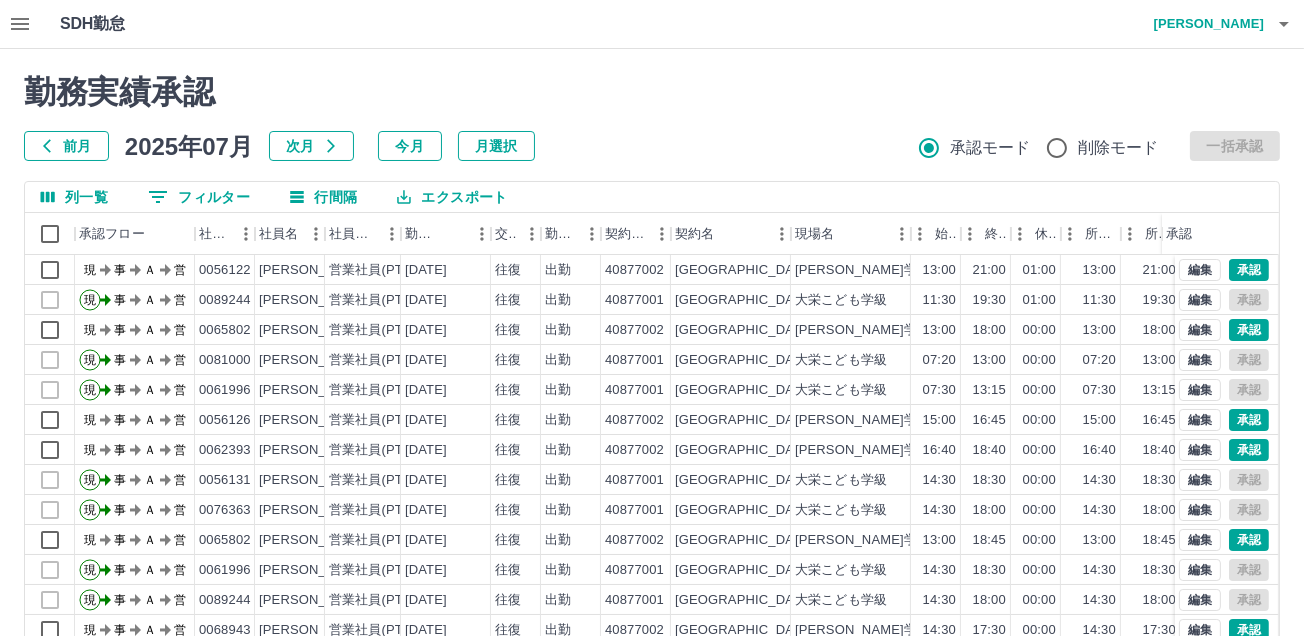 click on "0 フィルター" at bounding box center (199, 197) 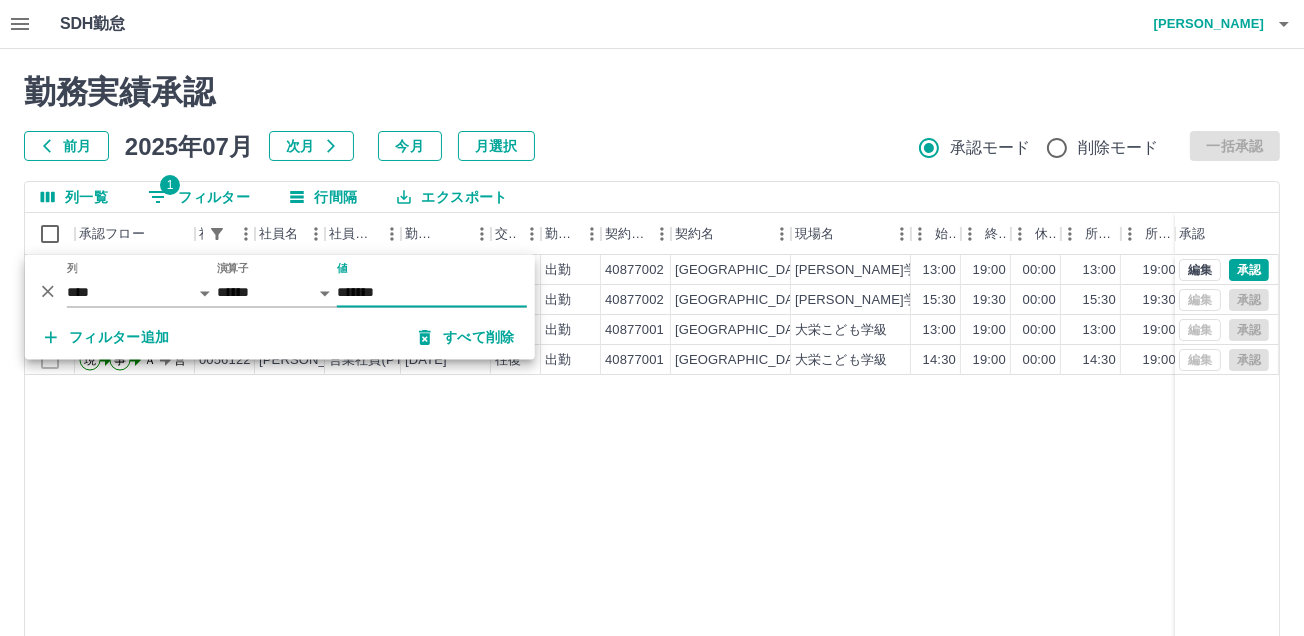 type on "*******" 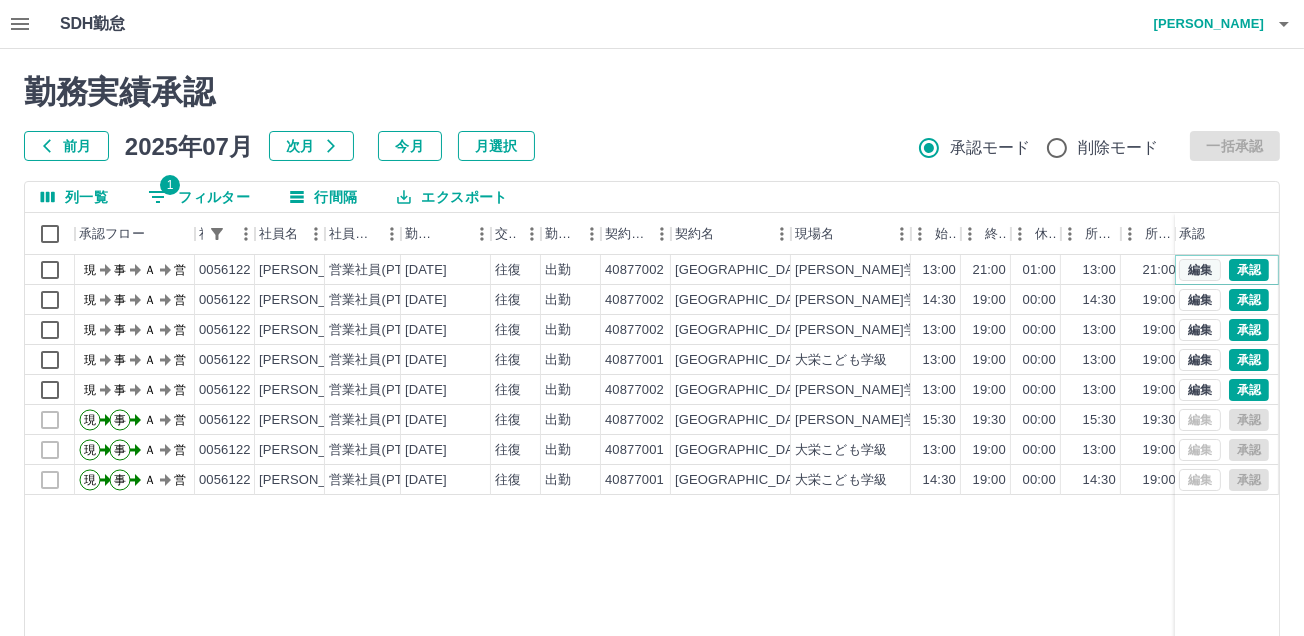 click on "編集" at bounding box center (1200, 270) 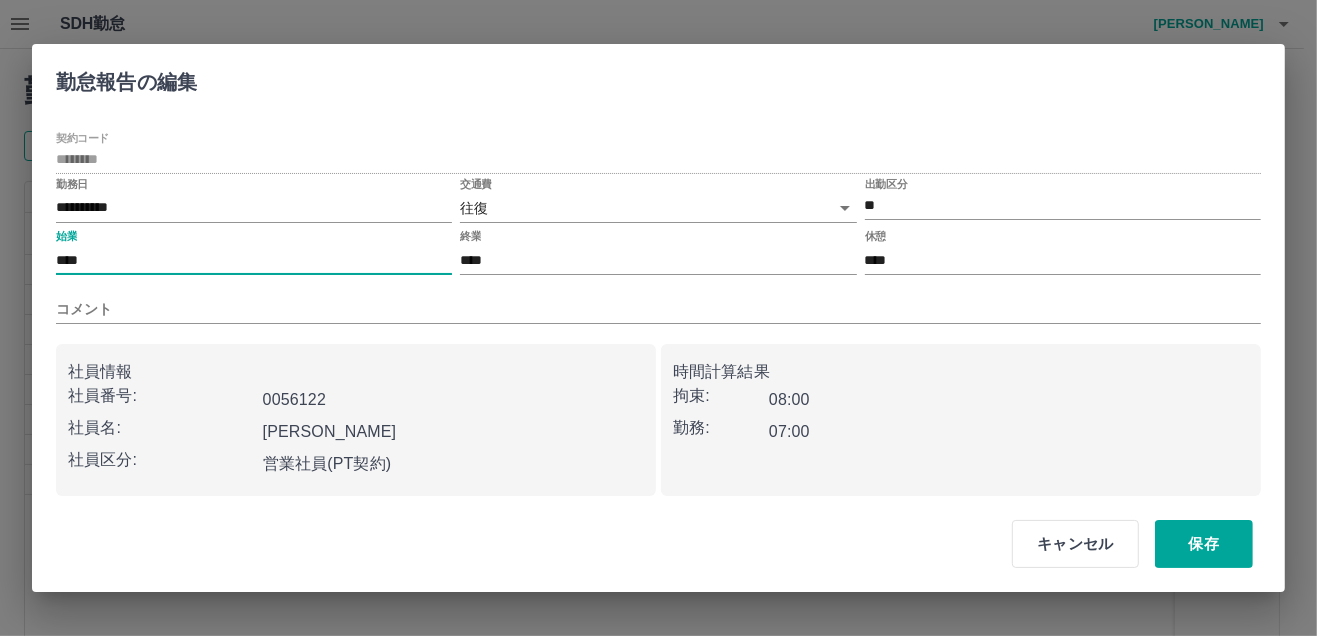 drag, startPoint x: 114, startPoint y: 258, endPoint x: 36, endPoint y: 260, distance: 78.025635 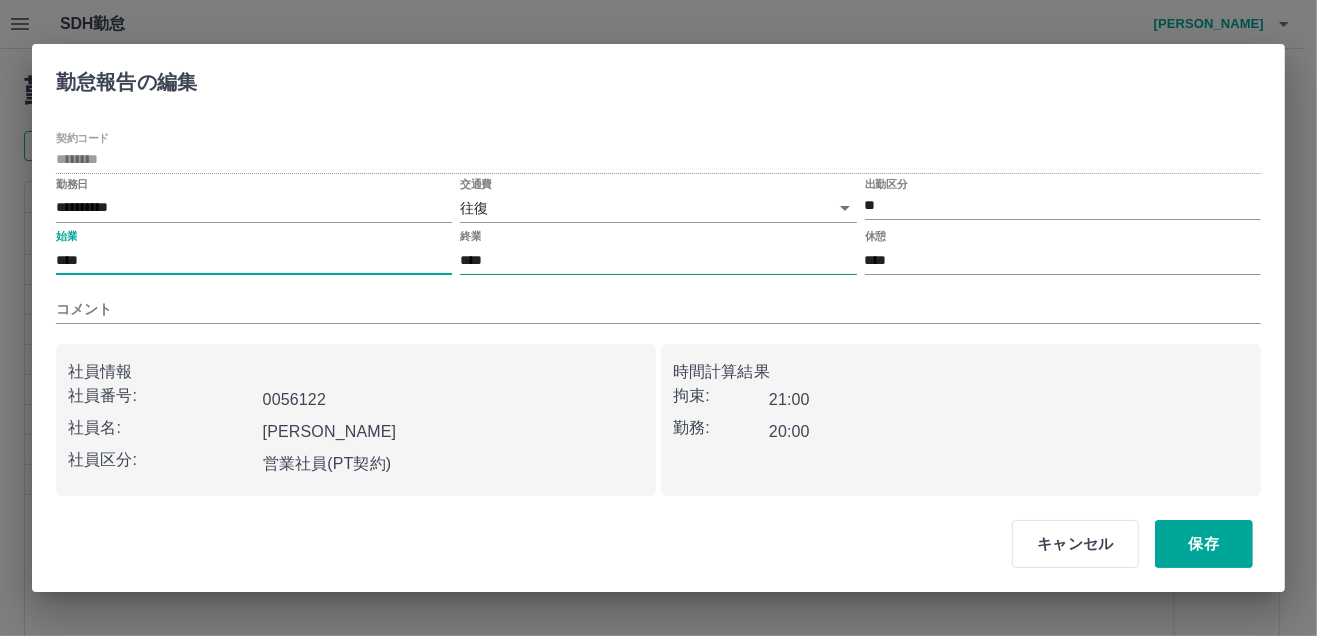 type on "****" 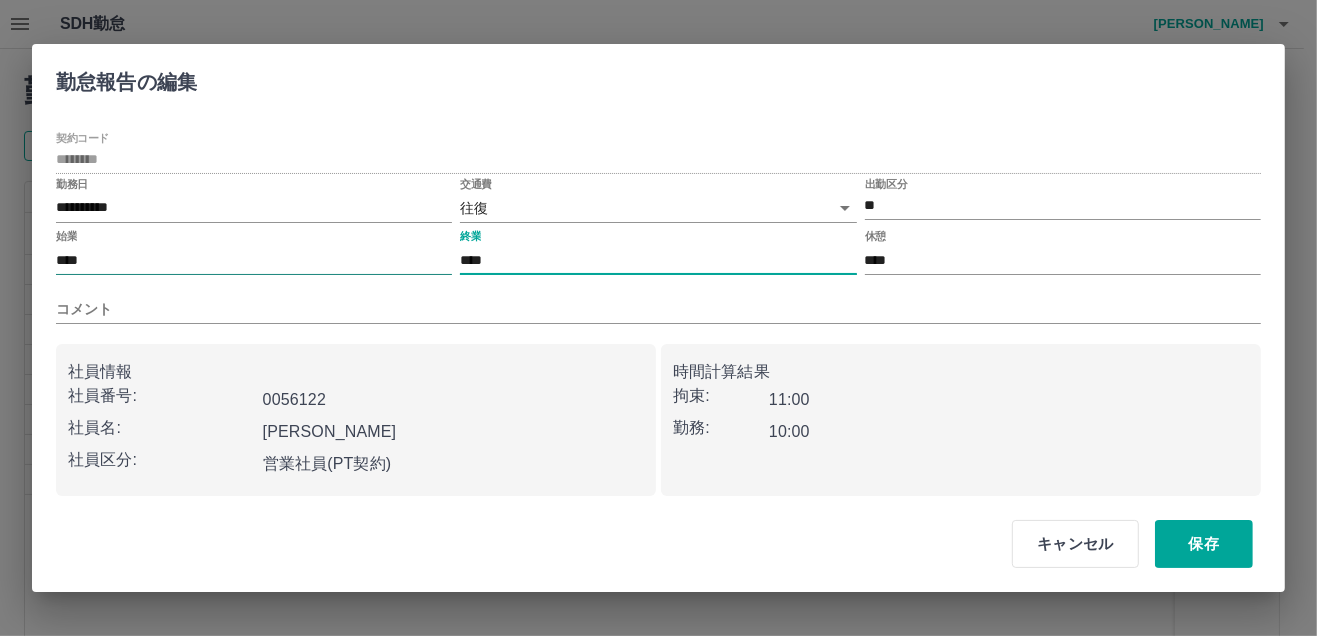 drag, startPoint x: 506, startPoint y: 261, endPoint x: 420, endPoint y: 259, distance: 86.023254 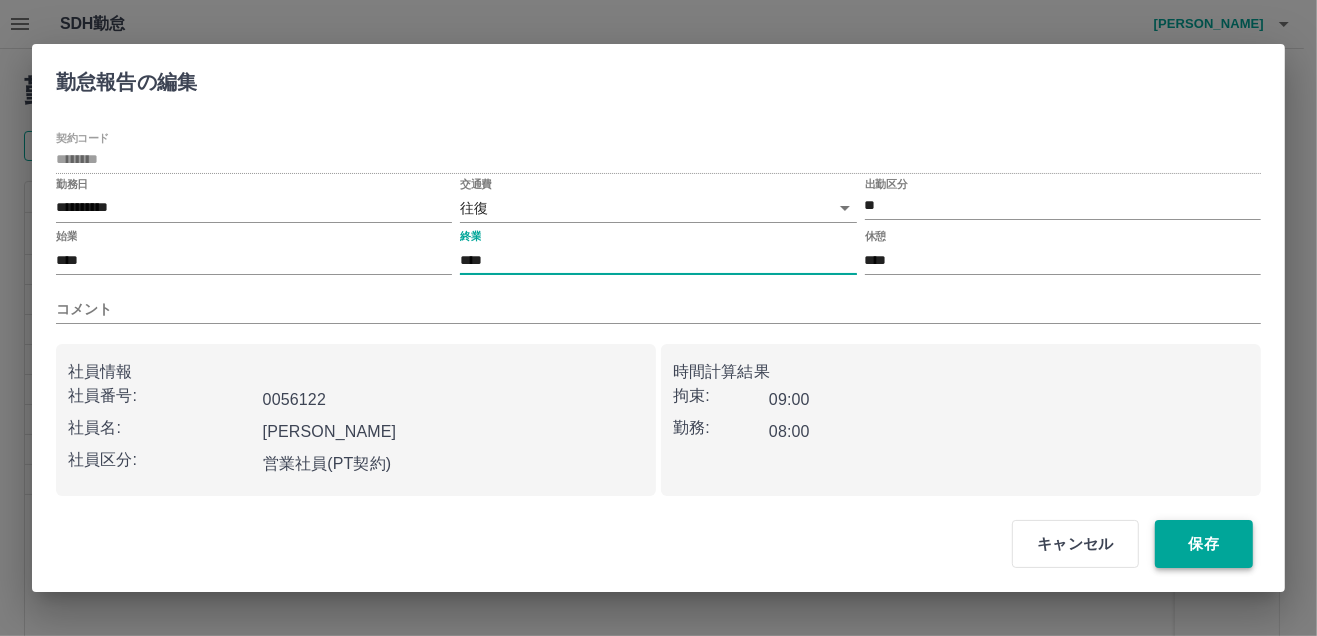 type on "****" 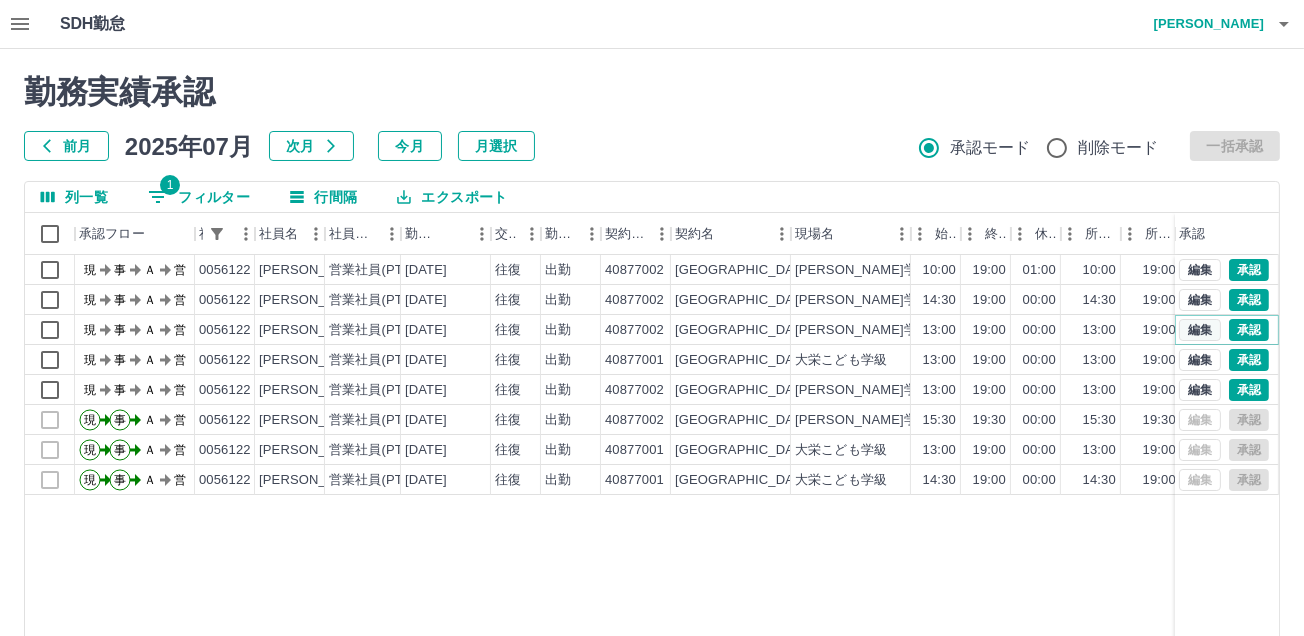 click on "編集" at bounding box center [1200, 330] 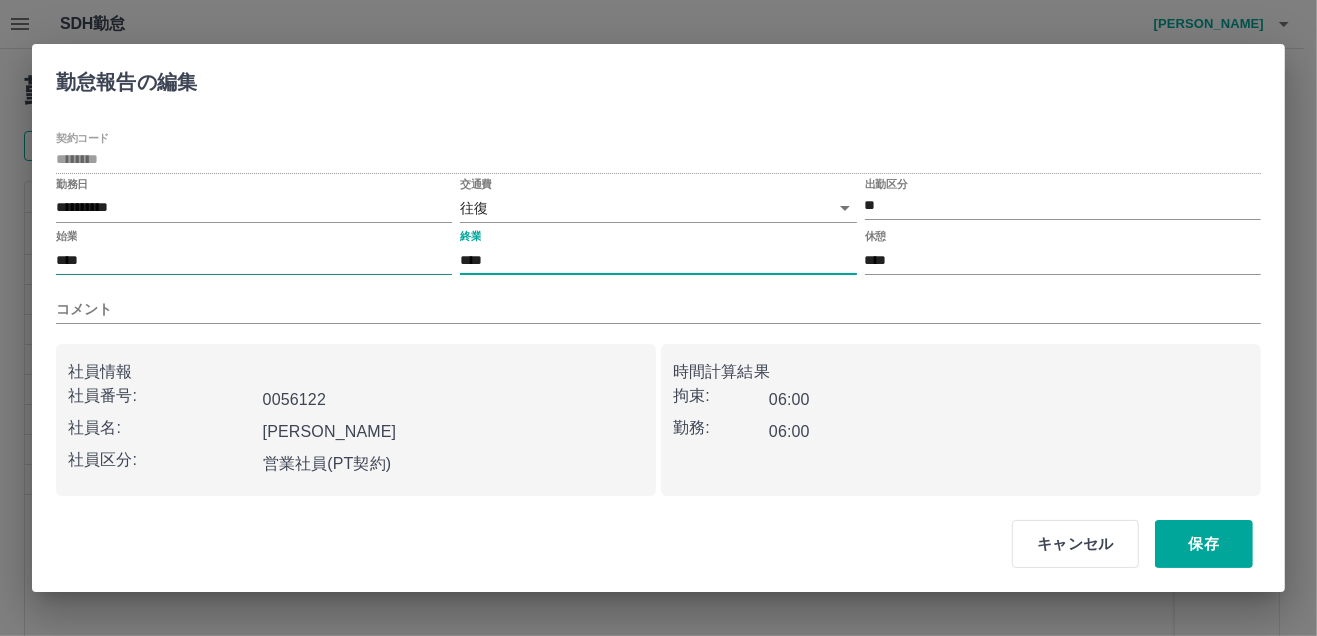 drag, startPoint x: 506, startPoint y: 258, endPoint x: 427, endPoint y: 260, distance: 79.025314 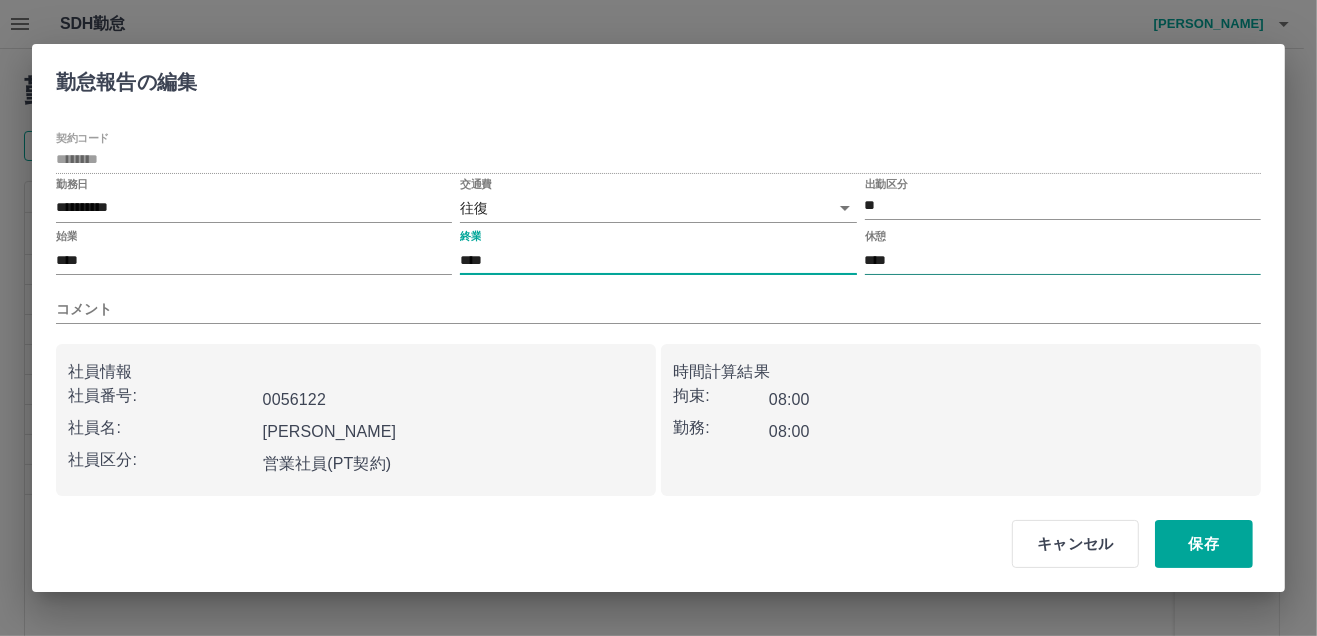 type on "****" 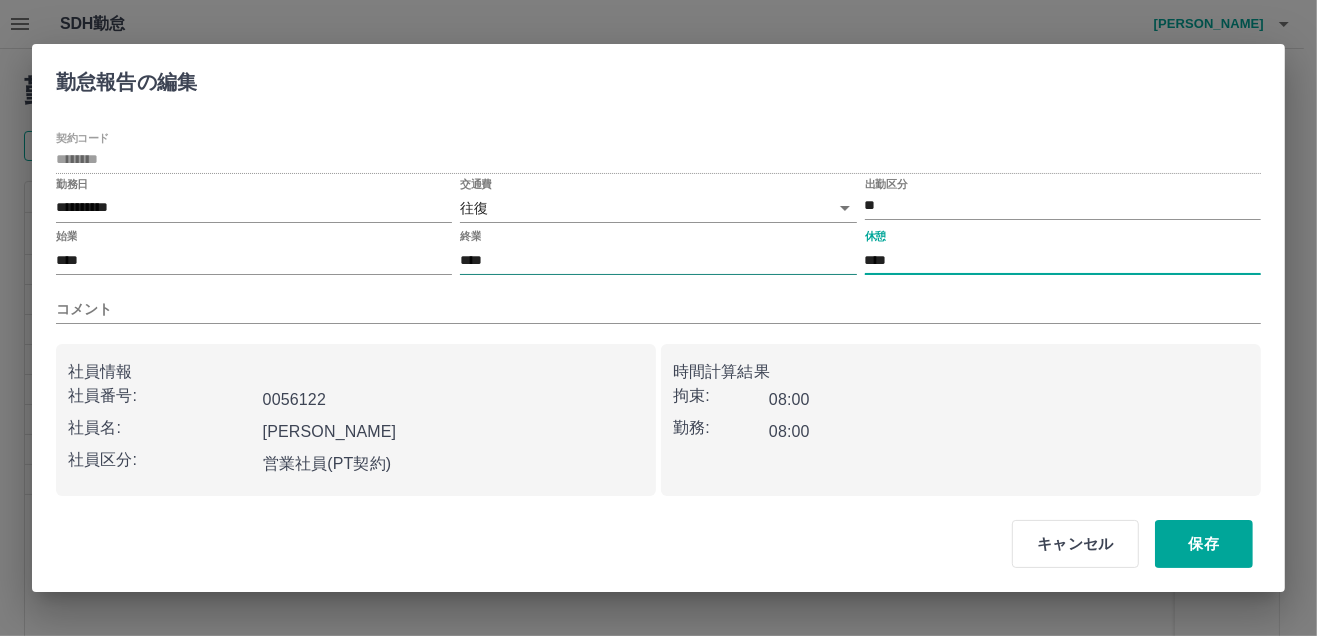 drag, startPoint x: 928, startPoint y: 255, endPoint x: 765, endPoint y: 269, distance: 163.60013 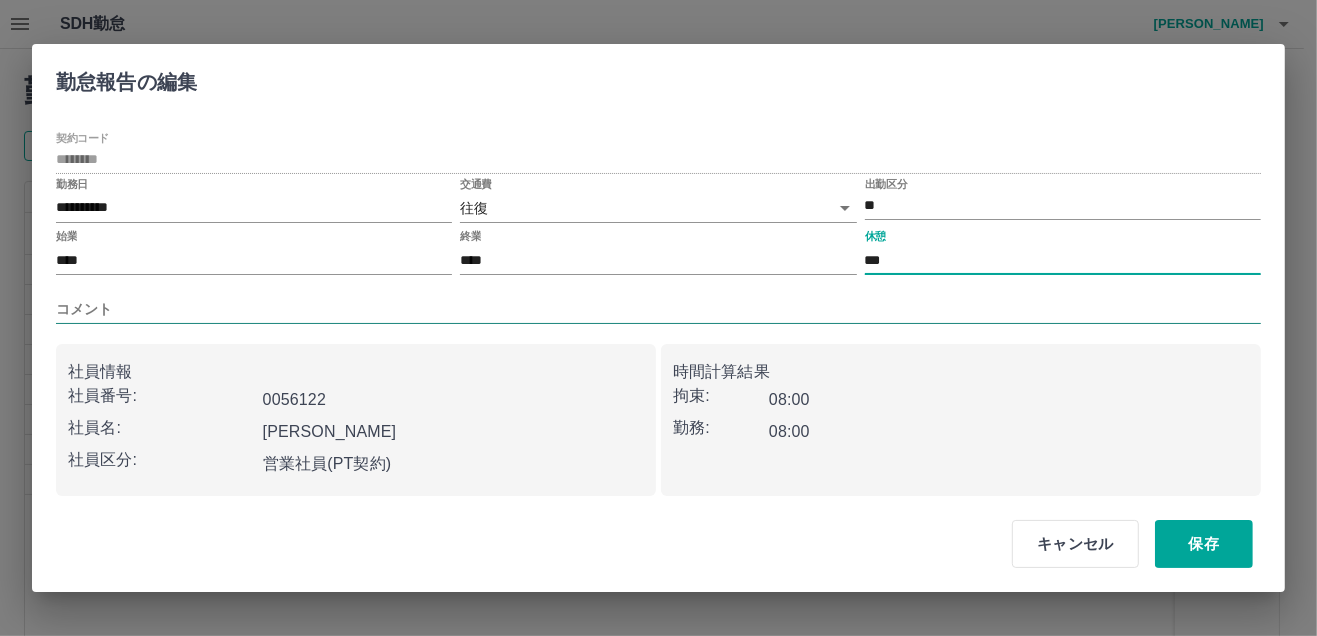 click on "コメント" at bounding box center [658, 309] 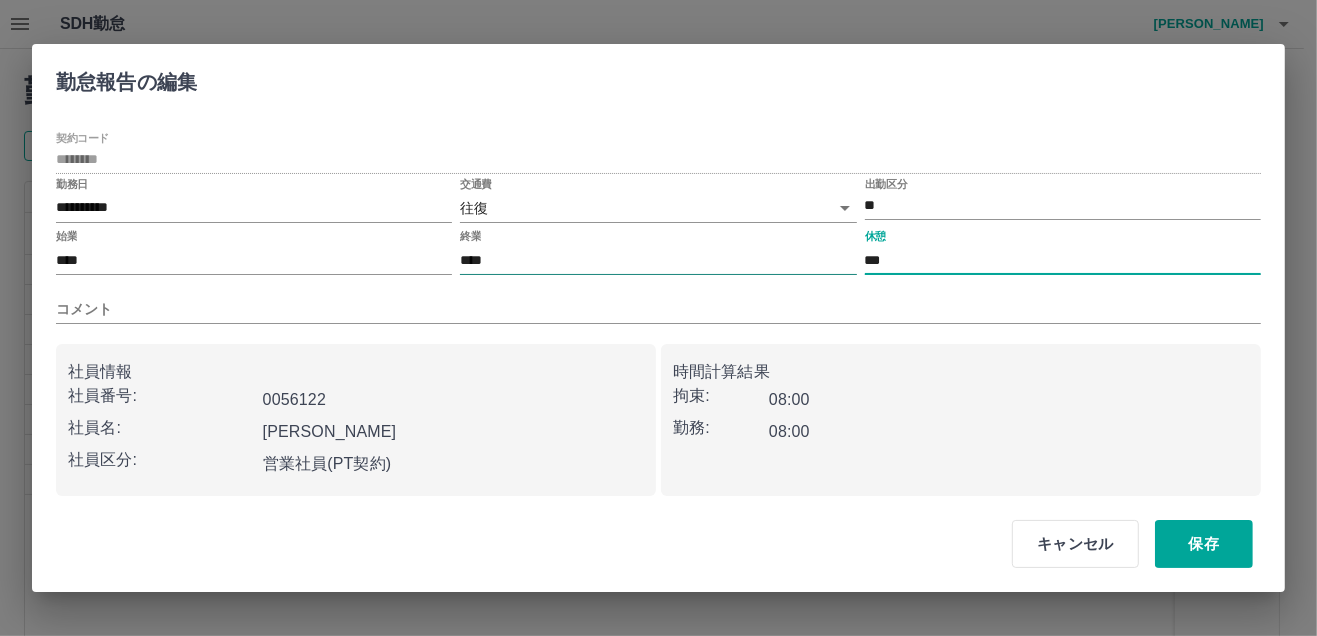 drag, startPoint x: 906, startPoint y: 264, endPoint x: 776, endPoint y: 256, distance: 130.24593 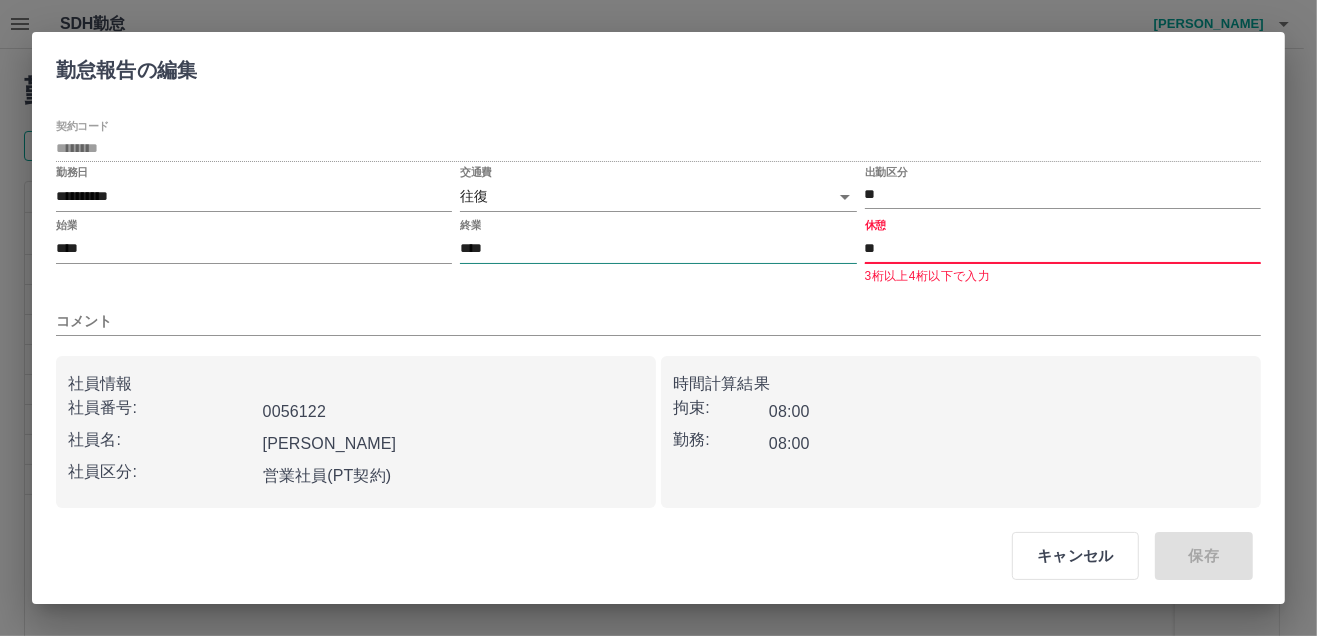 type on "***" 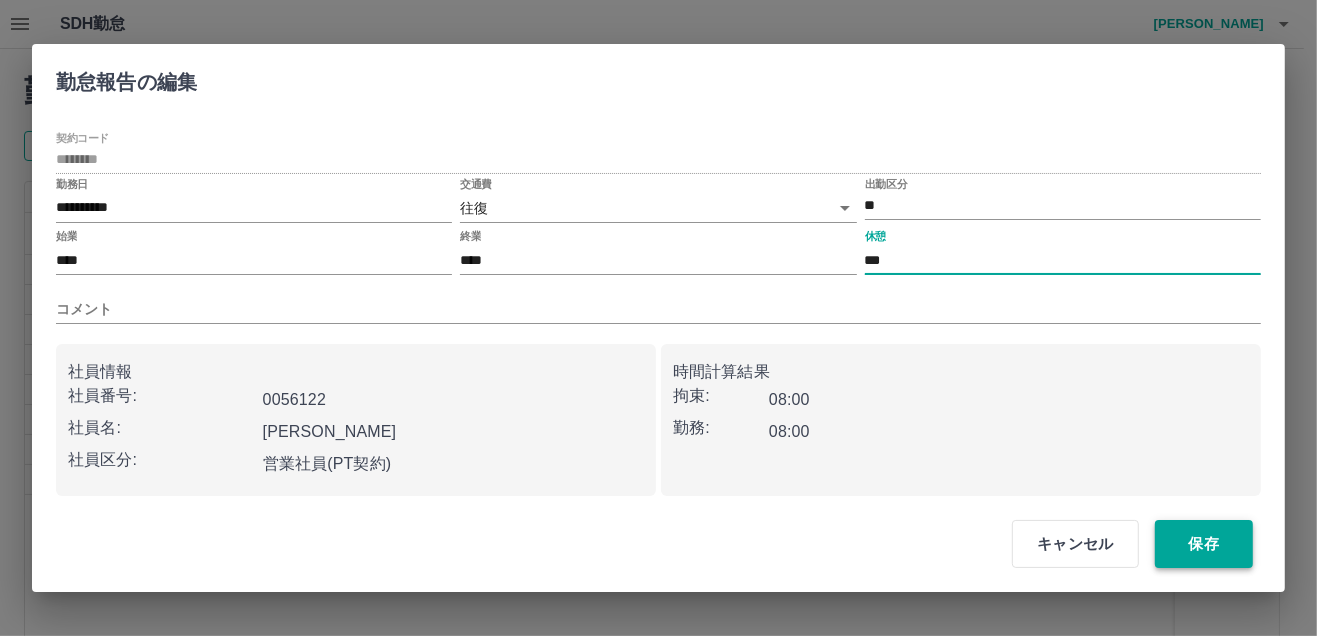 click on "保存" at bounding box center [1204, 544] 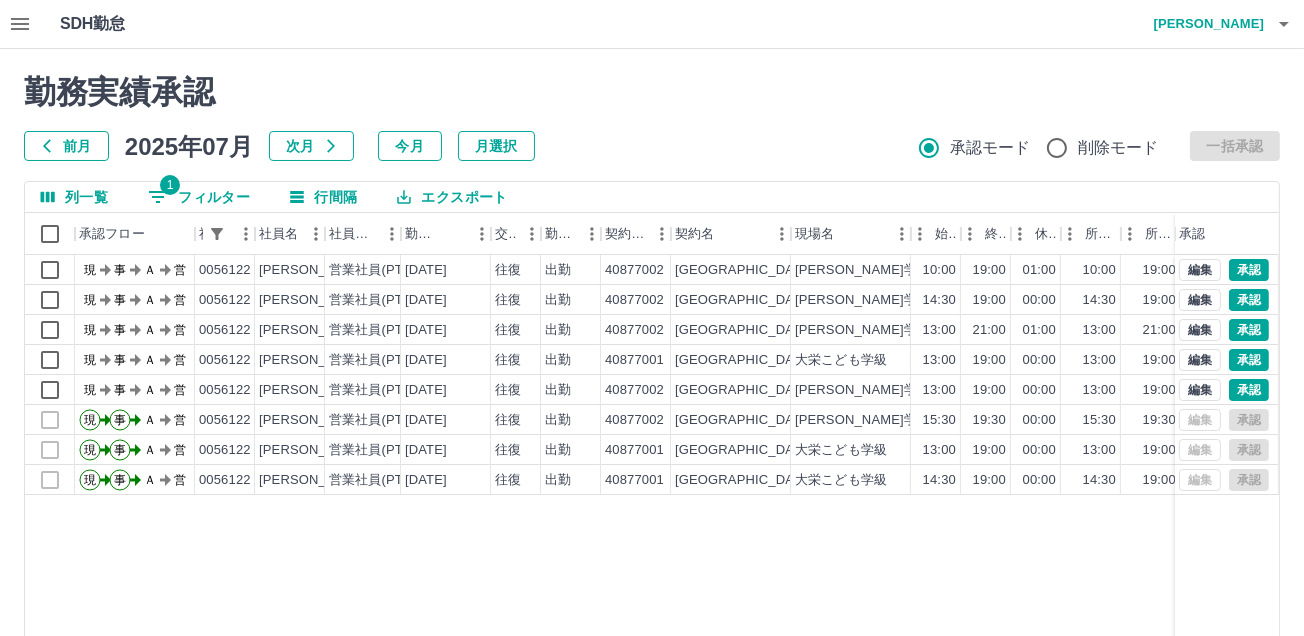 click 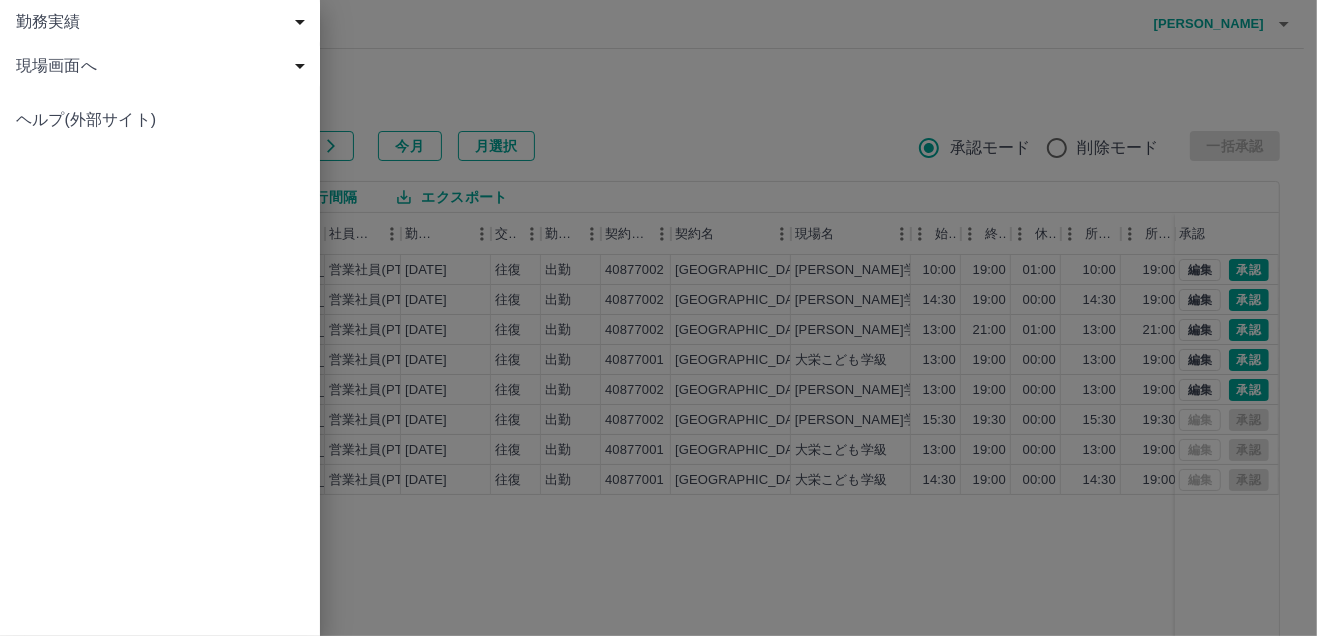 click on "現場画面へ" at bounding box center [164, 66] 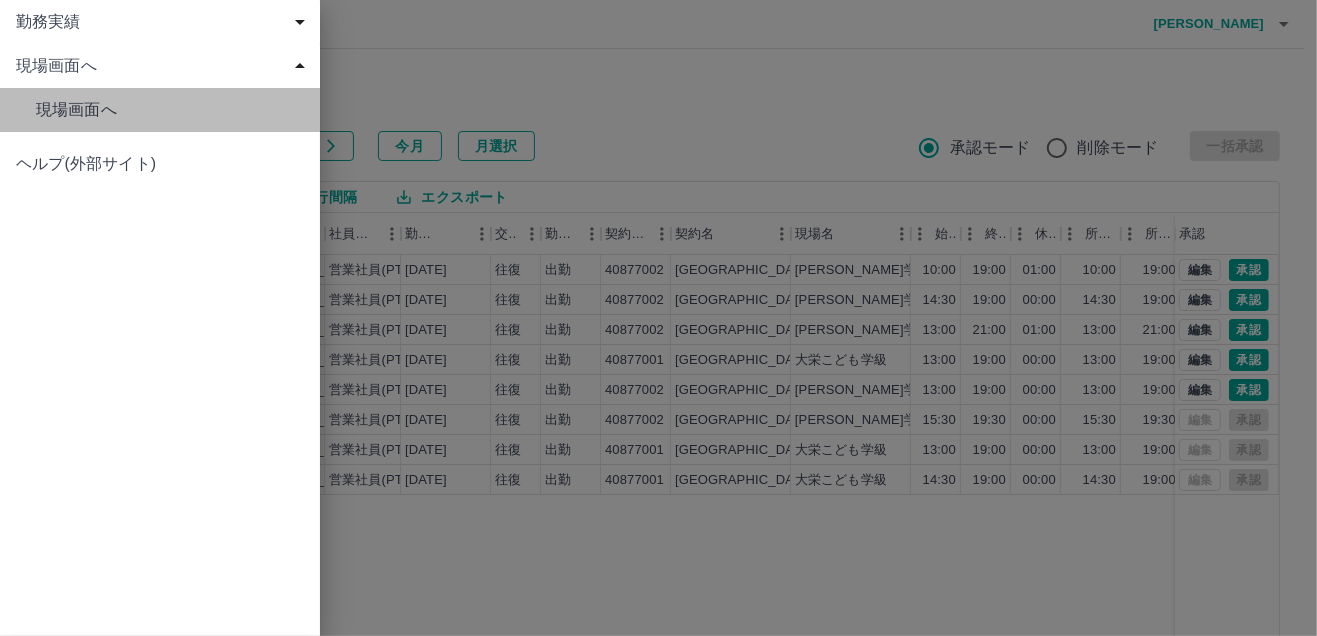click on "現場画面へ" at bounding box center (170, 110) 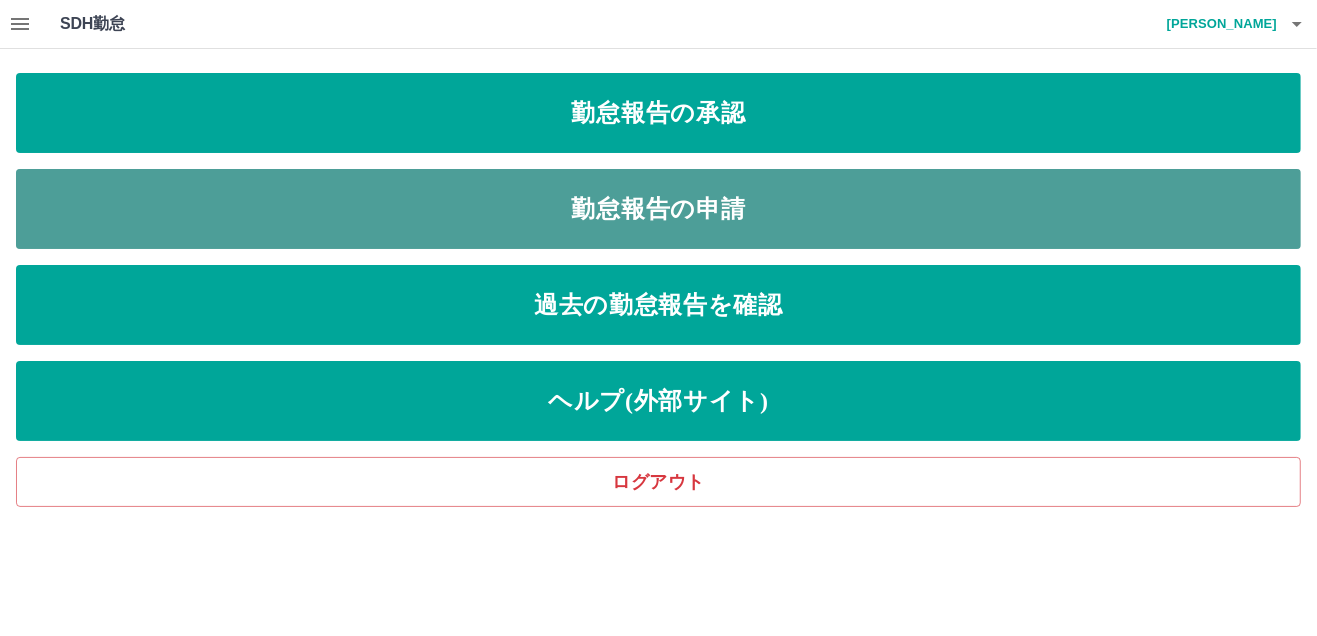 click on "勤怠報告の申請" at bounding box center (658, 209) 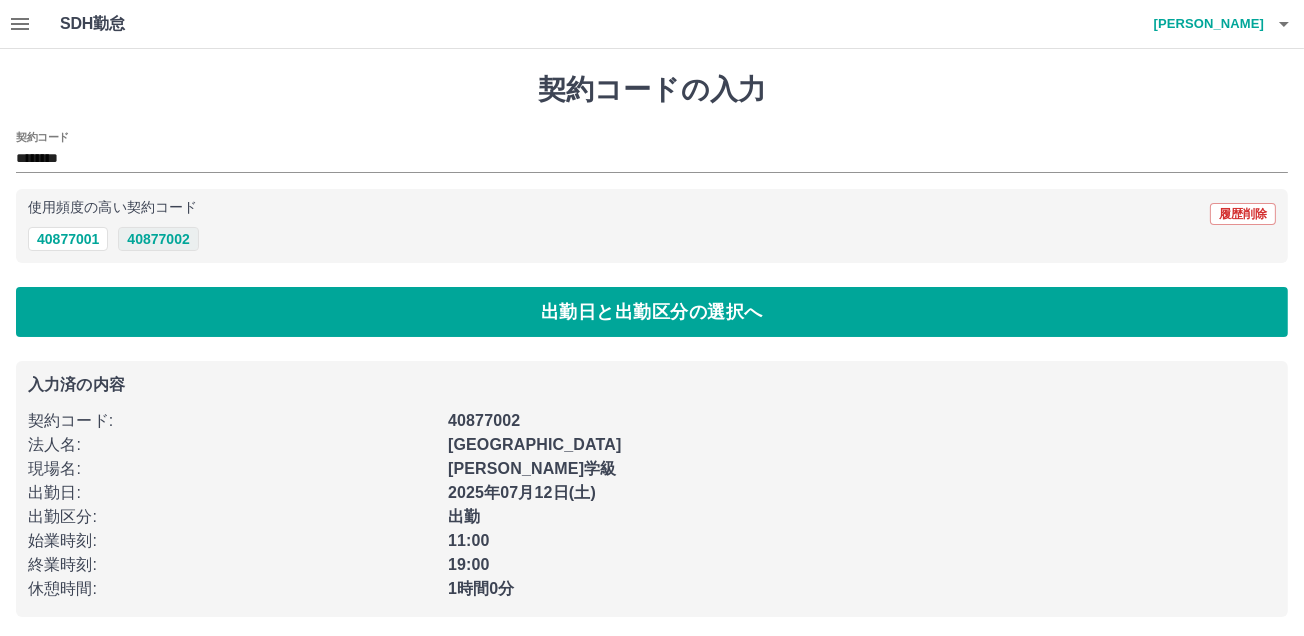 click on "40877002" at bounding box center [158, 239] 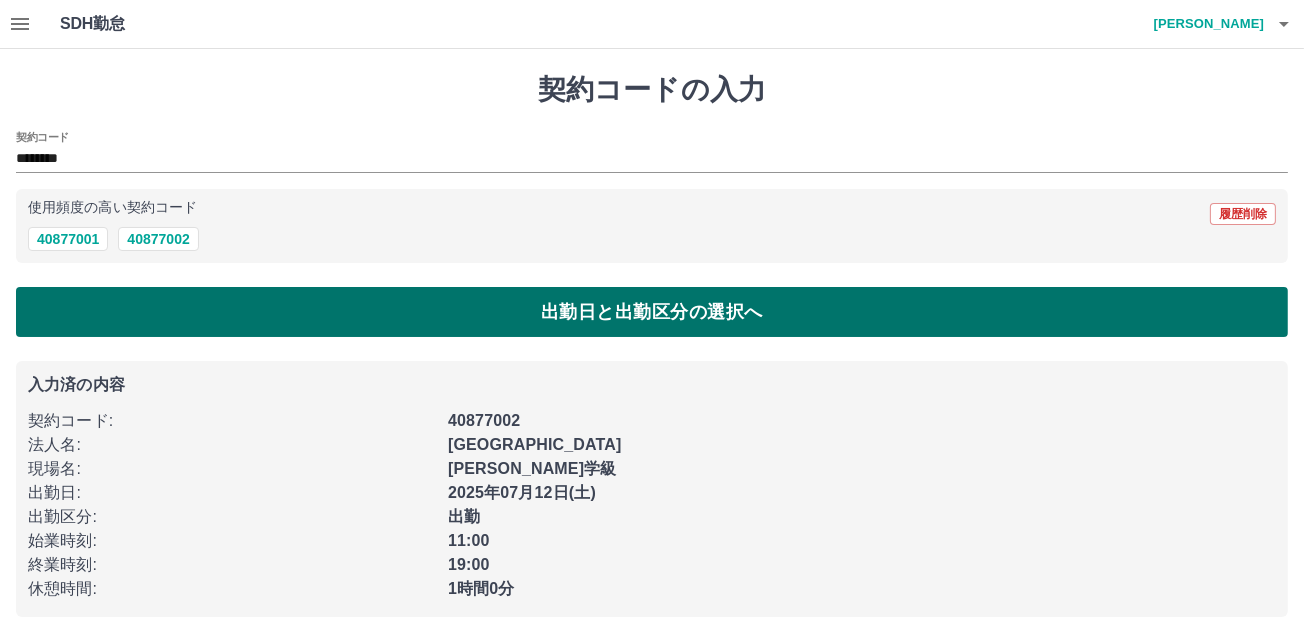 click on "出勤日と出勤区分の選択へ" at bounding box center [652, 312] 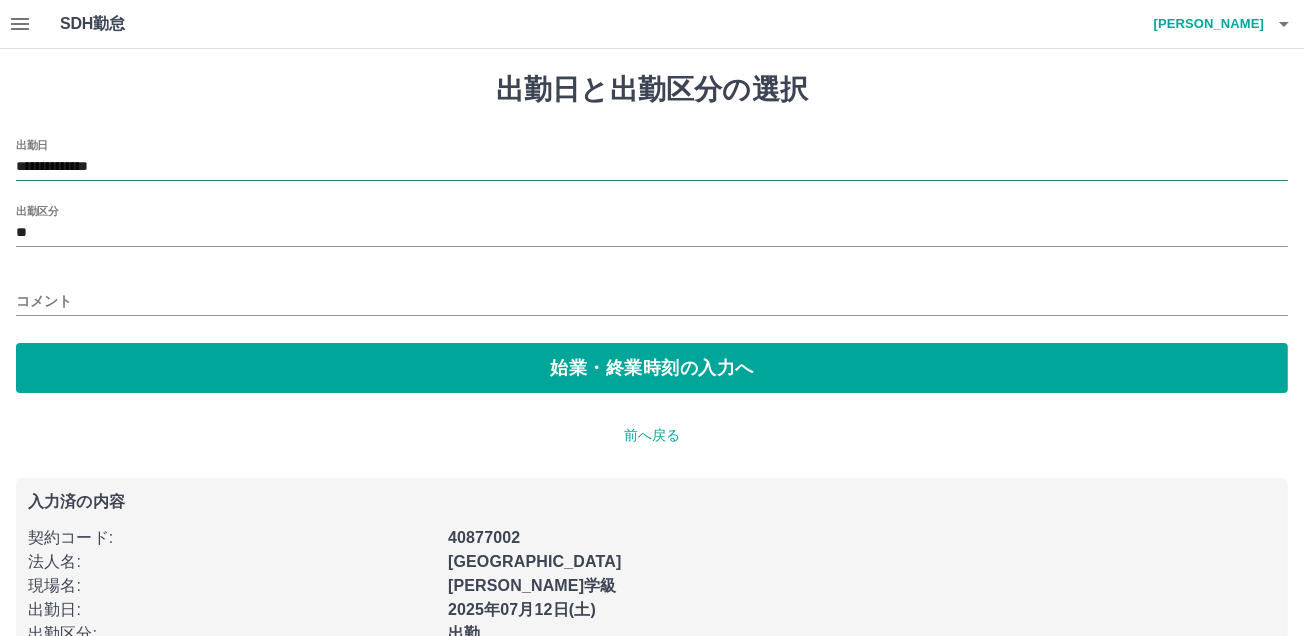 click on "**********" at bounding box center (652, 167) 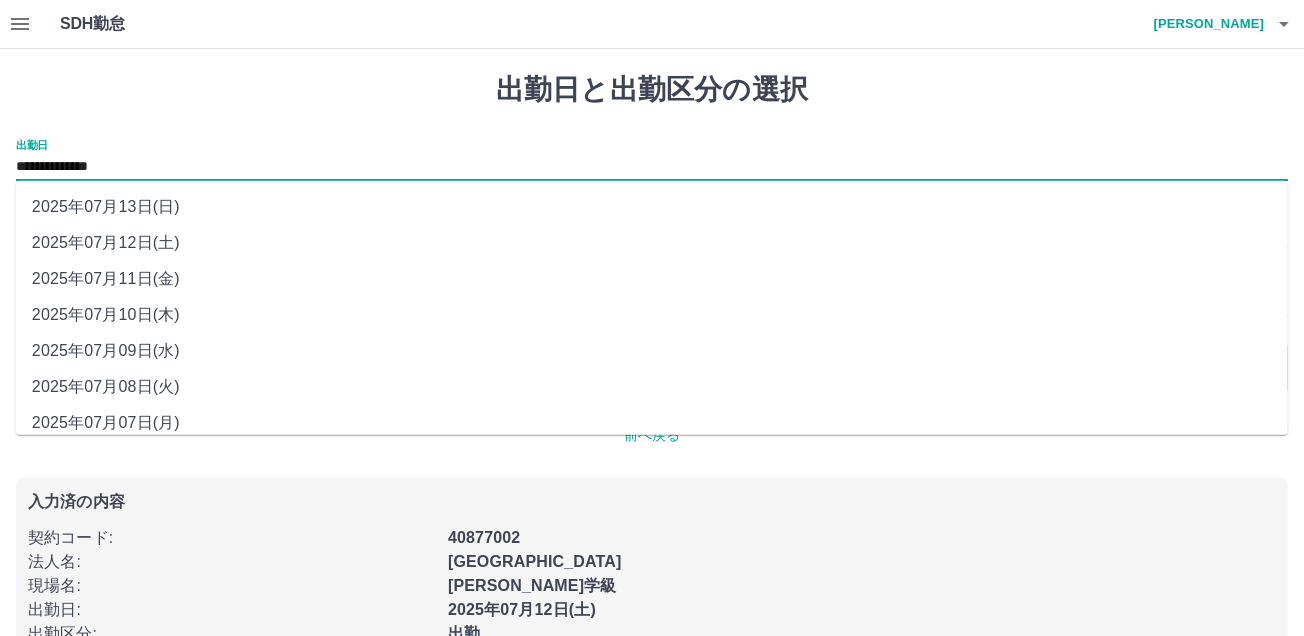 drag, startPoint x: 170, startPoint y: 170, endPoint x: 170, endPoint y: 278, distance: 108 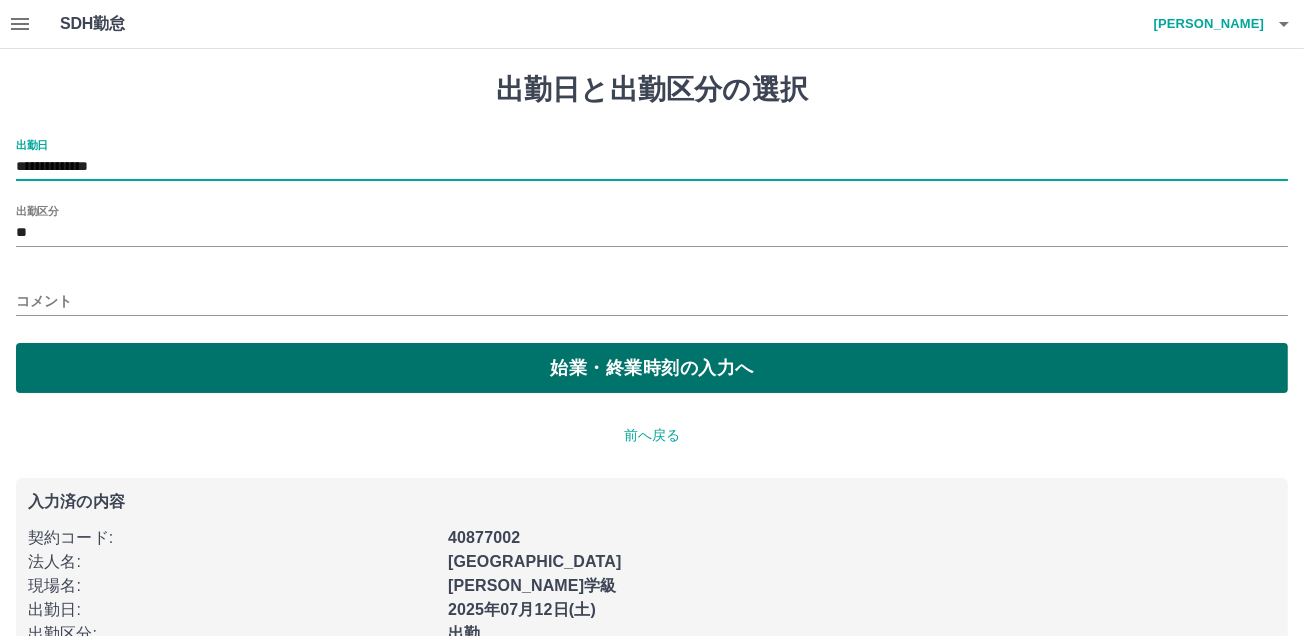 click on "始業・終業時刻の入力へ" at bounding box center (652, 368) 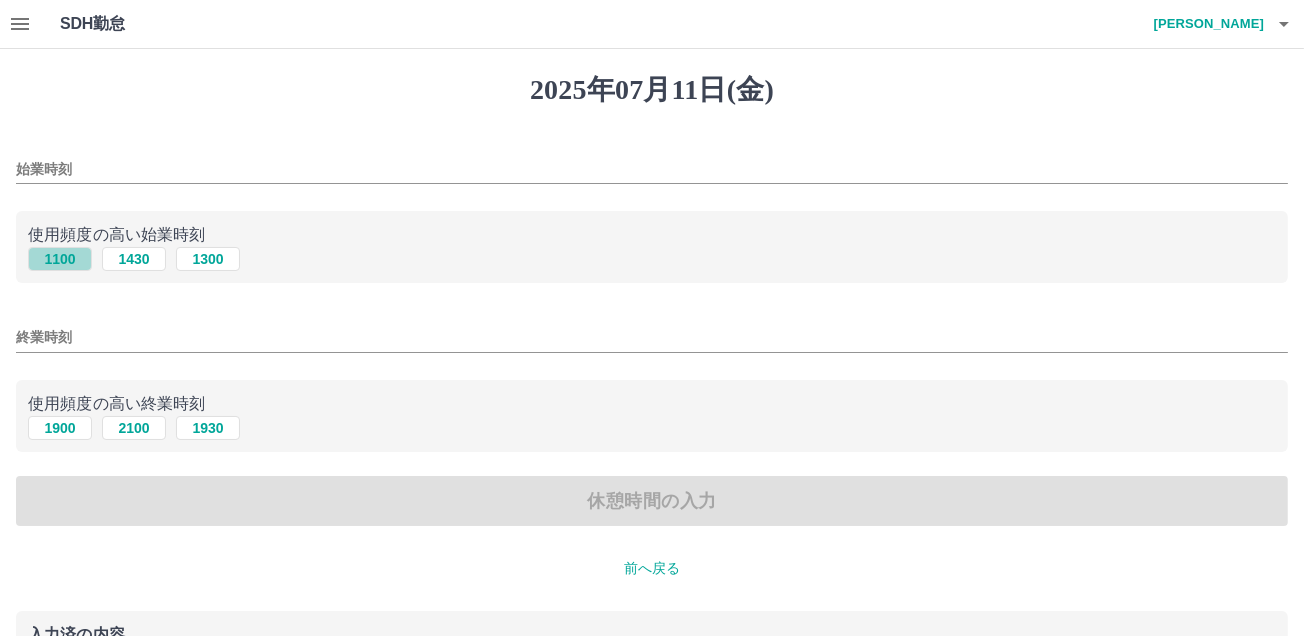click on "1100" at bounding box center [60, 259] 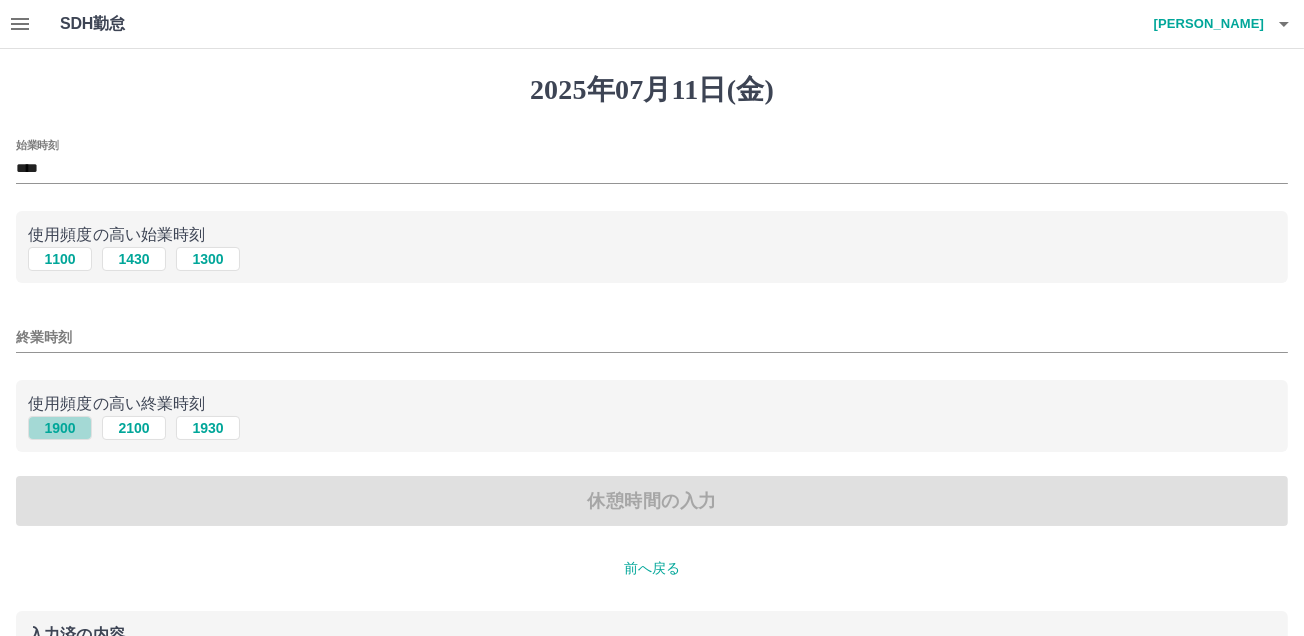 click on "1900" at bounding box center (60, 428) 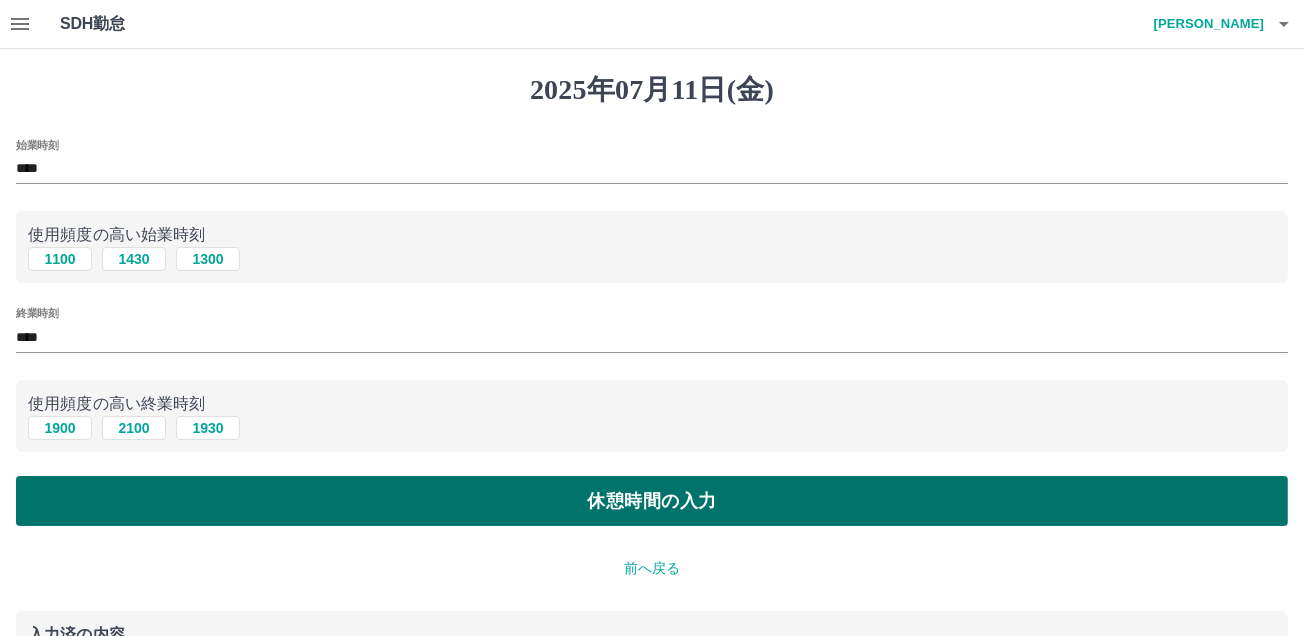 click on "休憩時間の入力" at bounding box center [652, 501] 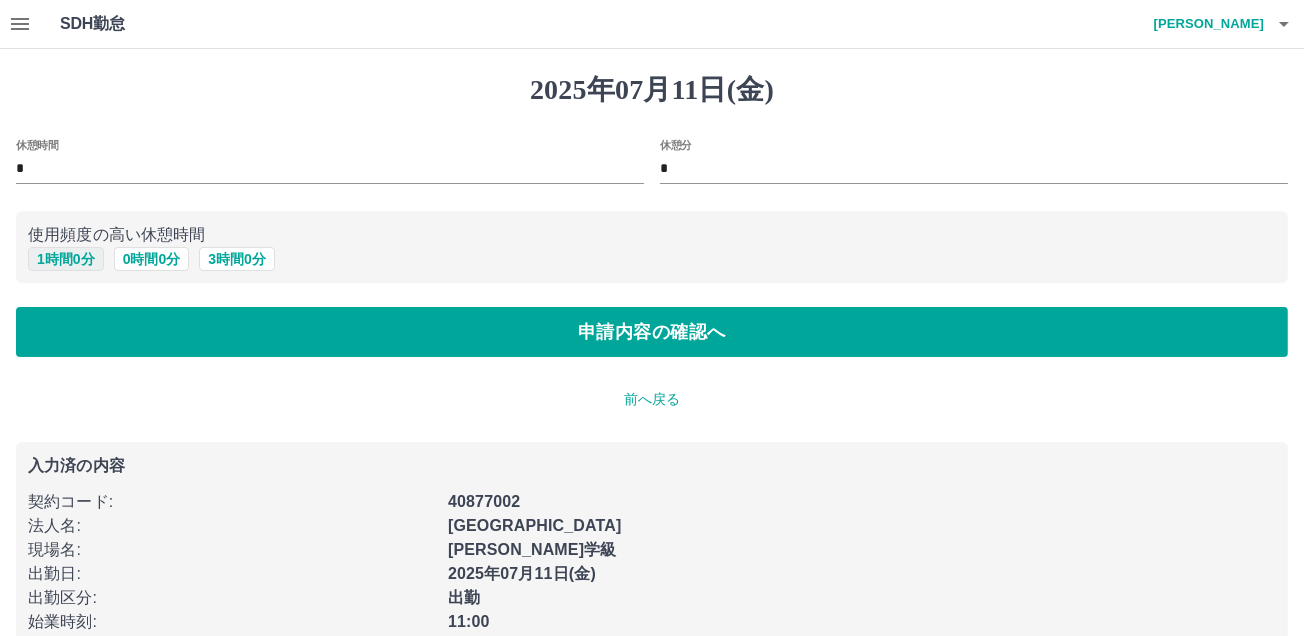 click on "1 時間 0 分" at bounding box center (66, 259) 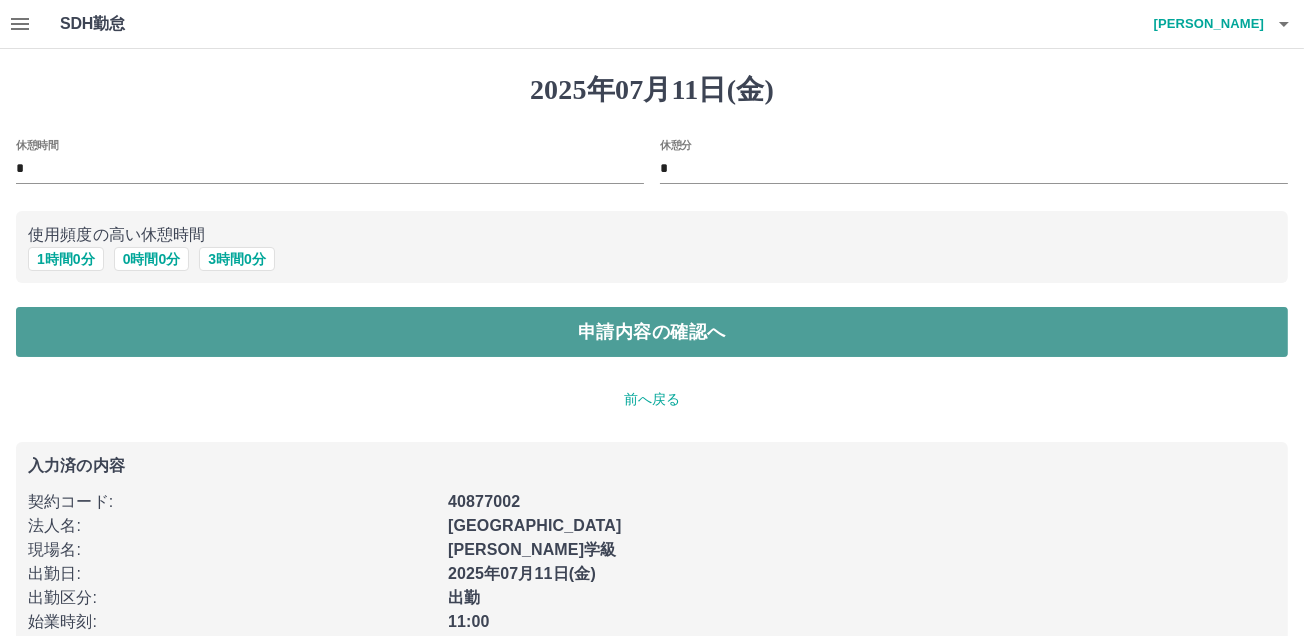 click on "申請内容の確認へ" at bounding box center [652, 332] 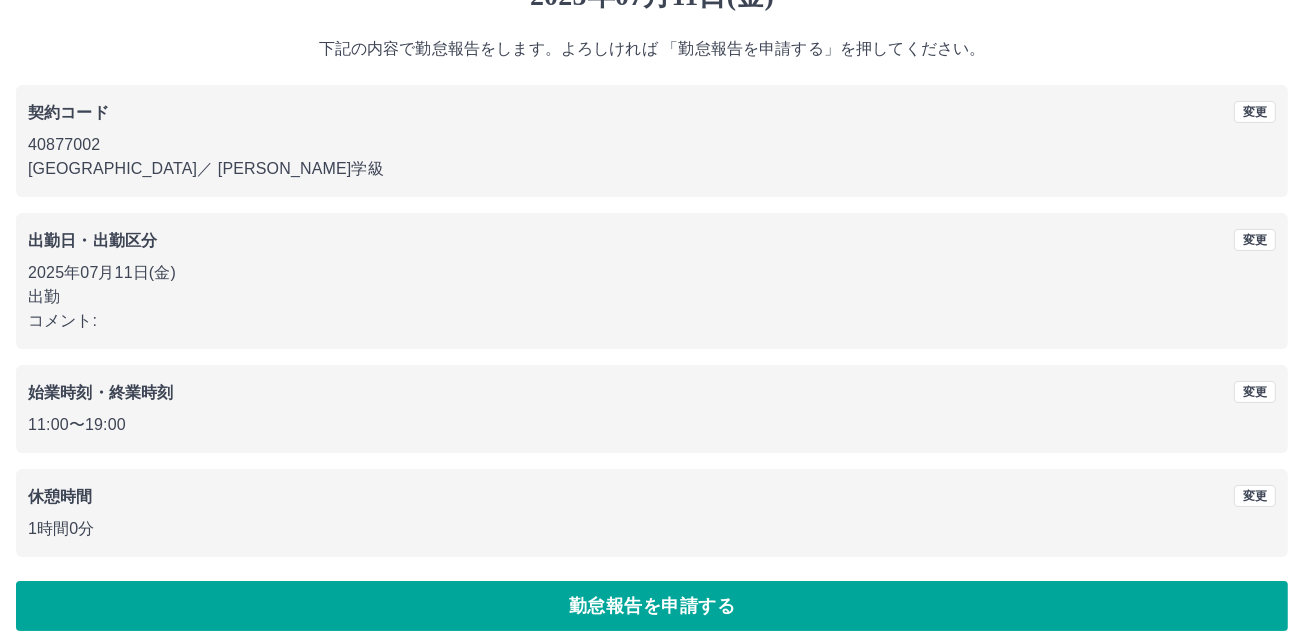 scroll, scrollTop: 111, scrollLeft: 0, axis: vertical 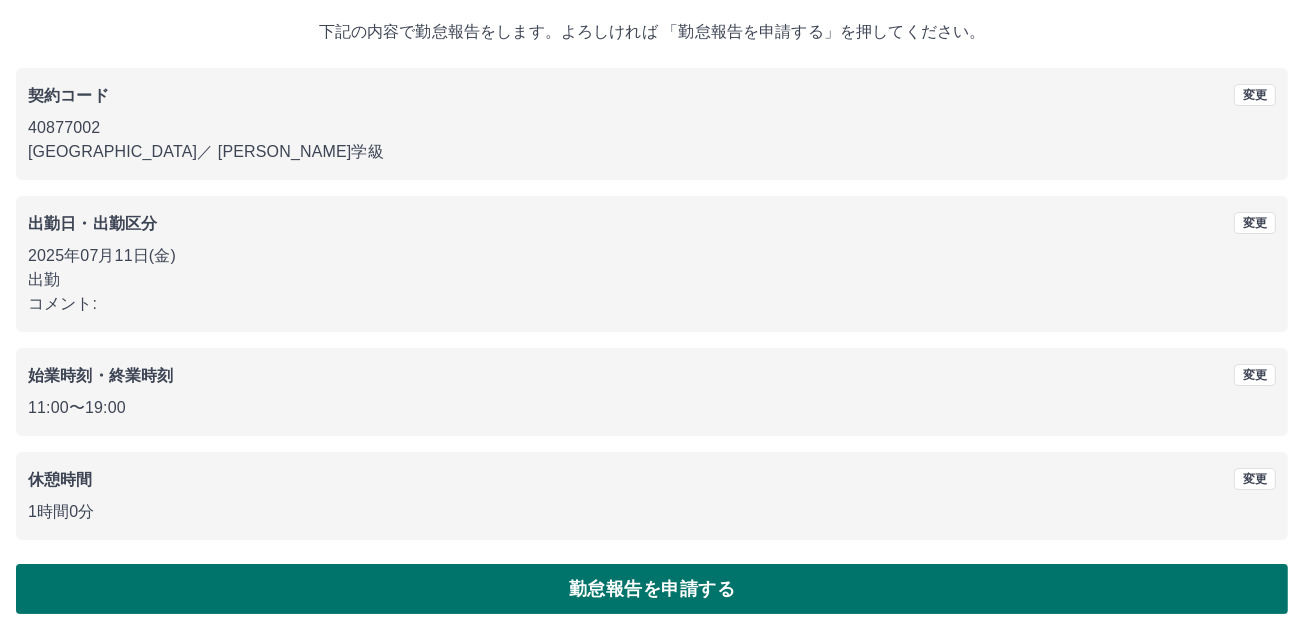 click on "勤怠報告を申請する" at bounding box center (652, 589) 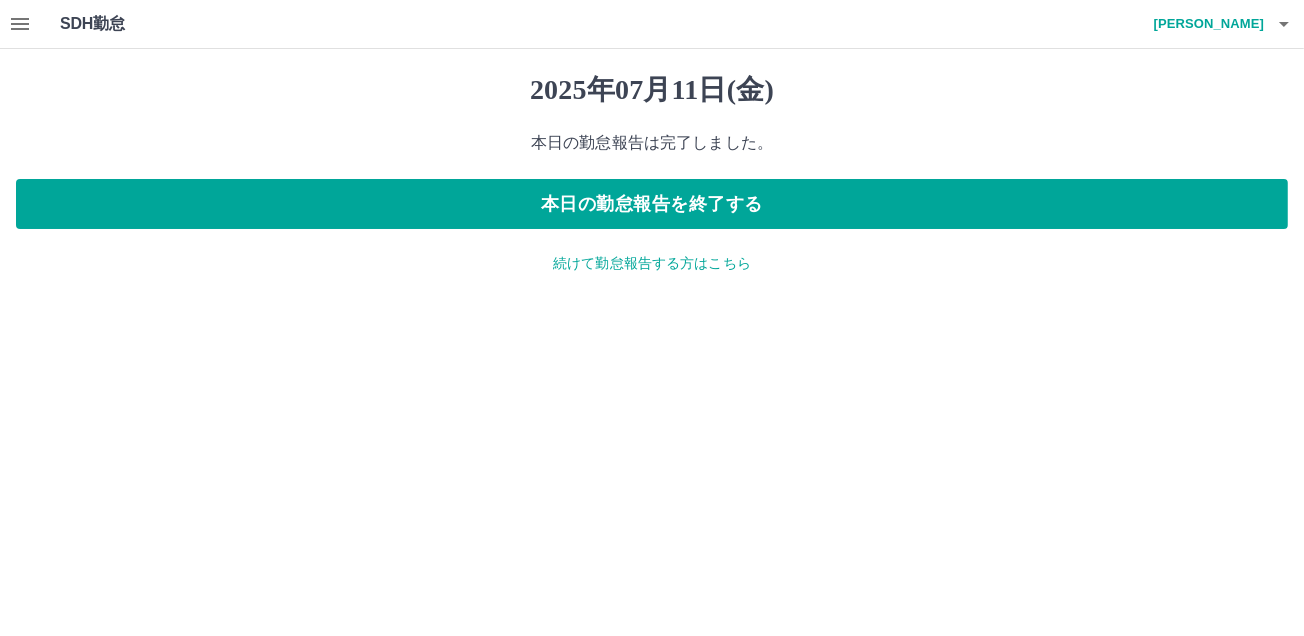 scroll, scrollTop: 0, scrollLeft: 0, axis: both 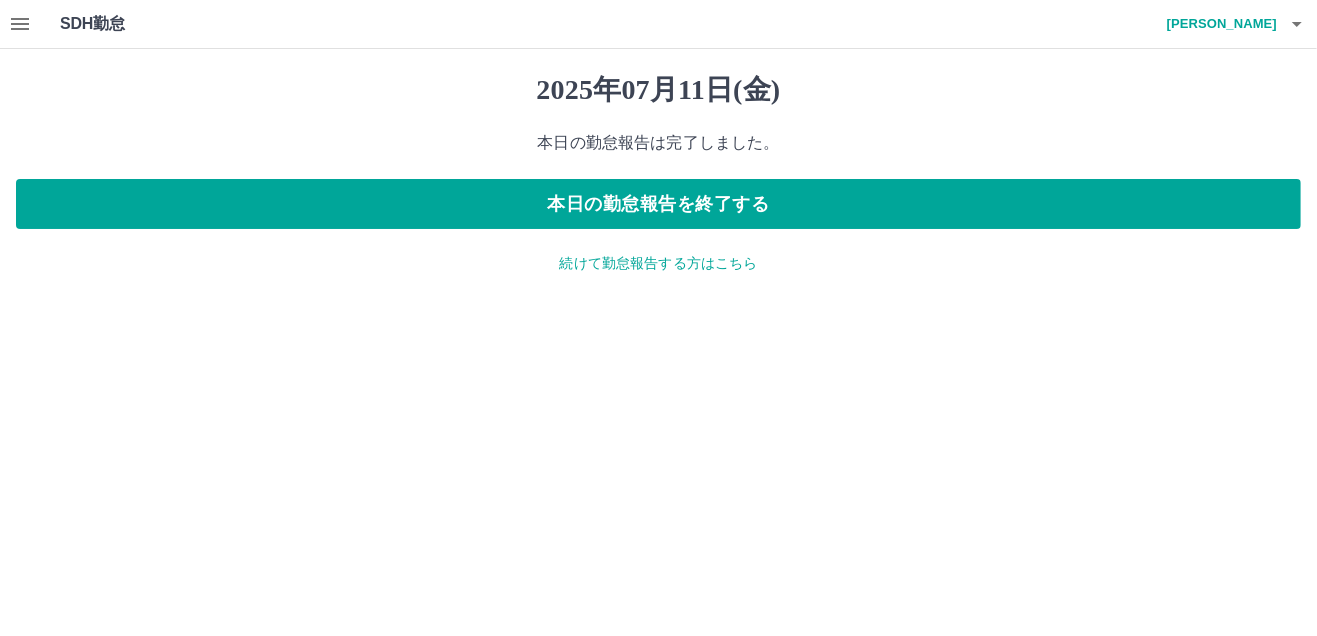 click on "続けて勤怠報告する方はこちら" at bounding box center (658, 263) 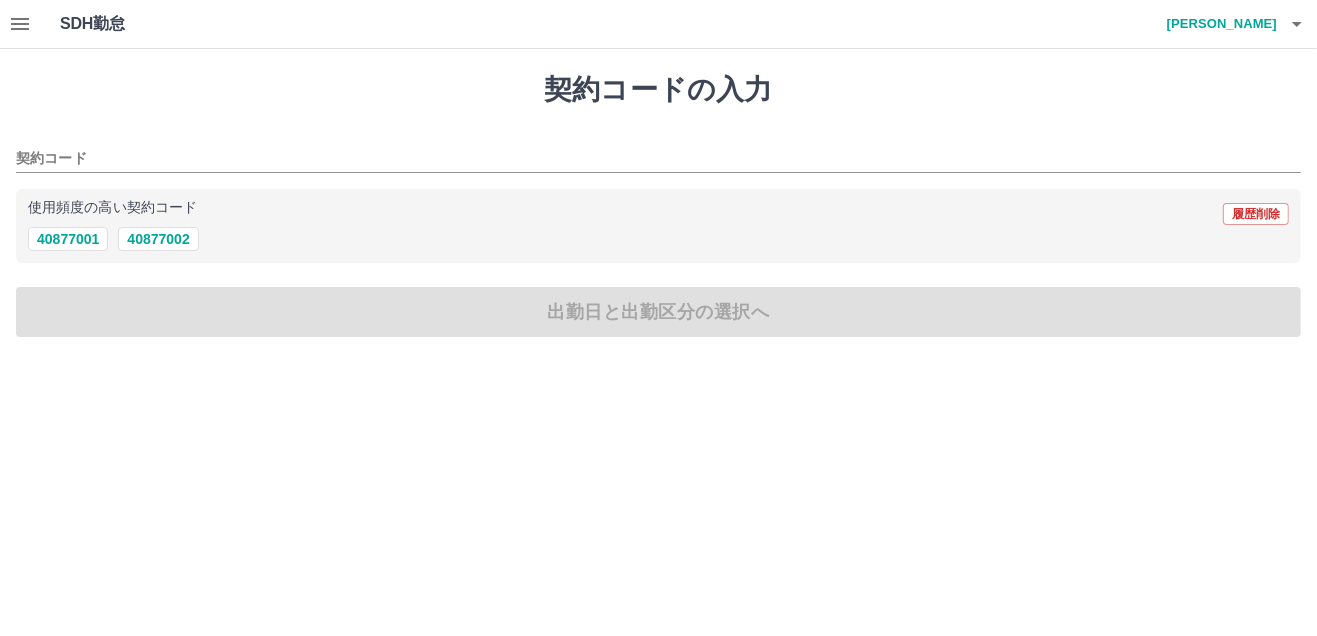 click 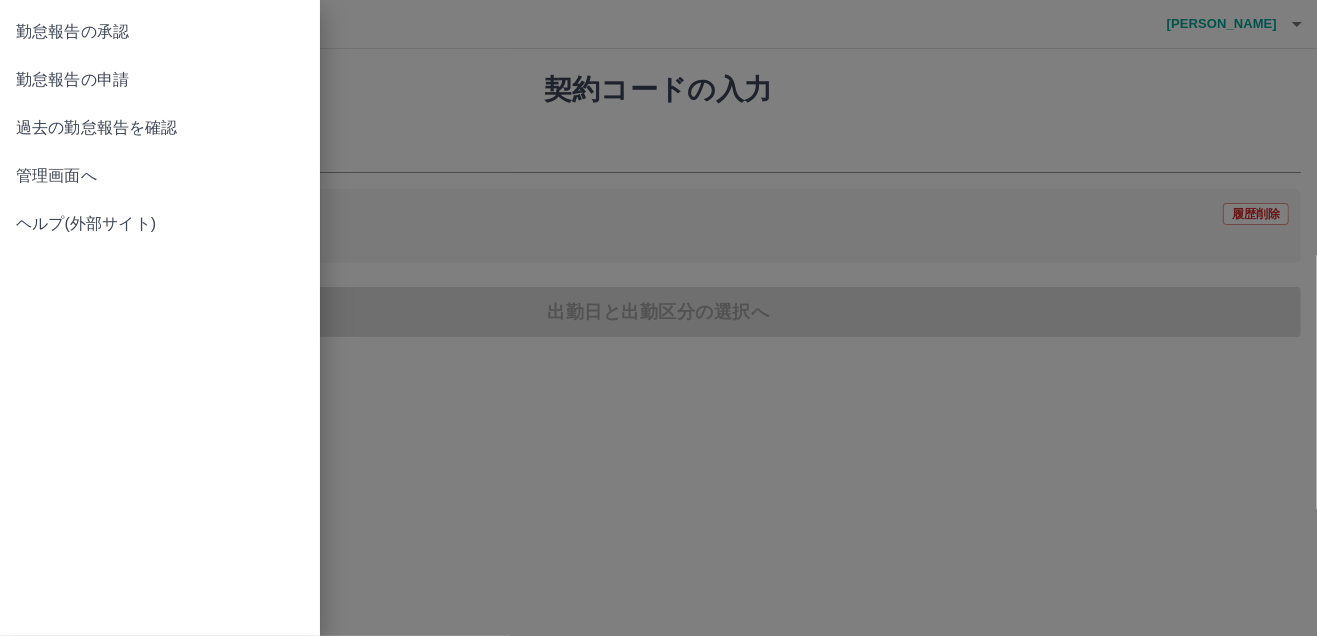 click on "勤怠報告の承認" at bounding box center (160, 32) 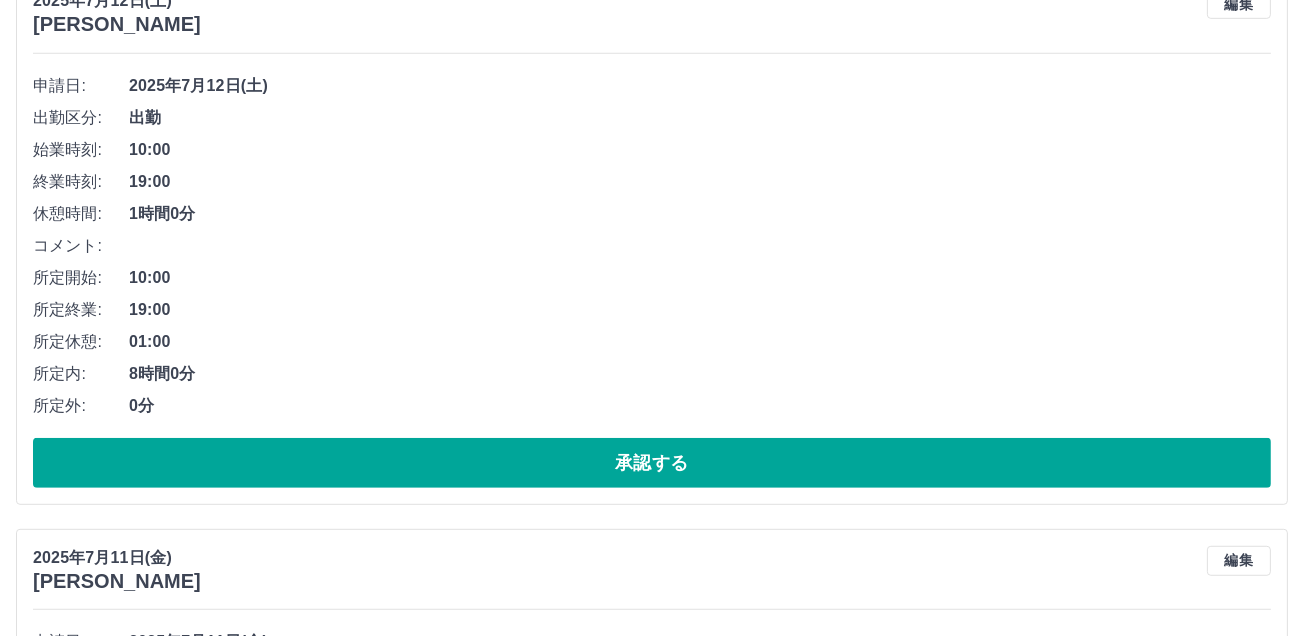 scroll, scrollTop: 1379, scrollLeft: 0, axis: vertical 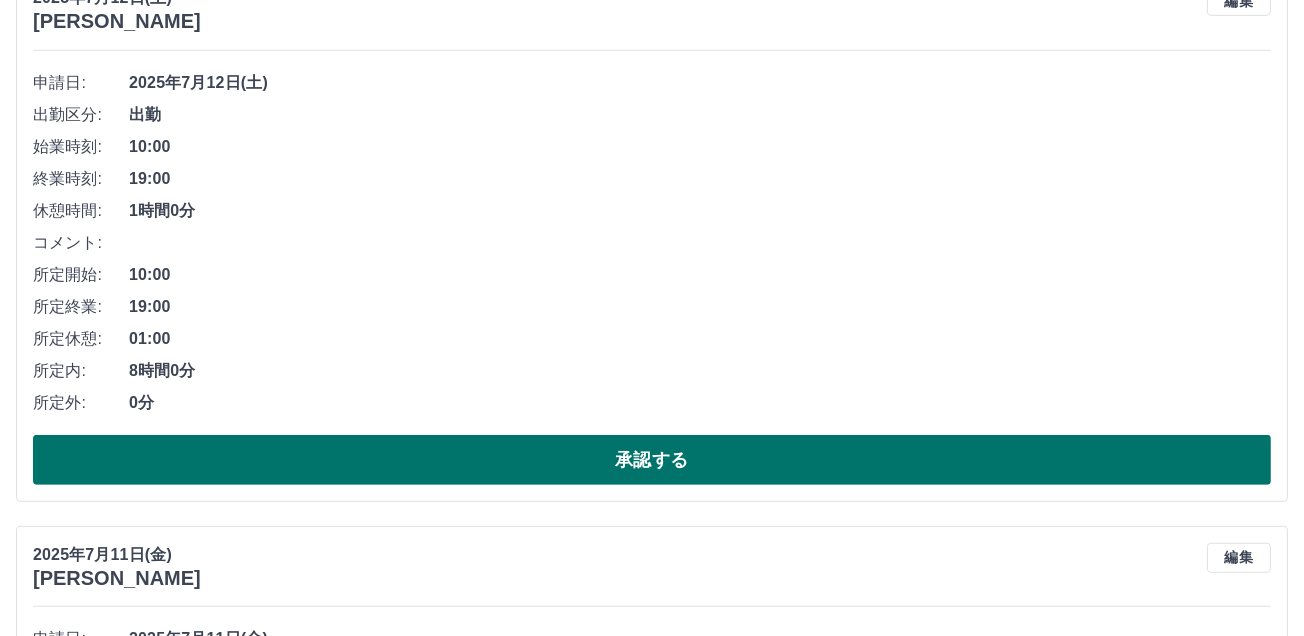 click on "承認する" at bounding box center (652, 460) 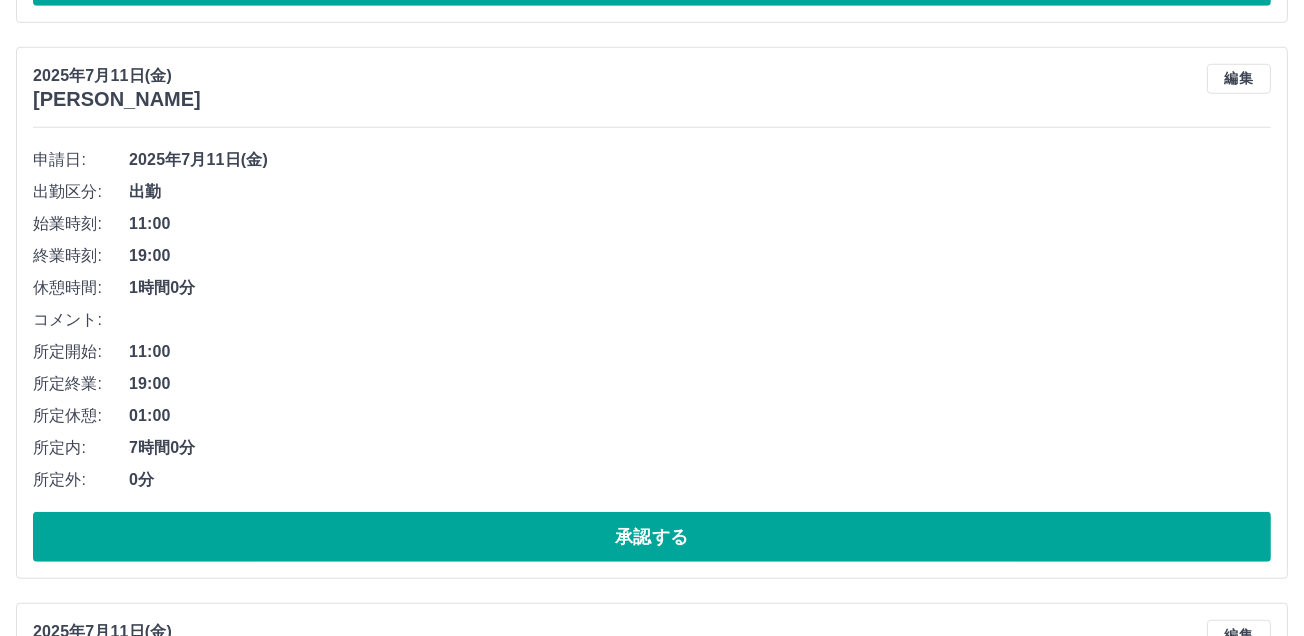 scroll, scrollTop: 1944, scrollLeft: 0, axis: vertical 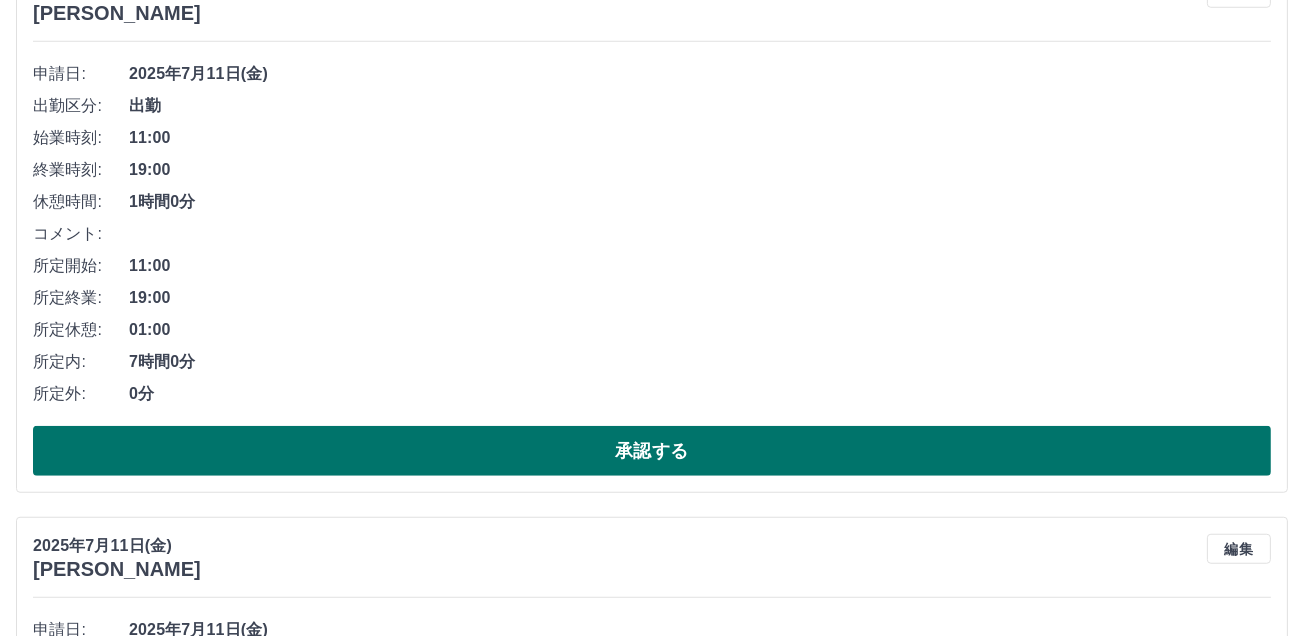 click on "承認する" at bounding box center [652, 451] 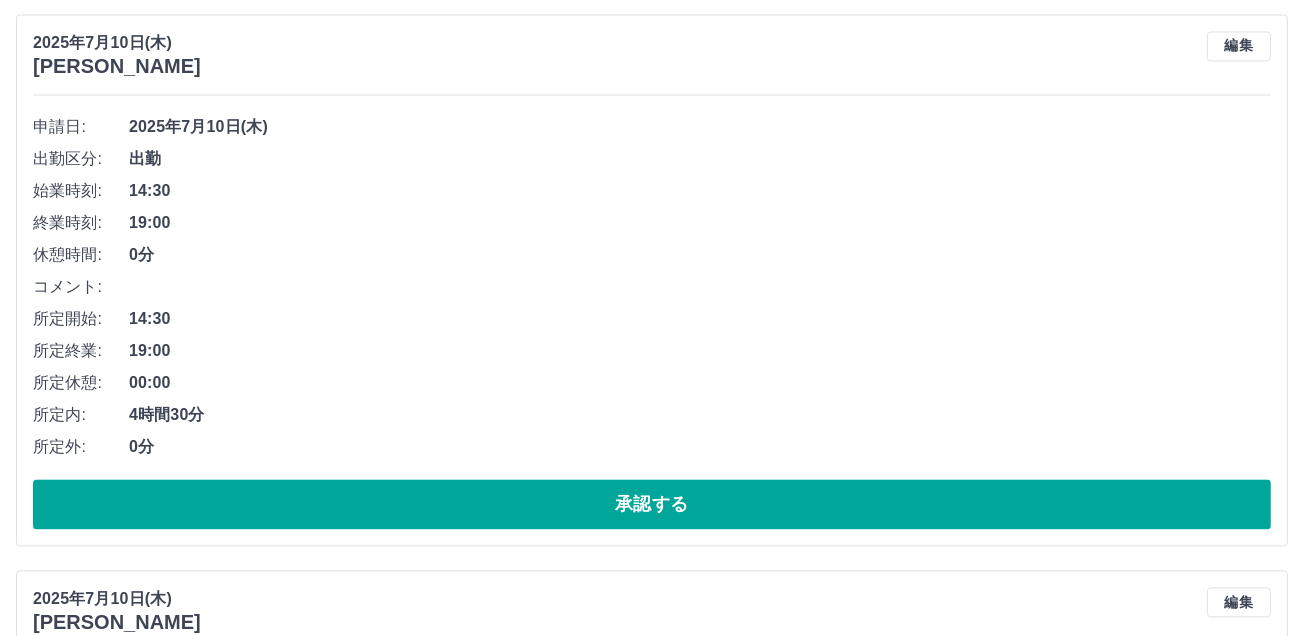 scroll, scrollTop: 5268, scrollLeft: 0, axis: vertical 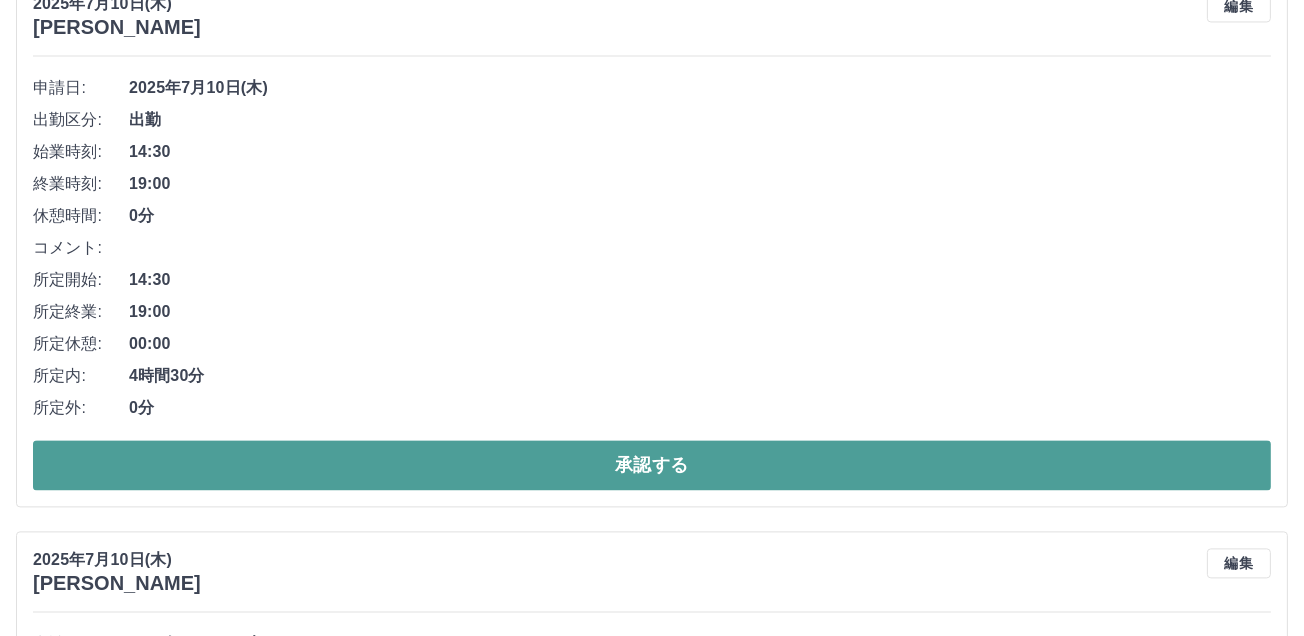 click on "承認する" at bounding box center [652, 465] 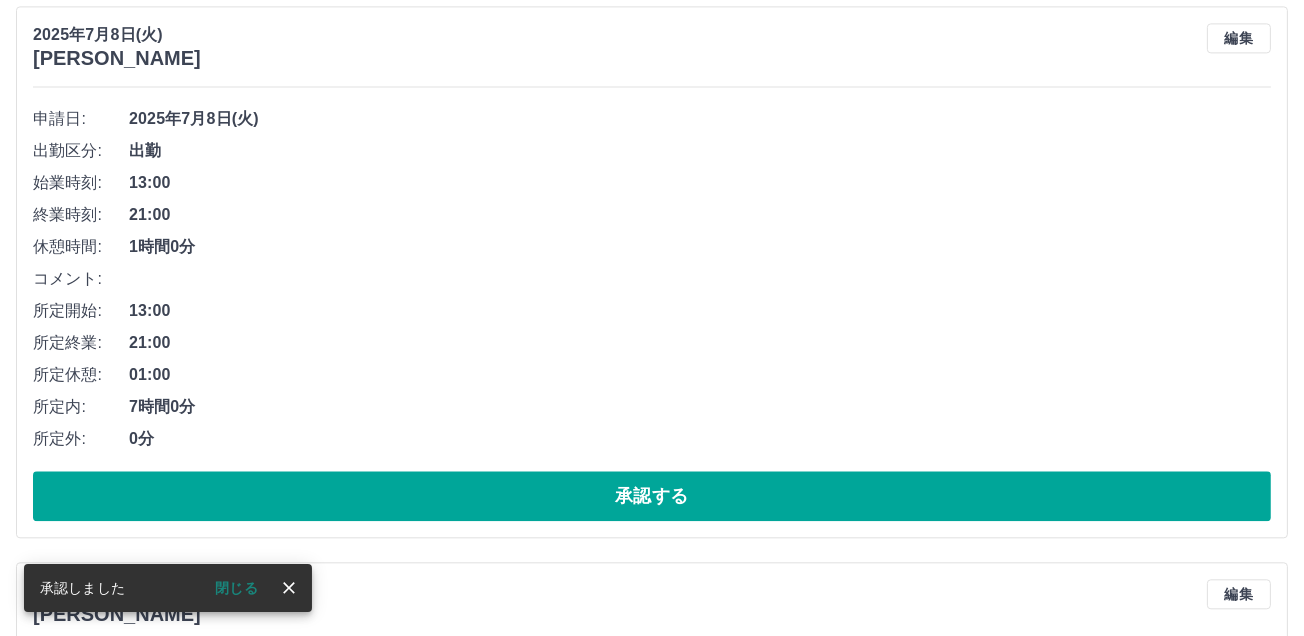scroll, scrollTop: 5834, scrollLeft: 0, axis: vertical 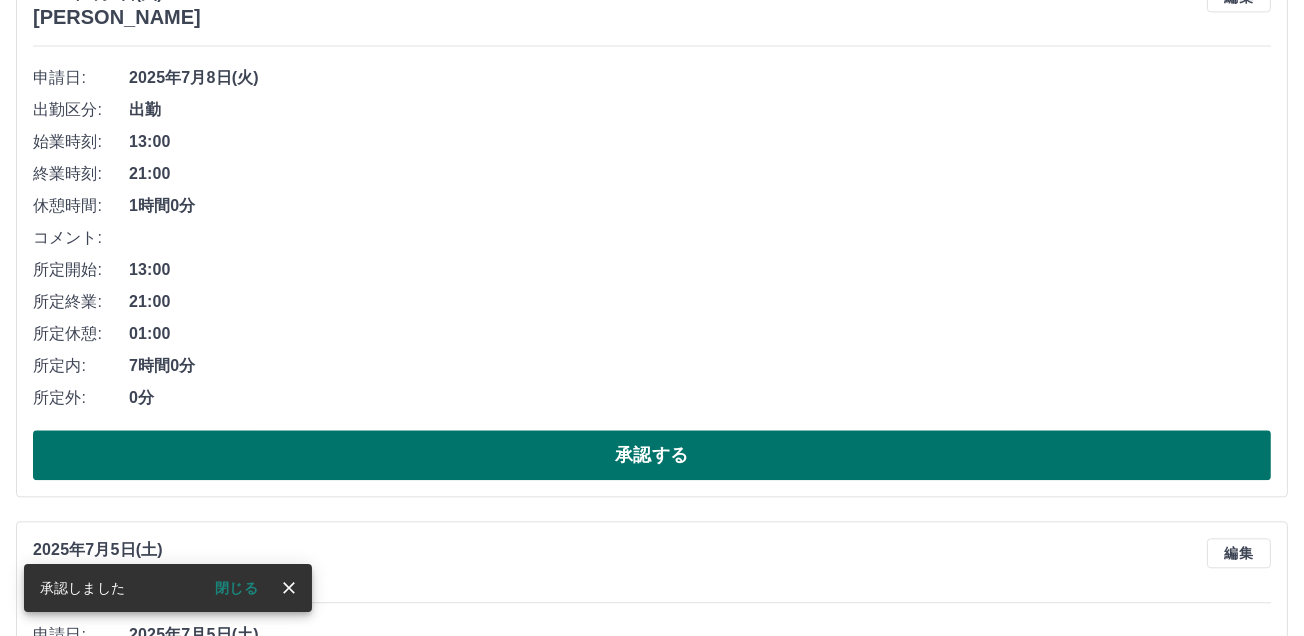 click on "承認する" at bounding box center (652, 455) 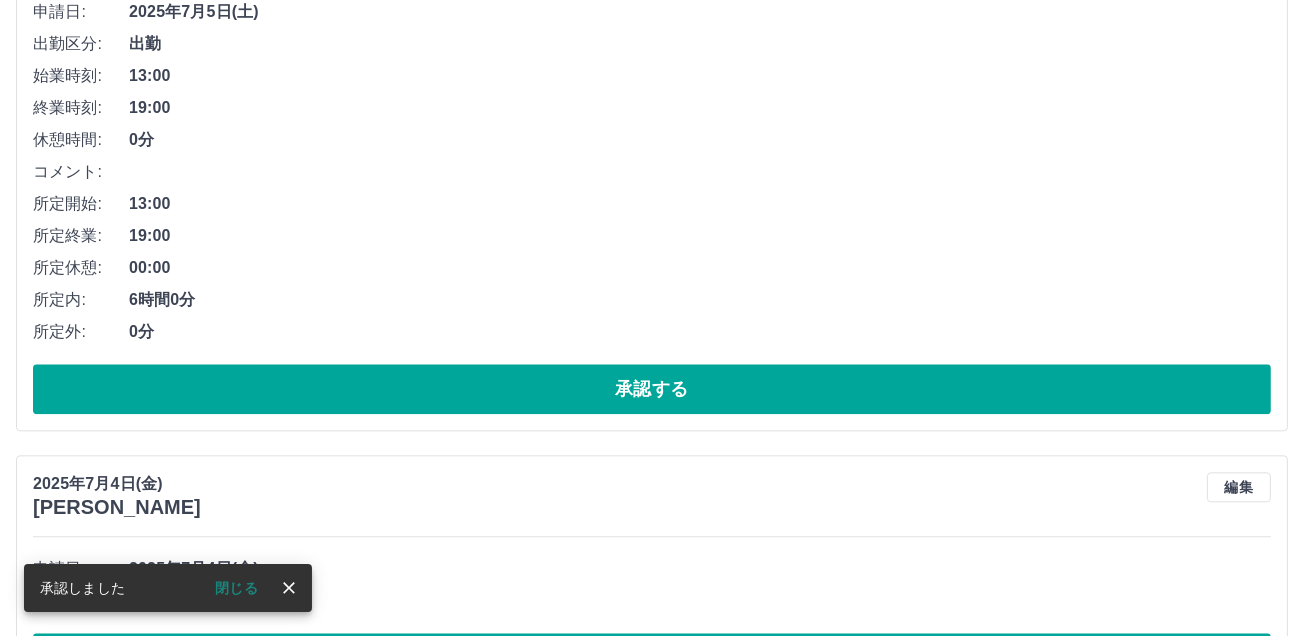 scroll, scrollTop: 5968, scrollLeft: 0, axis: vertical 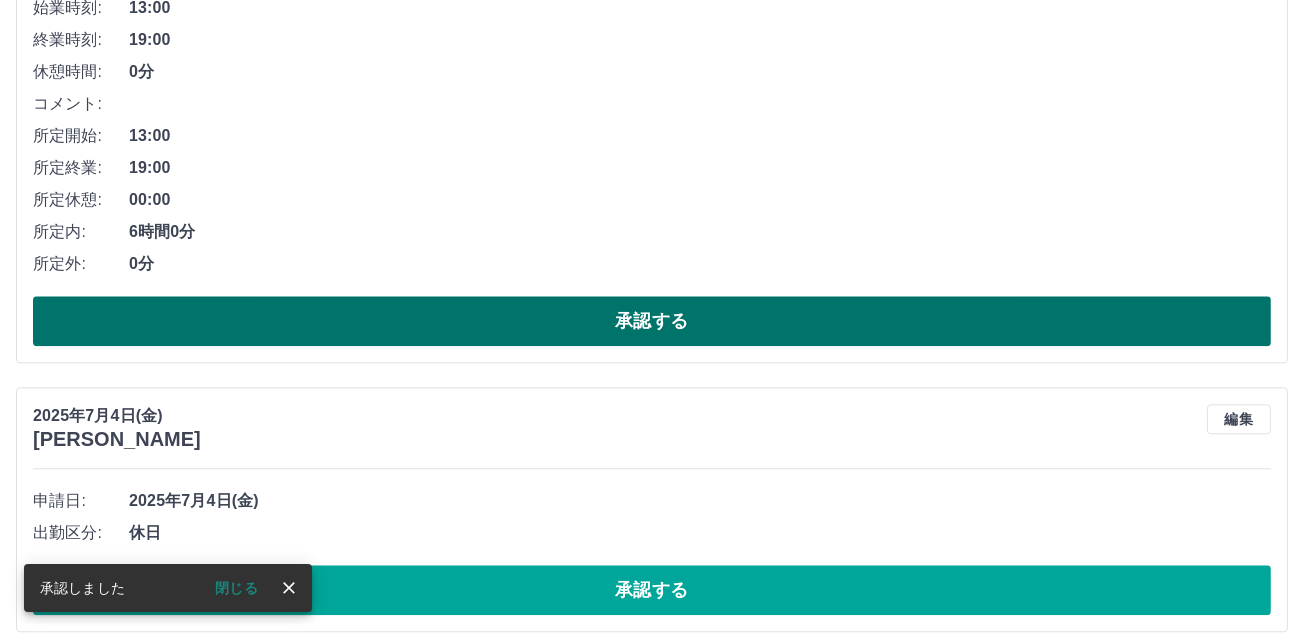 click on "承認する" at bounding box center [652, 321] 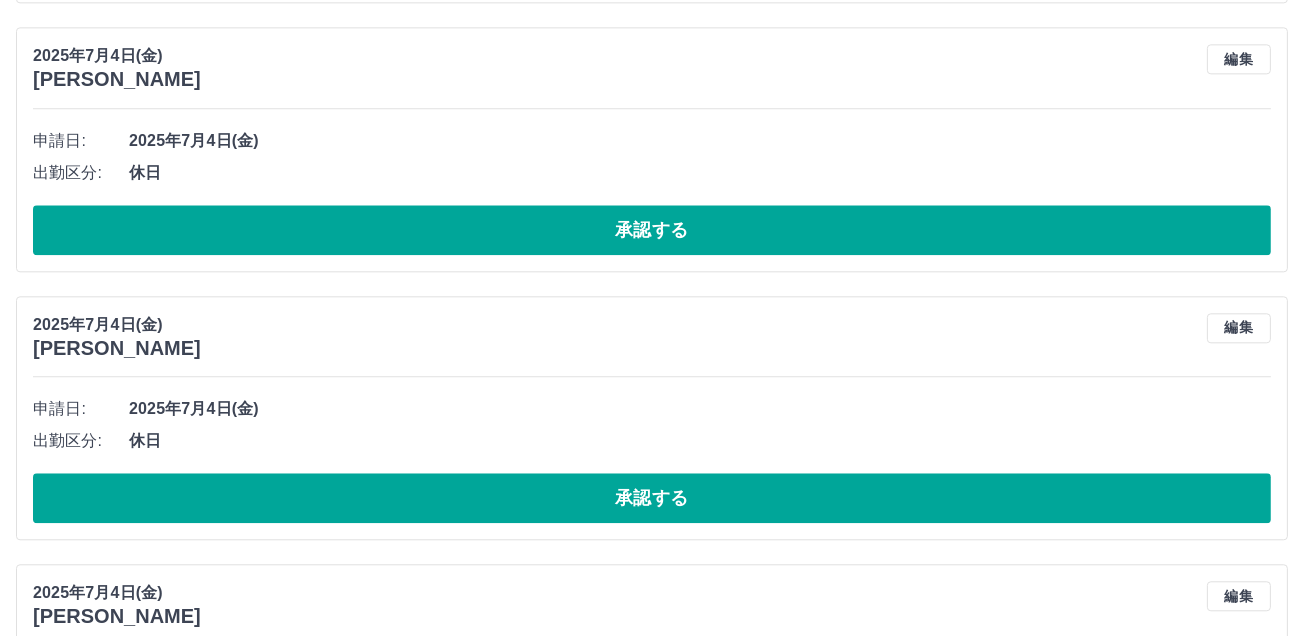 scroll, scrollTop: 6448, scrollLeft: 0, axis: vertical 